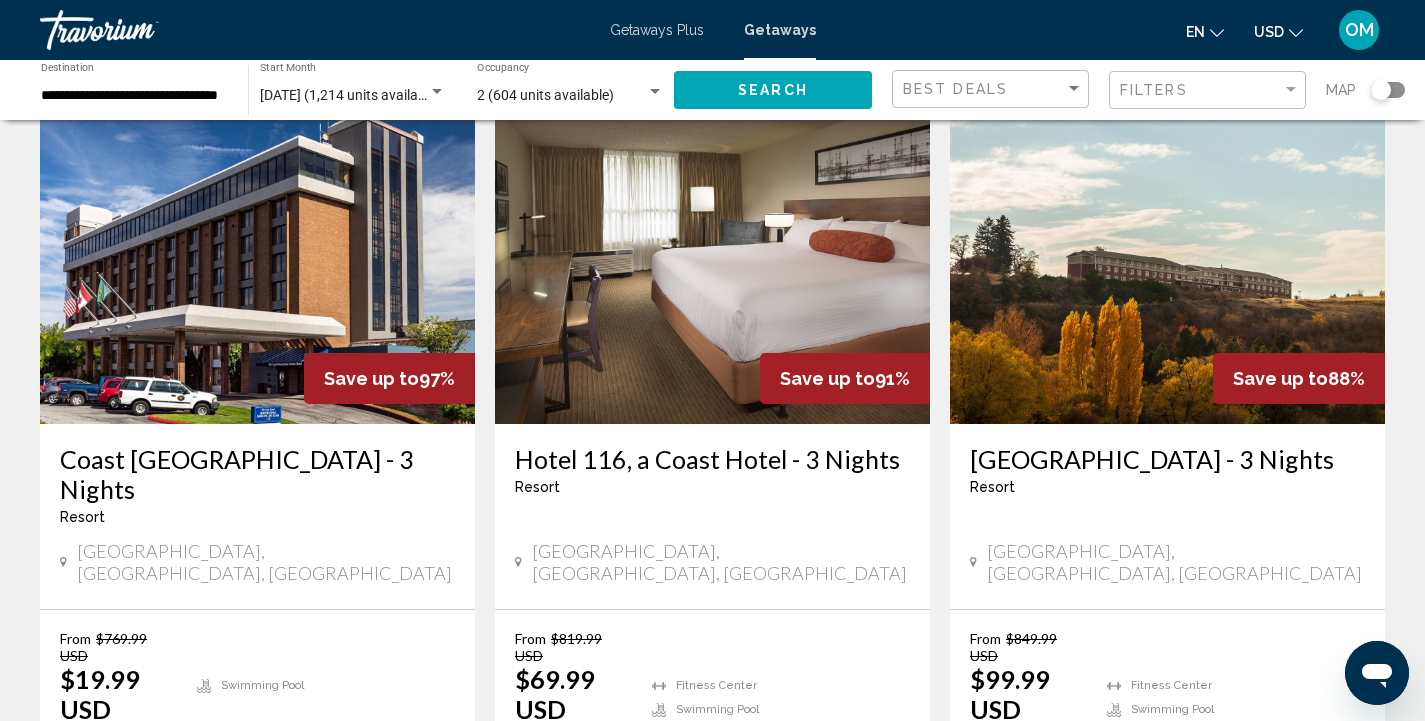 scroll, scrollTop: 0, scrollLeft: 0, axis: both 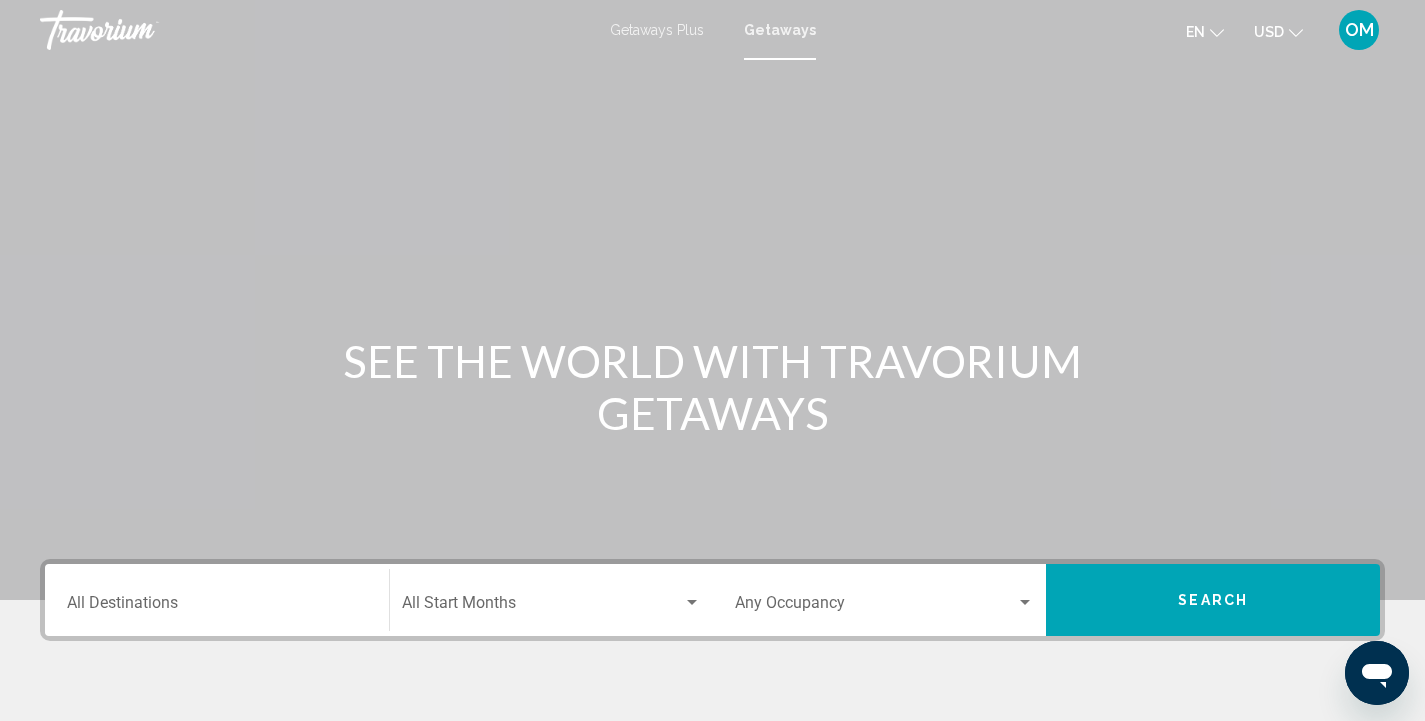 click on "Destination All Destinations" at bounding box center (217, 600) 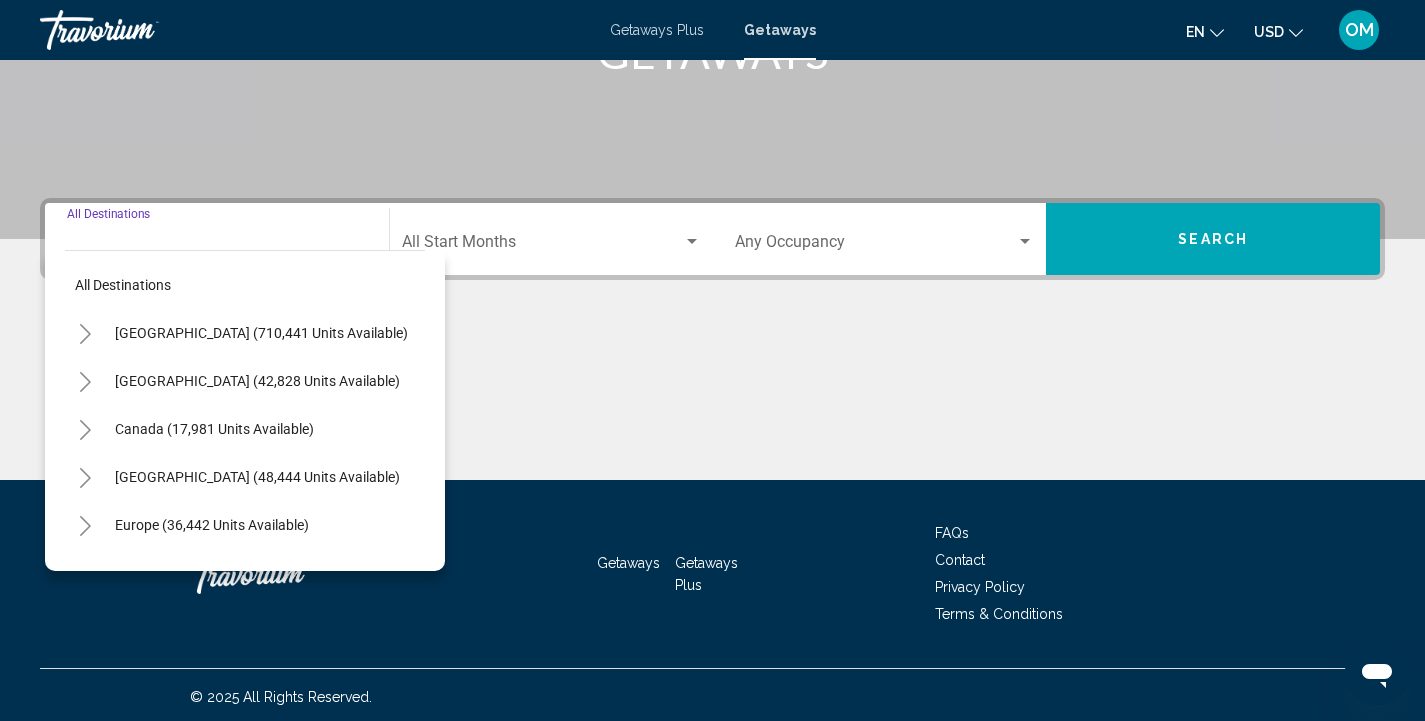 scroll, scrollTop: 365, scrollLeft: 0, axis: vertical 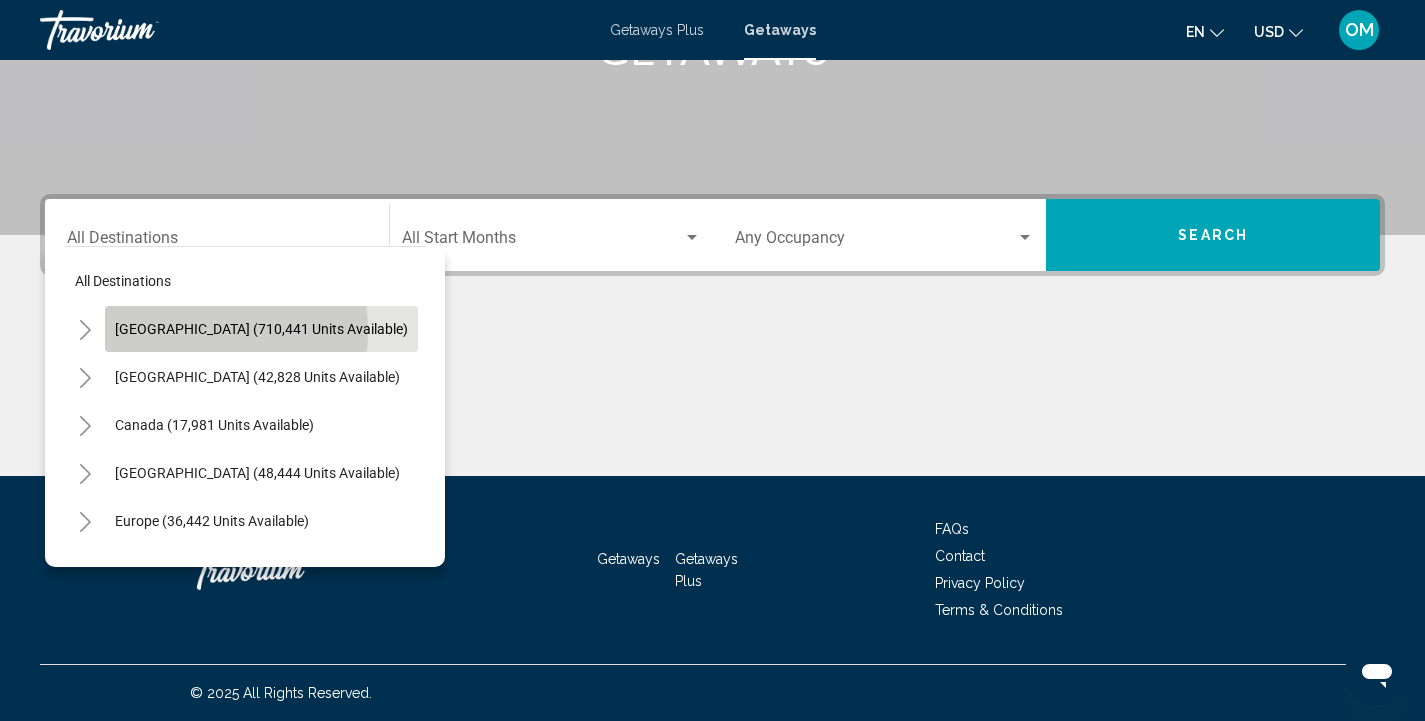 click on "[GEOGRAPHIC_DATA] (710,441 units available)" at bounding box center (257, 377) 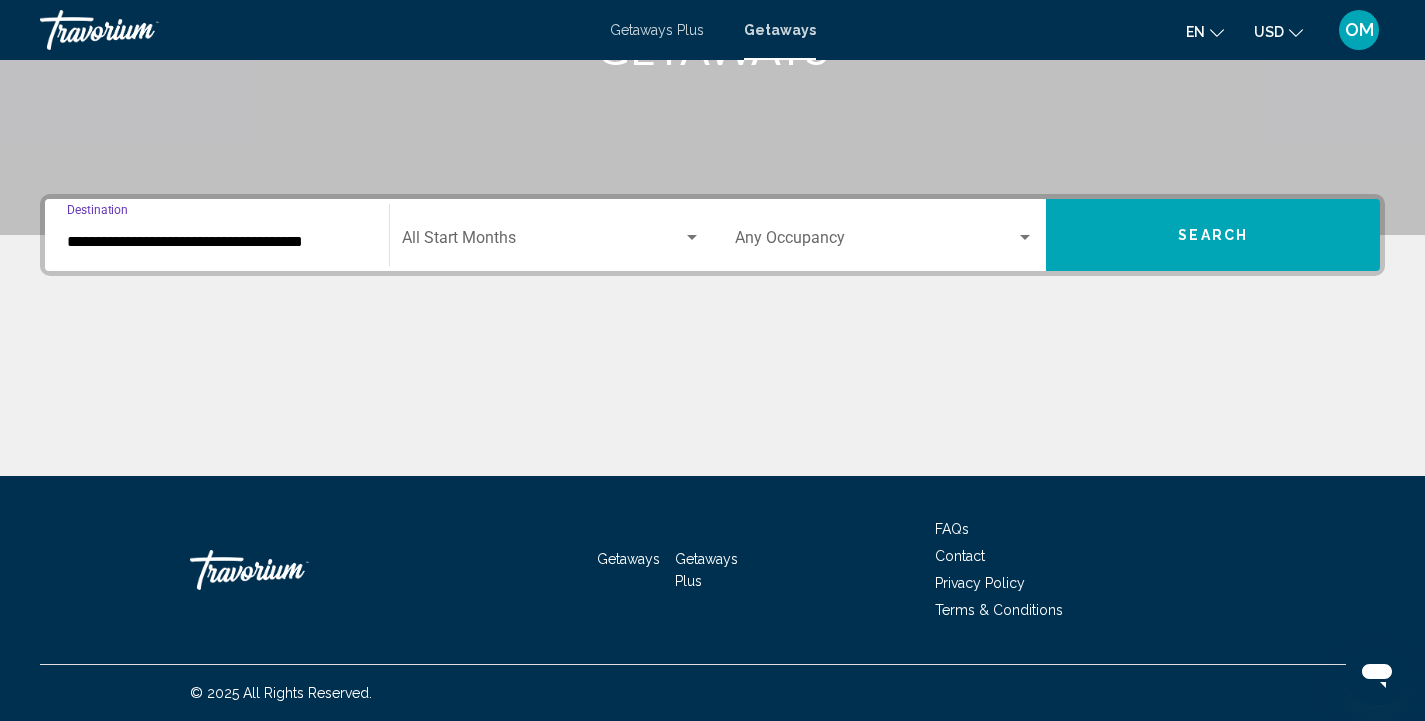 click on "**********" at bounding box center (217, 242) 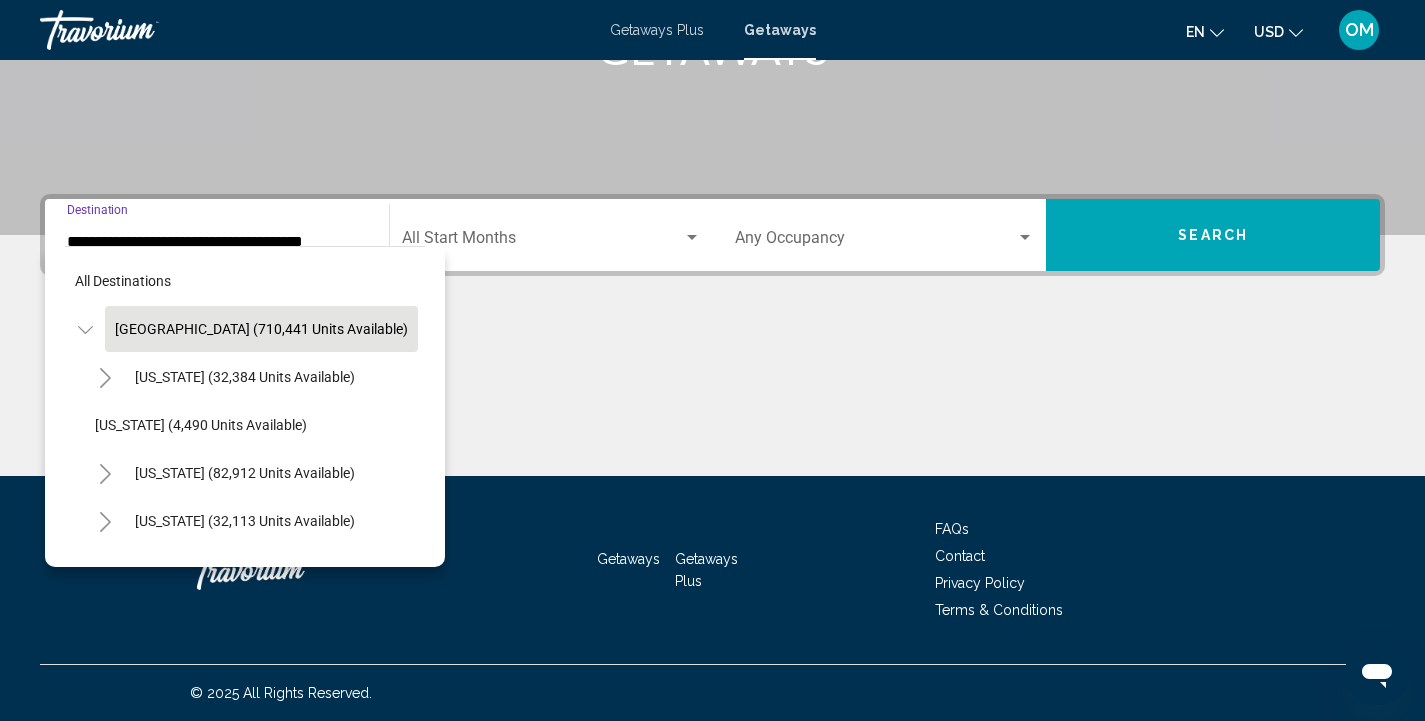 scroll, scrollTop: 365, scrollLeft: 0, axis: vertical 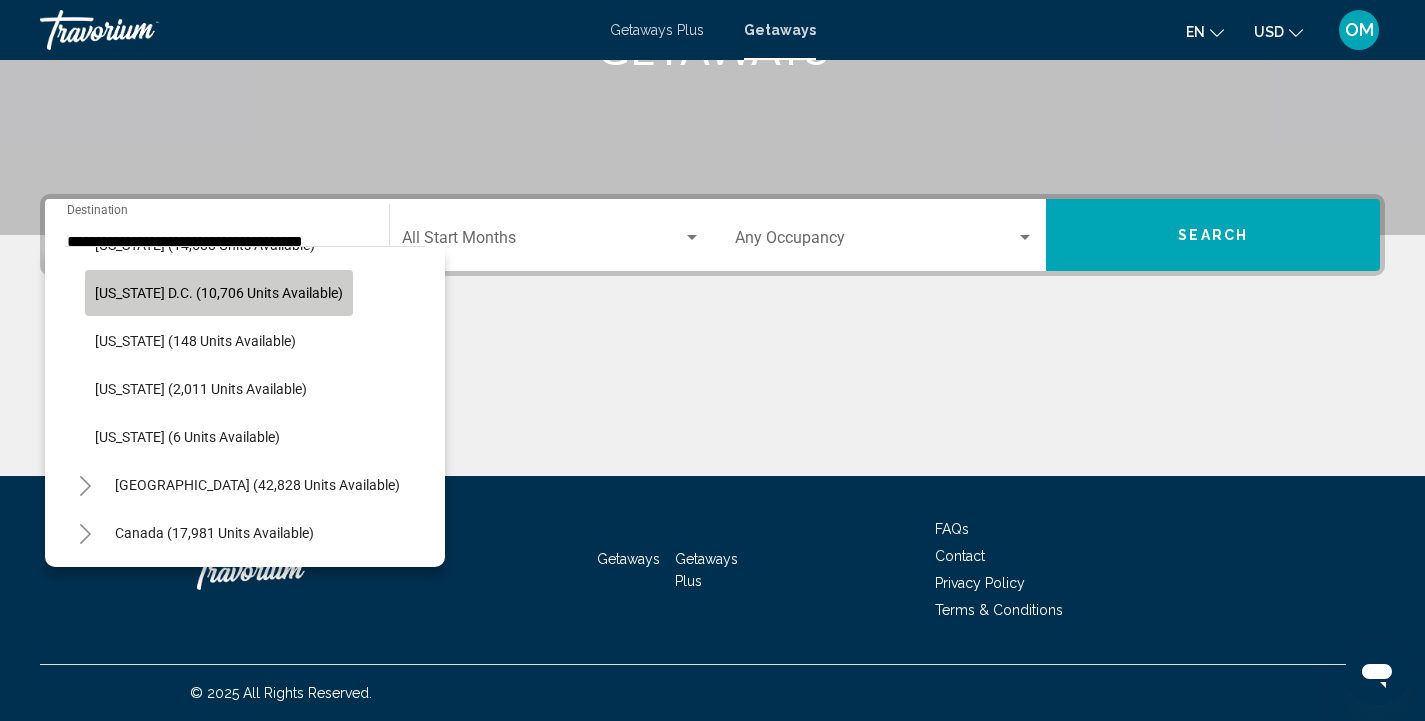 click on "[US_STATE] D.C. (10,706 units available)" 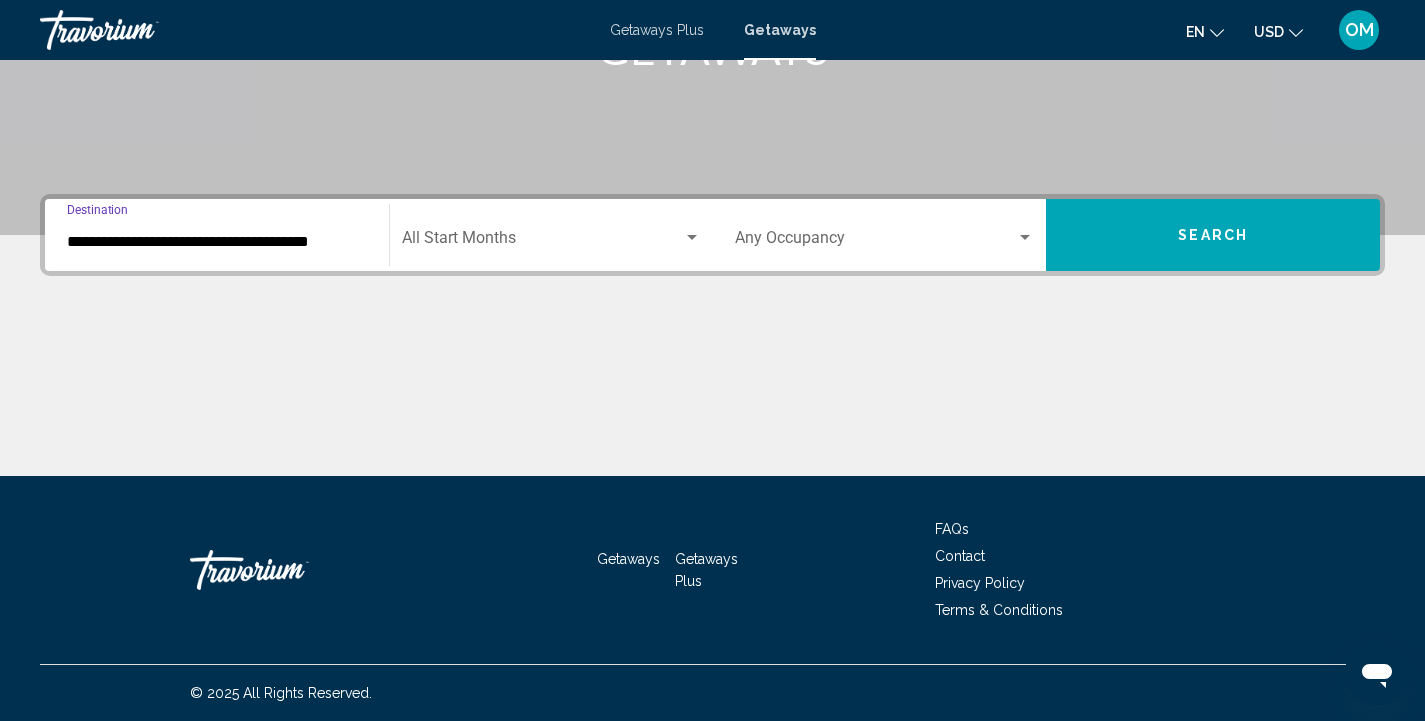 click on "**********" at bounding box center (217, 242) 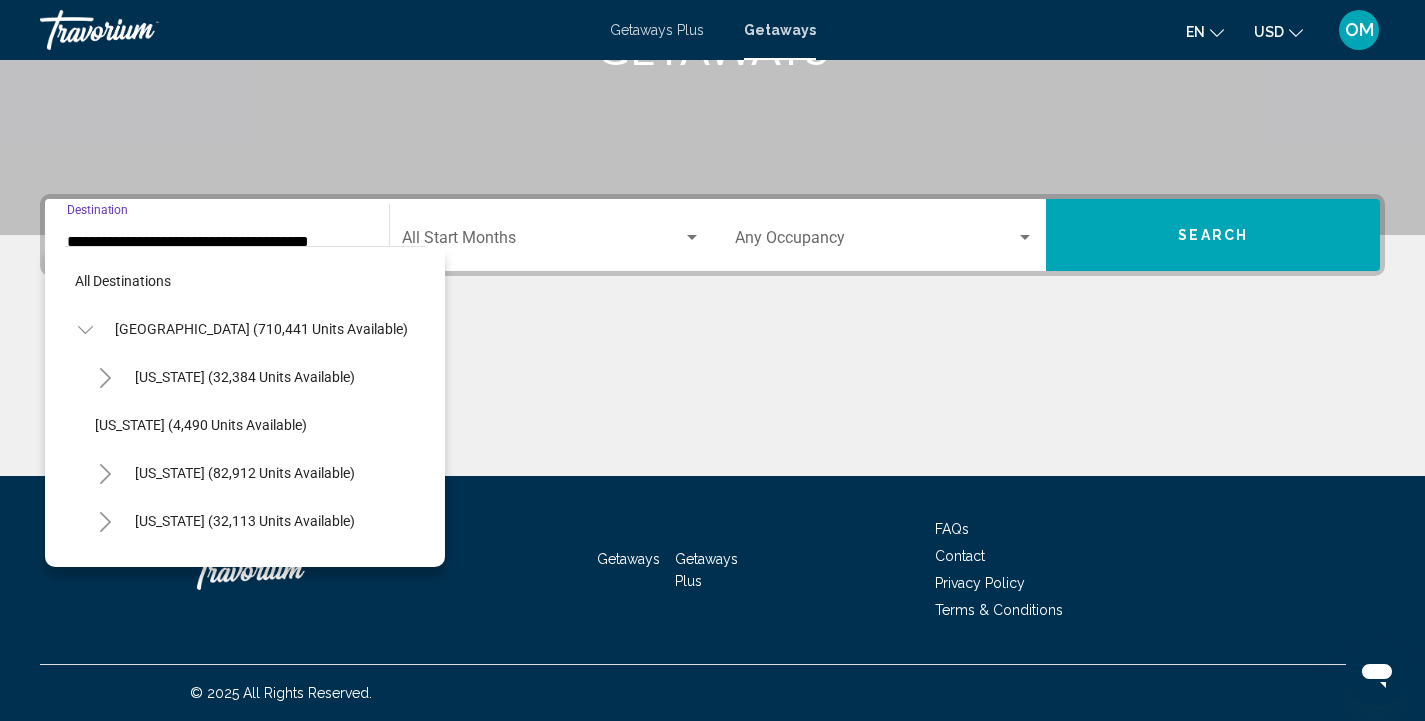 scroll, scrollTop: 1951, scrollLeft: 0, axis: vertical 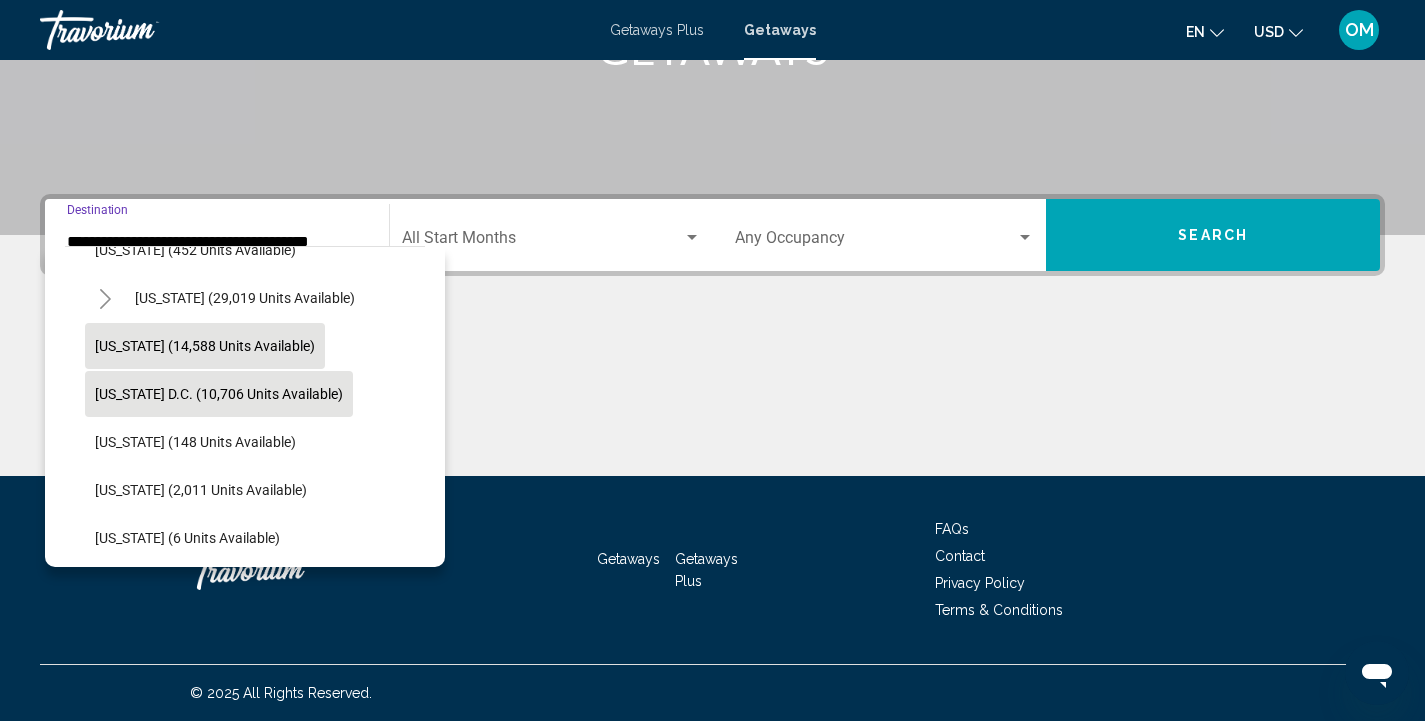 click on "[US_STATE] (14,588 units available)" 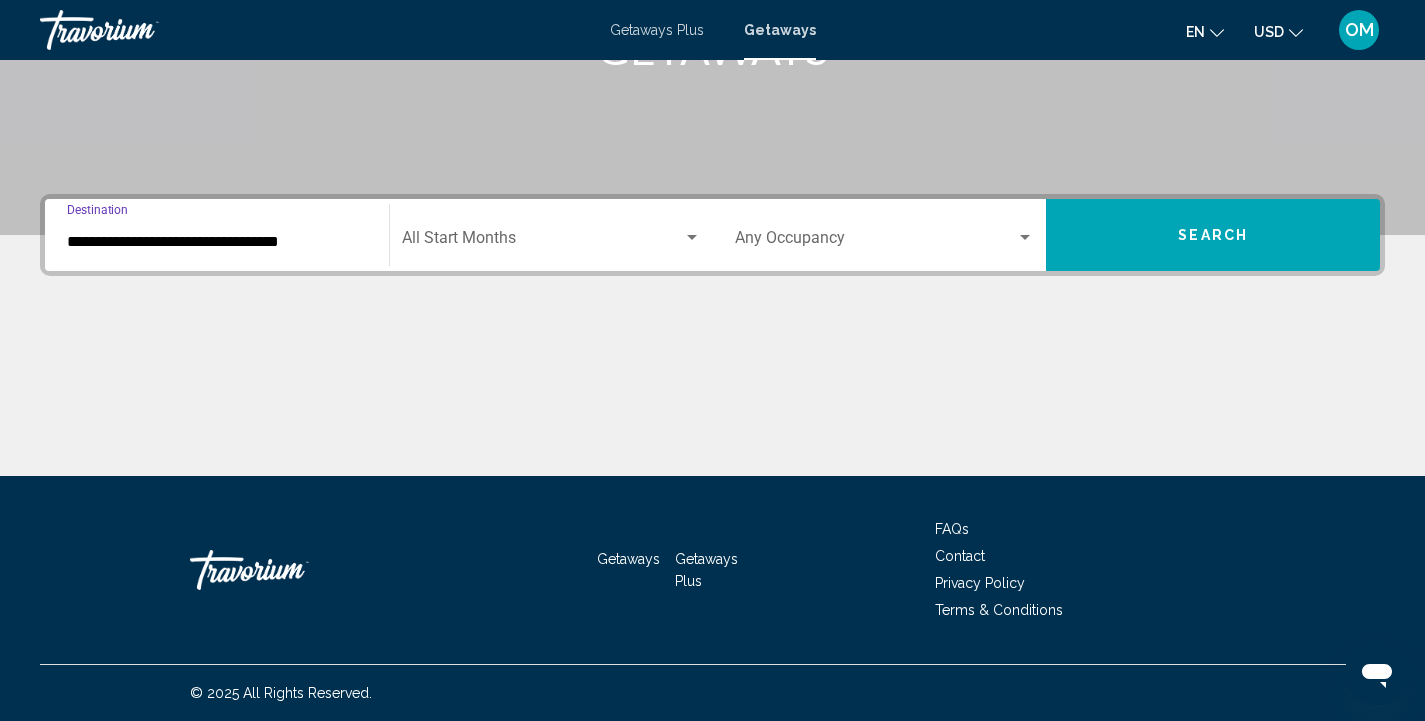 click on "Start Month All Start Months" 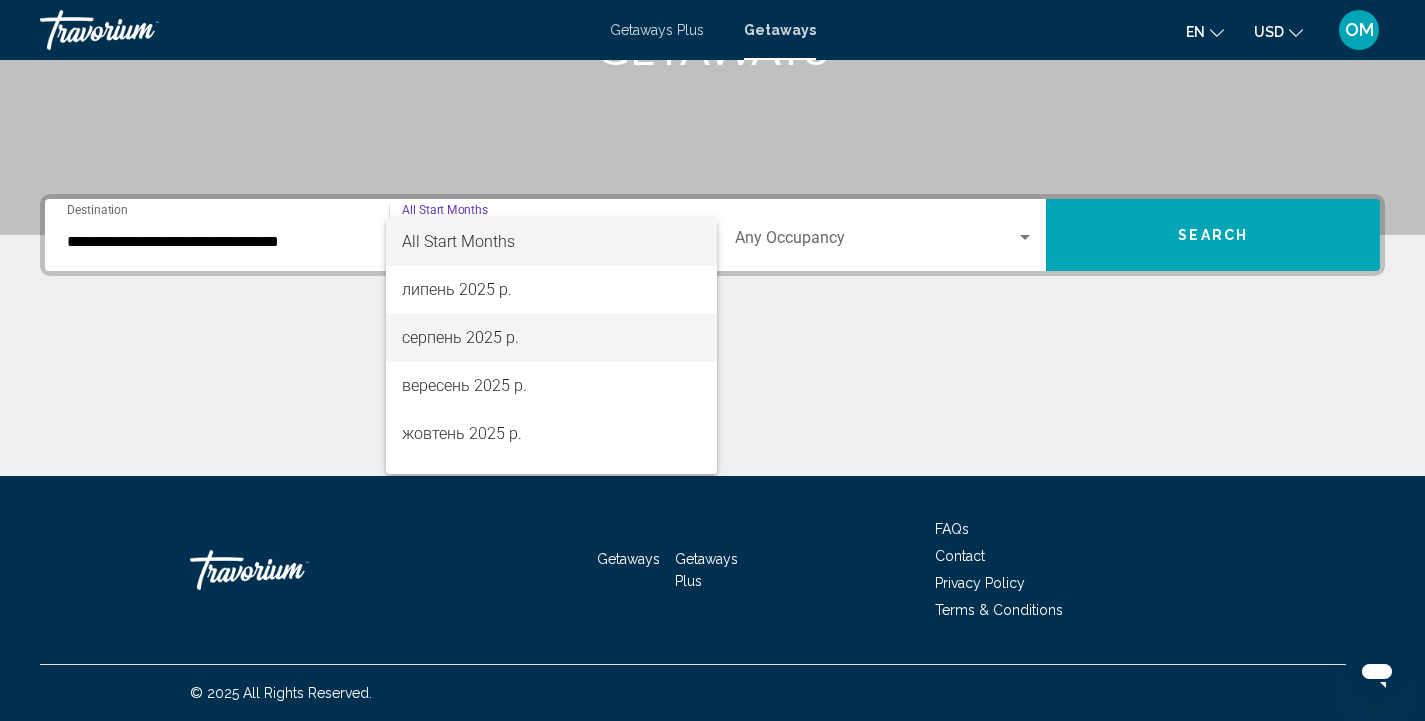 click on "серпень 2025 р." at bounding box center (551, 338) 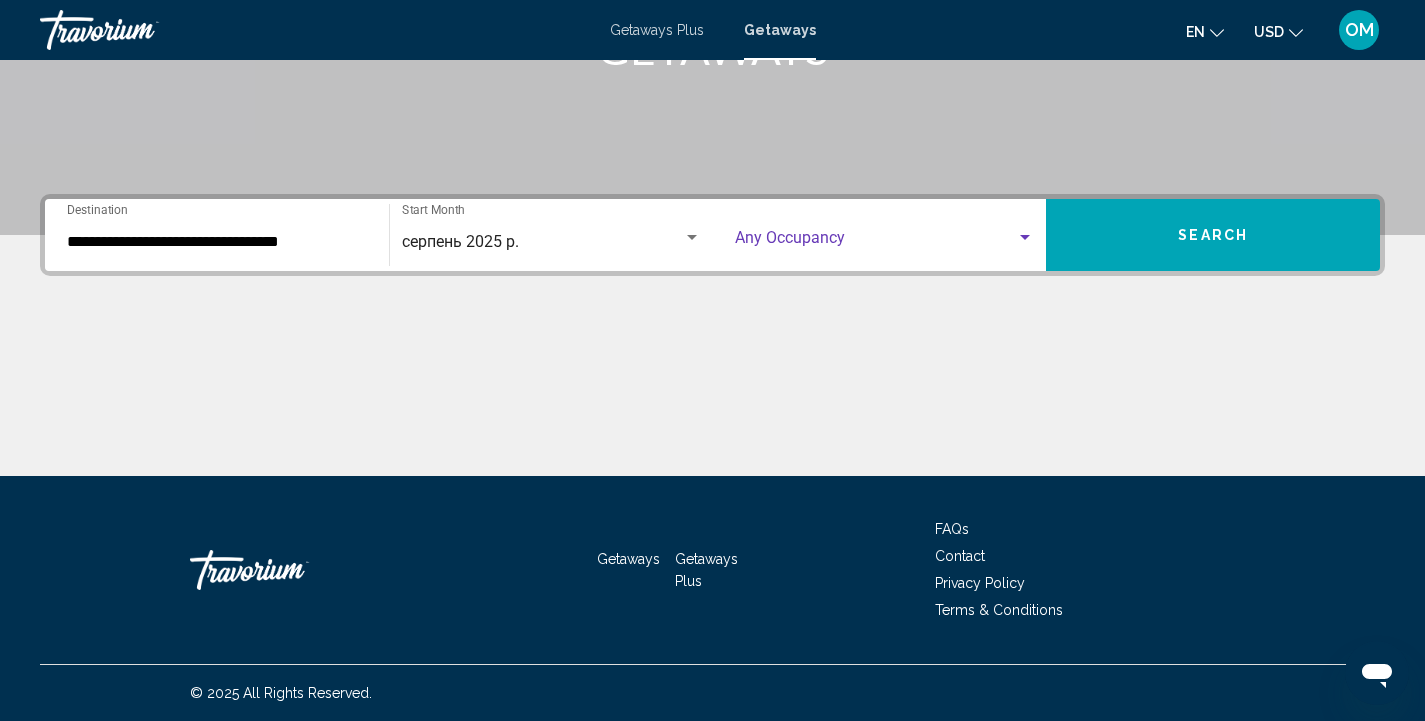 click at bounding box center (876, 242) 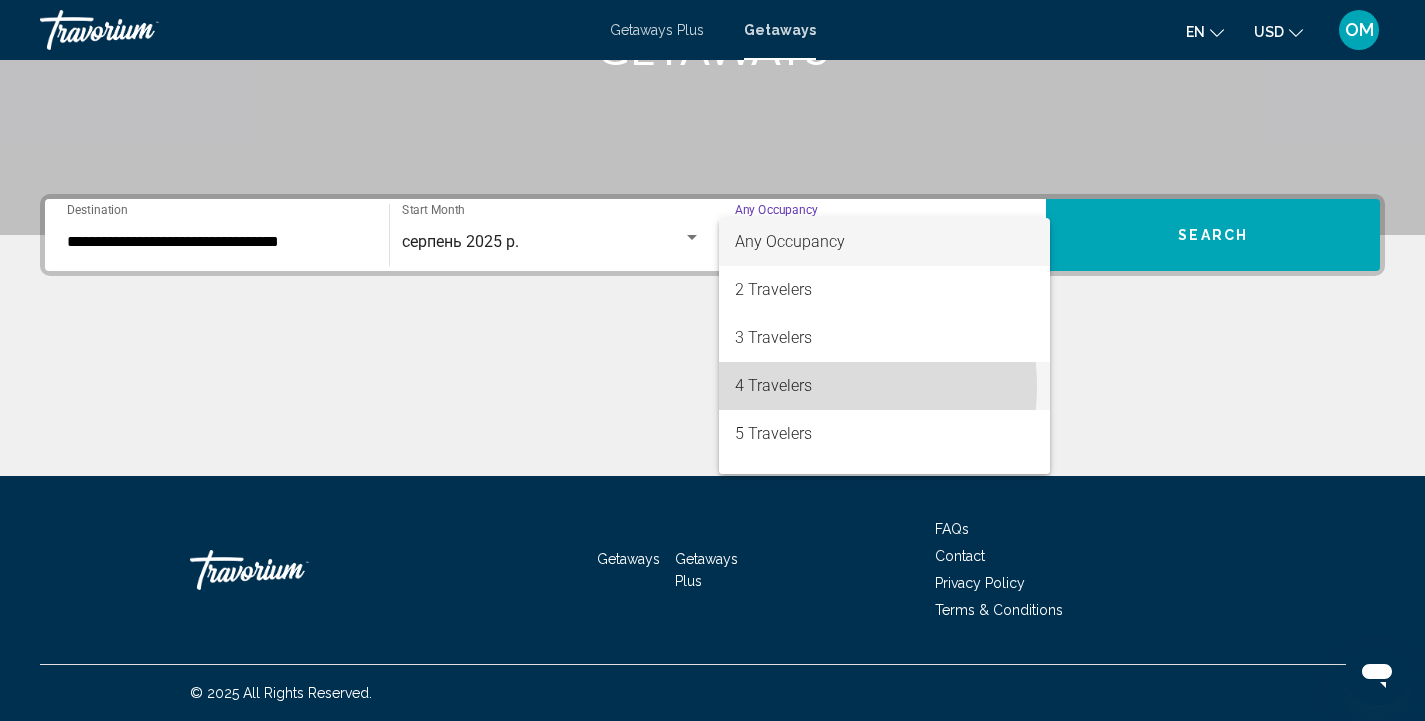 click on "4 Travelers" at bounding box center [885, 386] 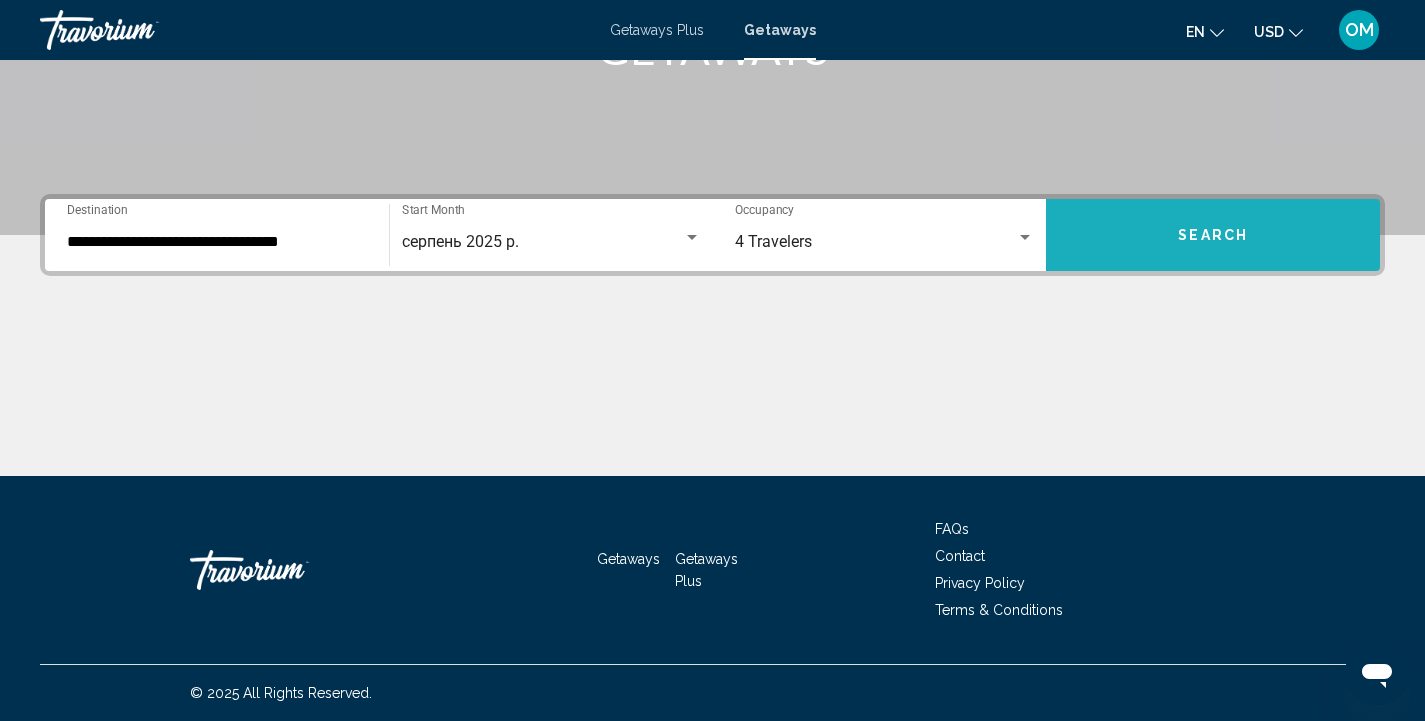 click on "Search" at bounding box center [1213, 235] 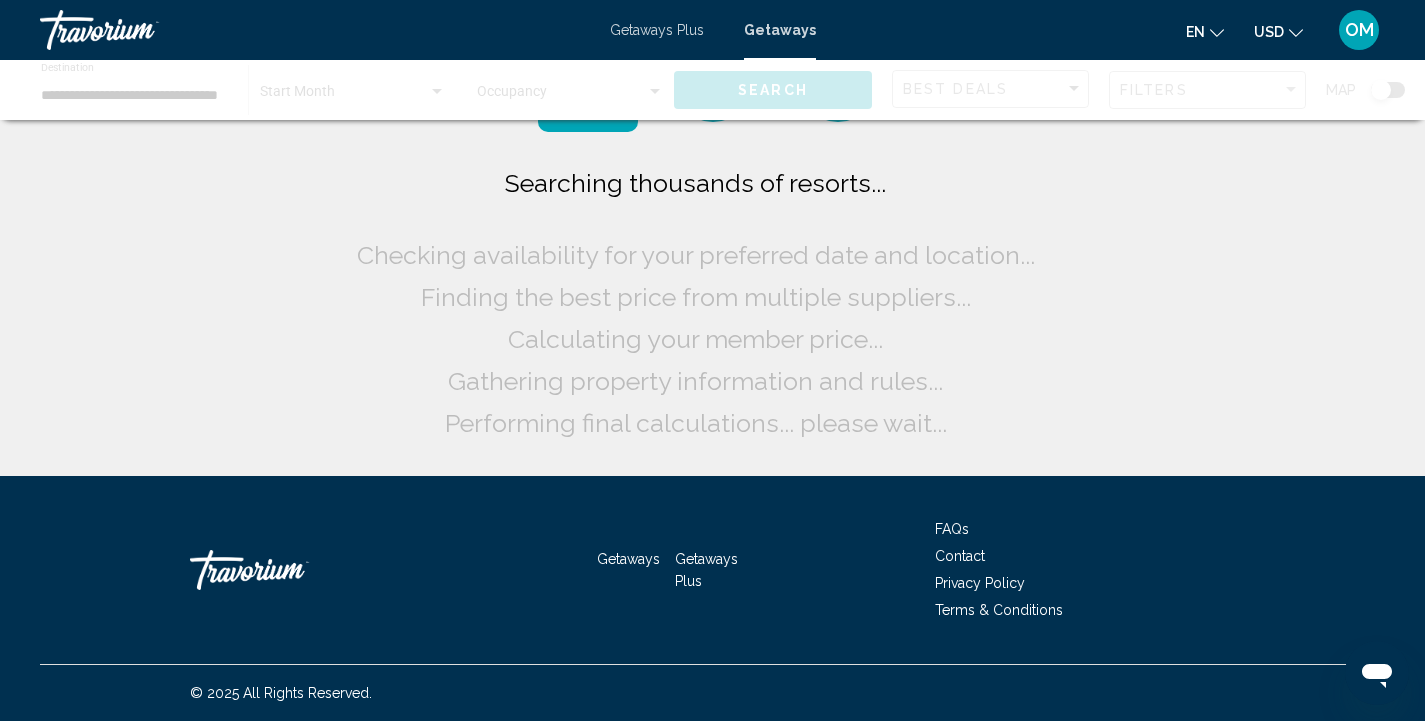 scroll, scrollTop: 0, scrollLeft: 0, axis: both 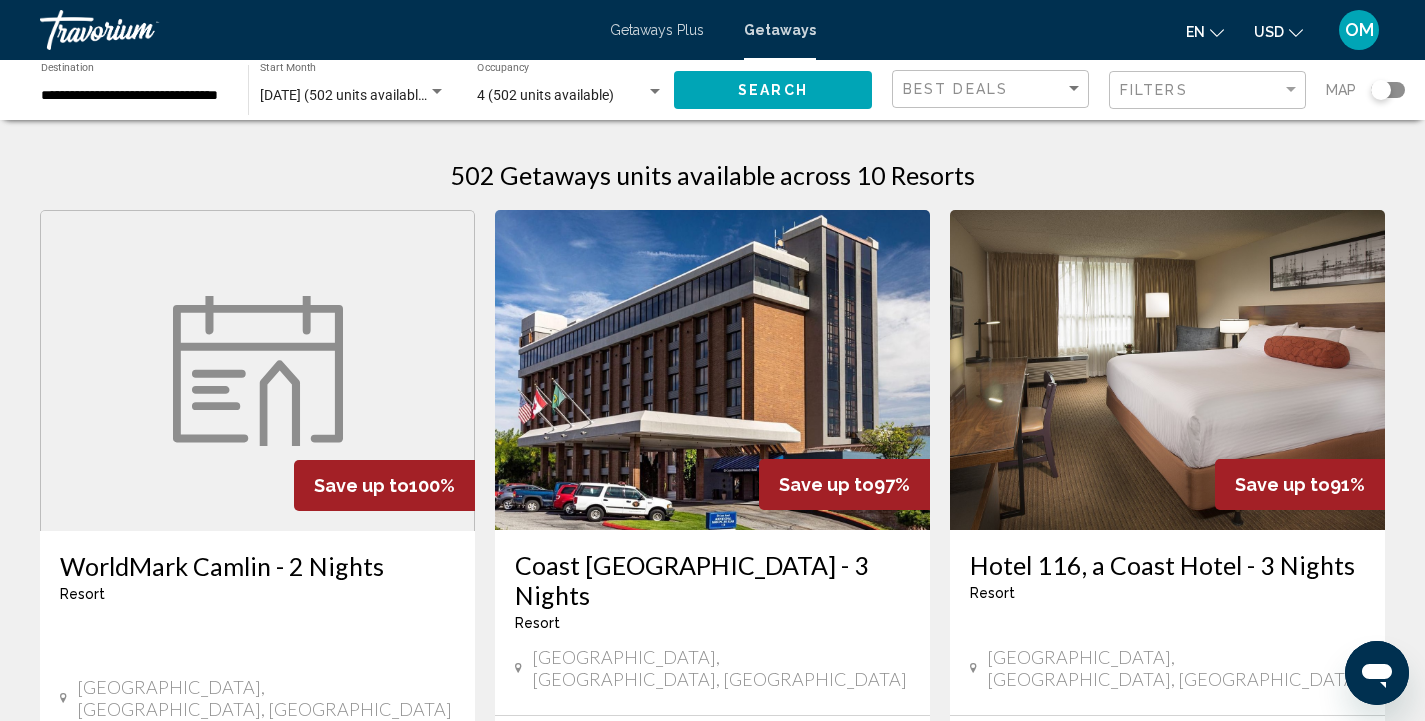 click on "Coast [GEOGRAPHIC_DATA] - 3 Nights" at bounding box center (712, 580) 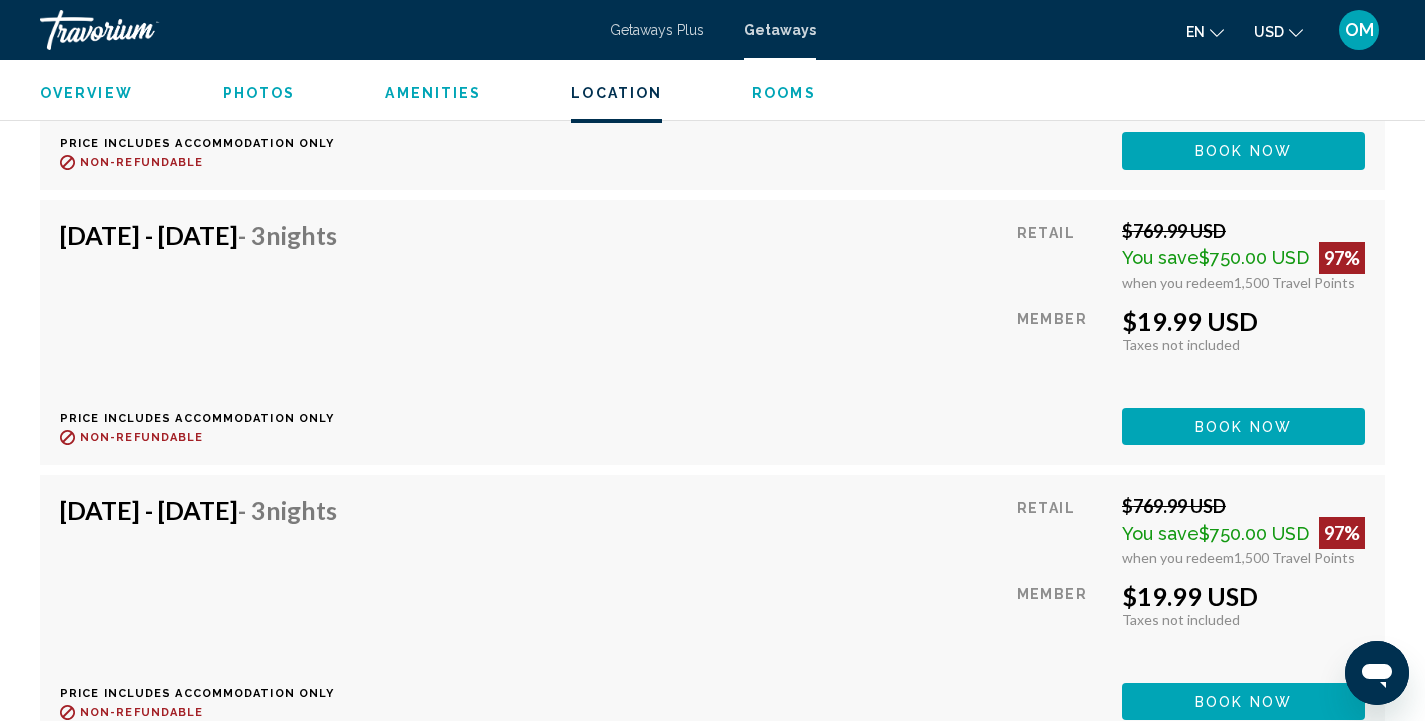 scroll, scrollTop: 10647, scrollLeft: 0, axis: vertical 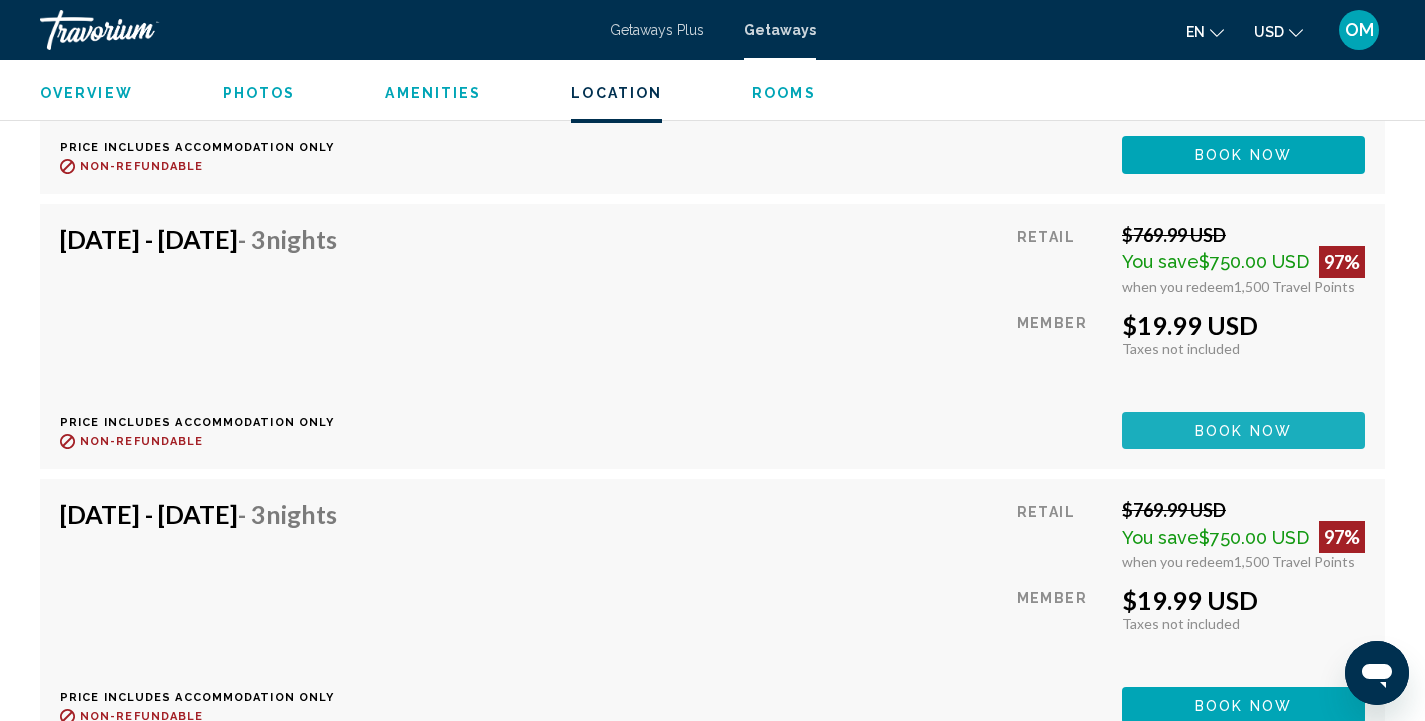 click on "Book now" at bounding box center (1243, 431) 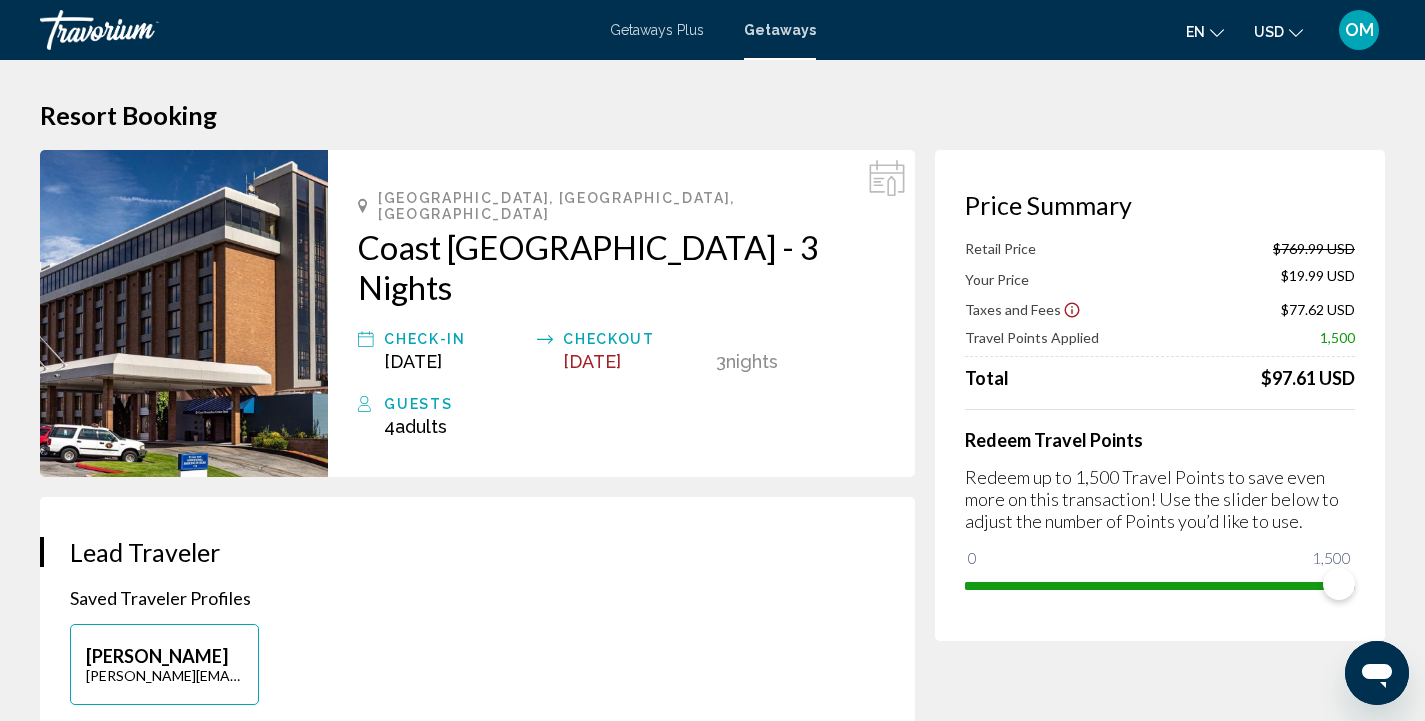 scroll, scrollTop: 0, scrollLeft: 0, axis: both 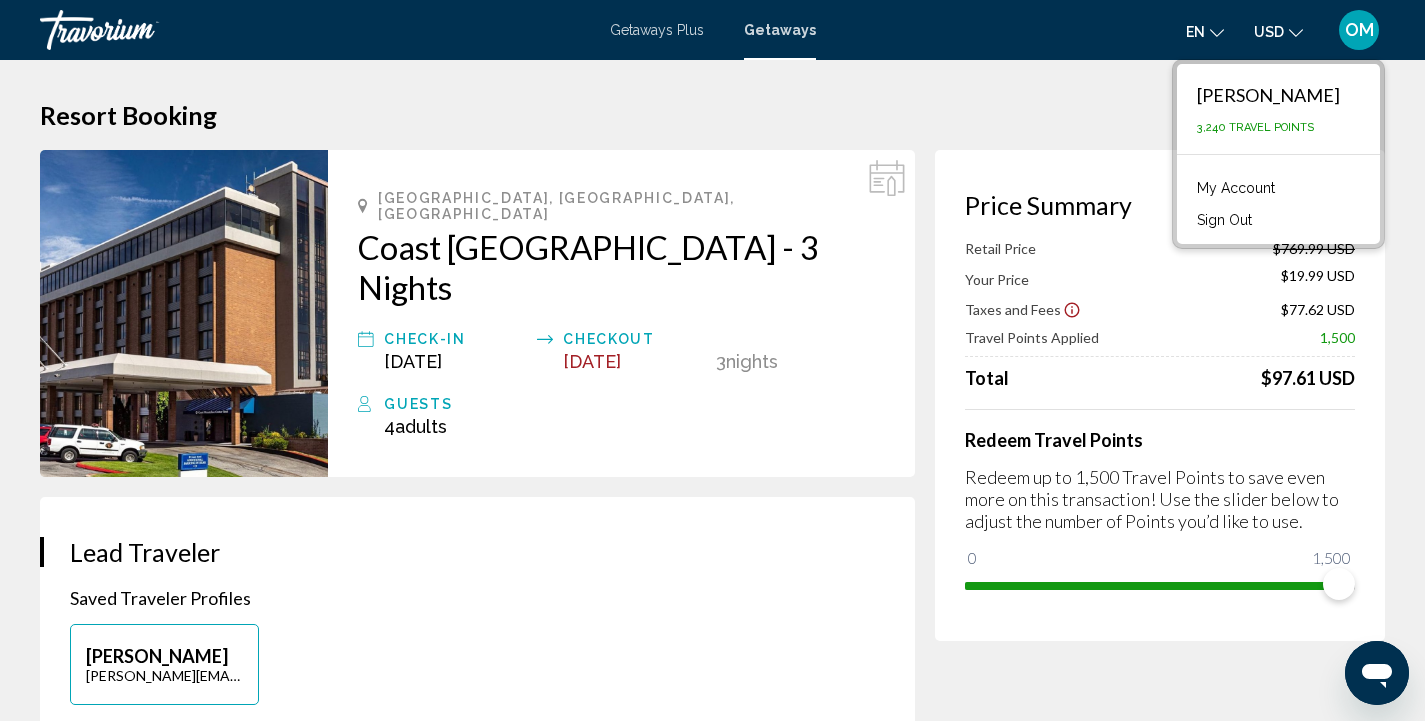 click on "**********" at bounding box center (712, 1910) 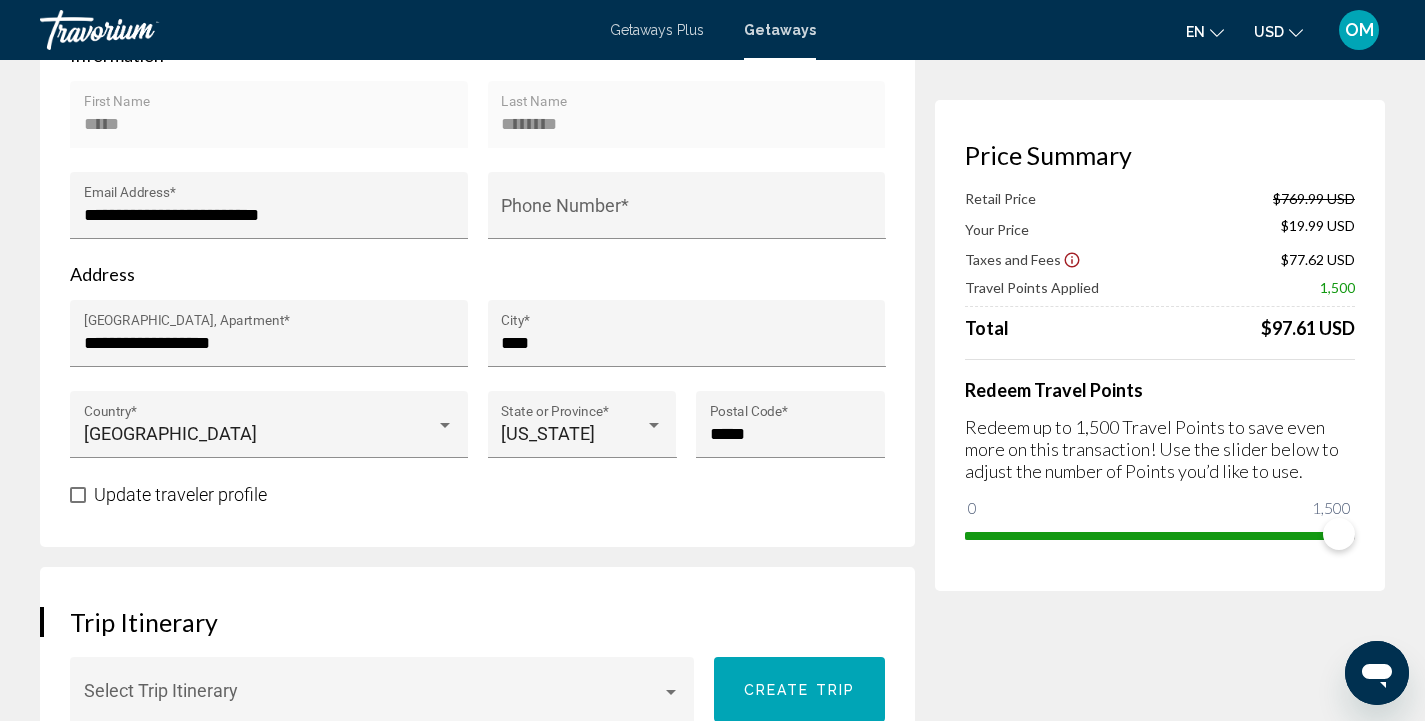 scroll, scrollTop: 701, scrollLeft: 0, axis: vertical 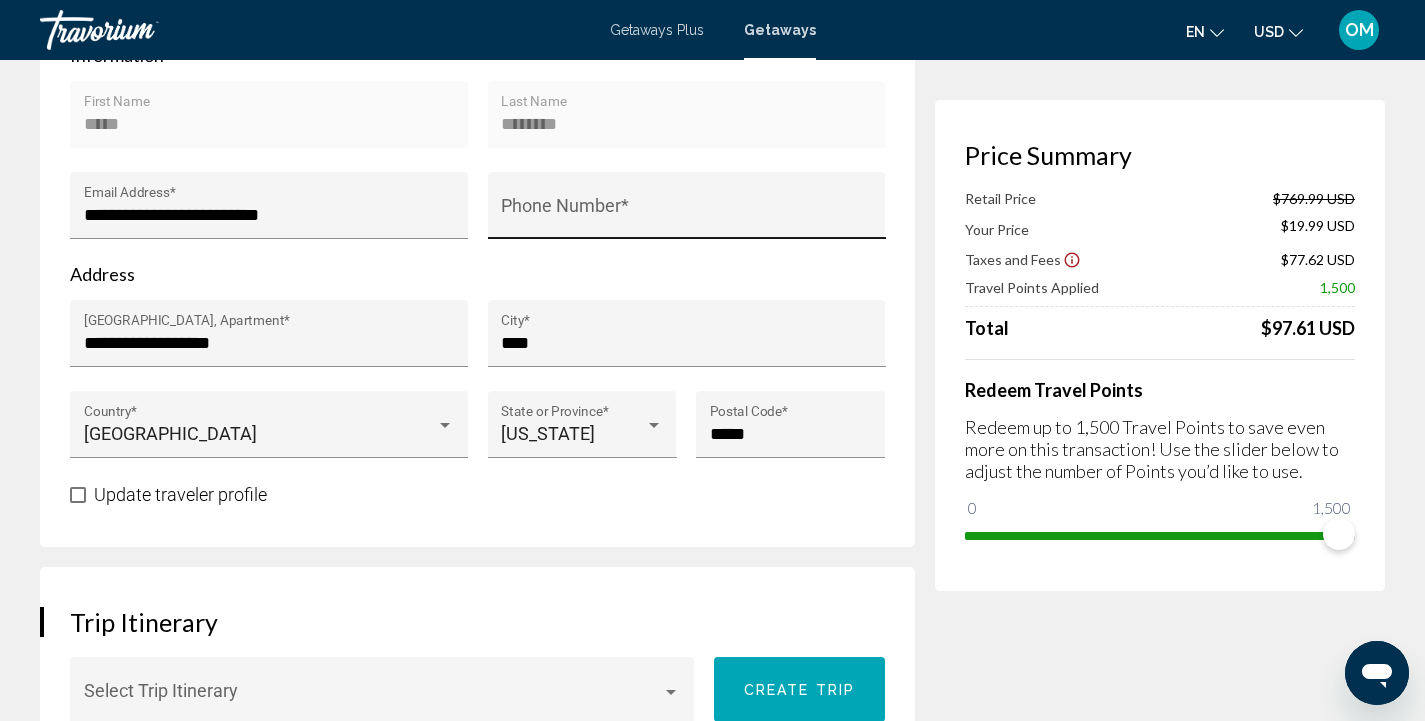 click on "Phone Number  *" at bounding box center [686, 211] 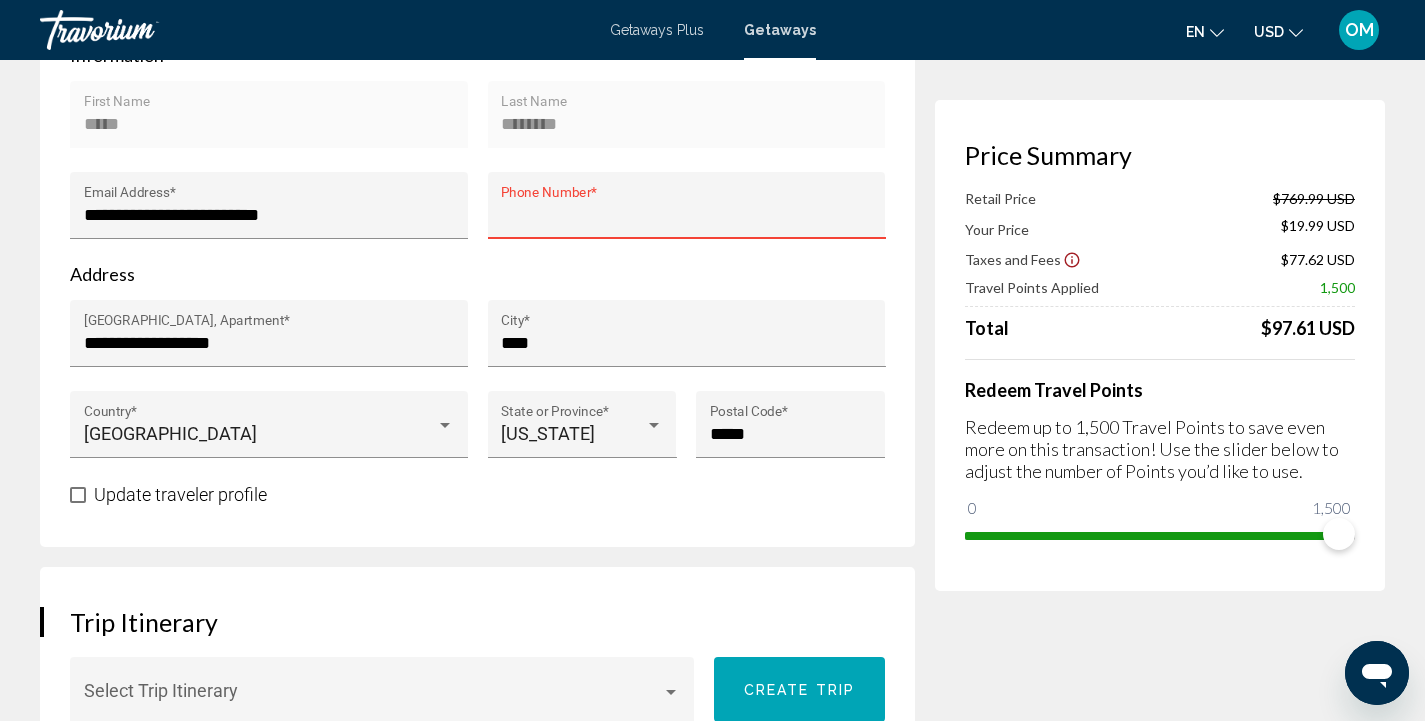 click on "Phone Number  *" at bounding box center (686, 211) 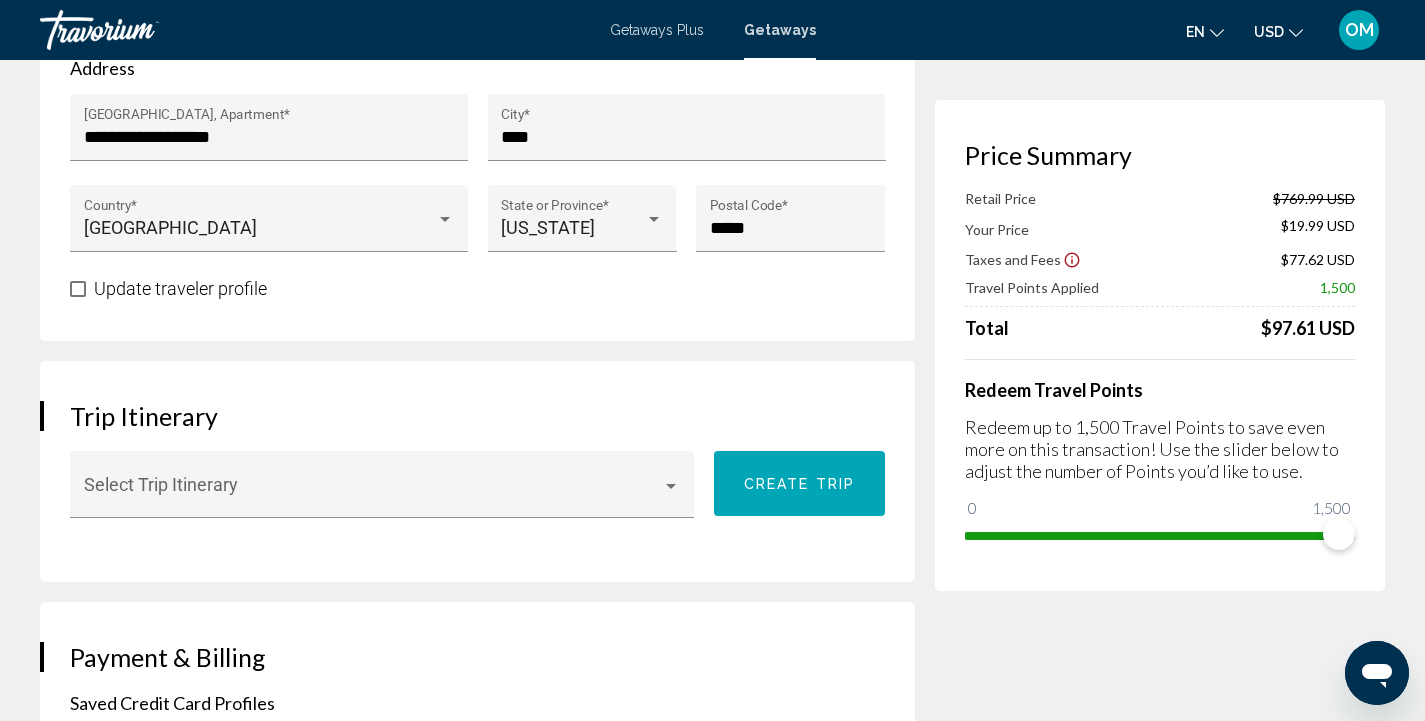 scroll, scrollTop: 907, scrollLeft: 0, axis: vertical 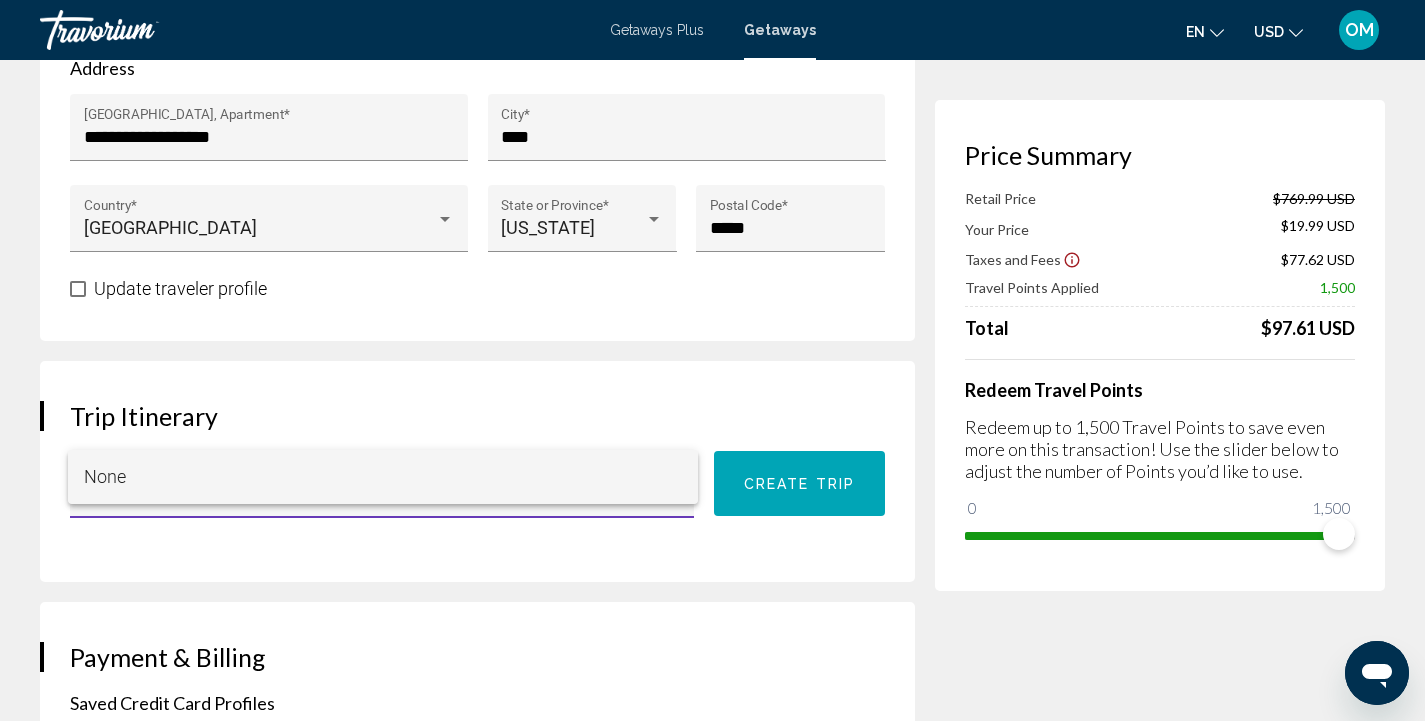 click at bounding box center [712, 360] 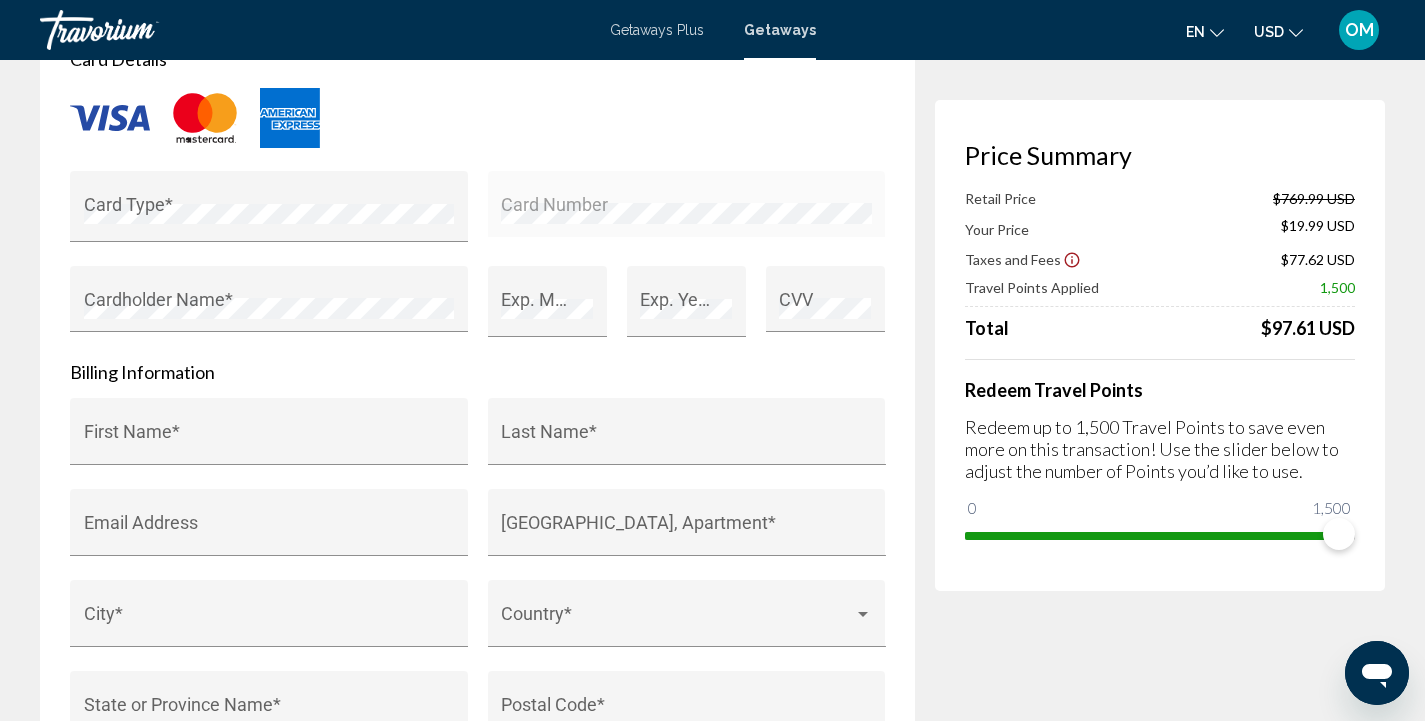scroll, scrollTop: 1808, scrollLeft: 0, axis: vertical 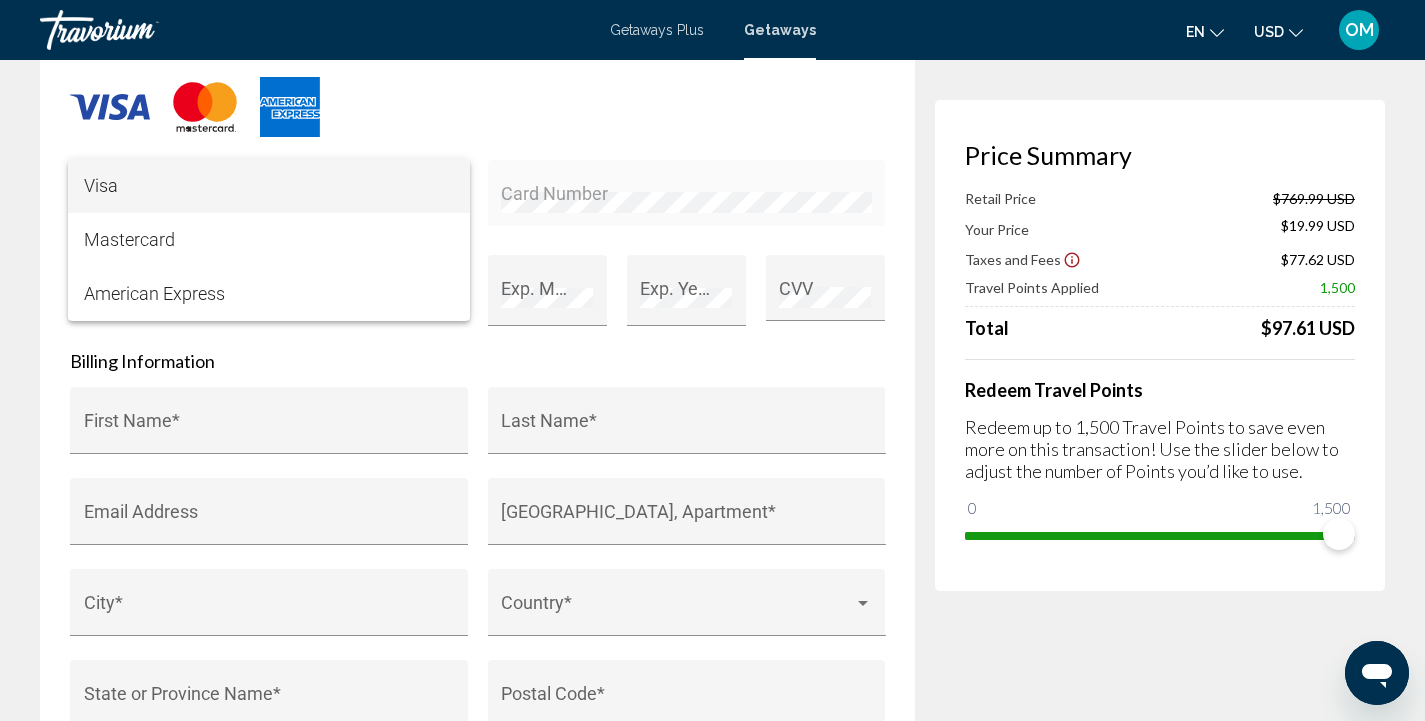 click on "Visa" at bounding box center (269, 186) 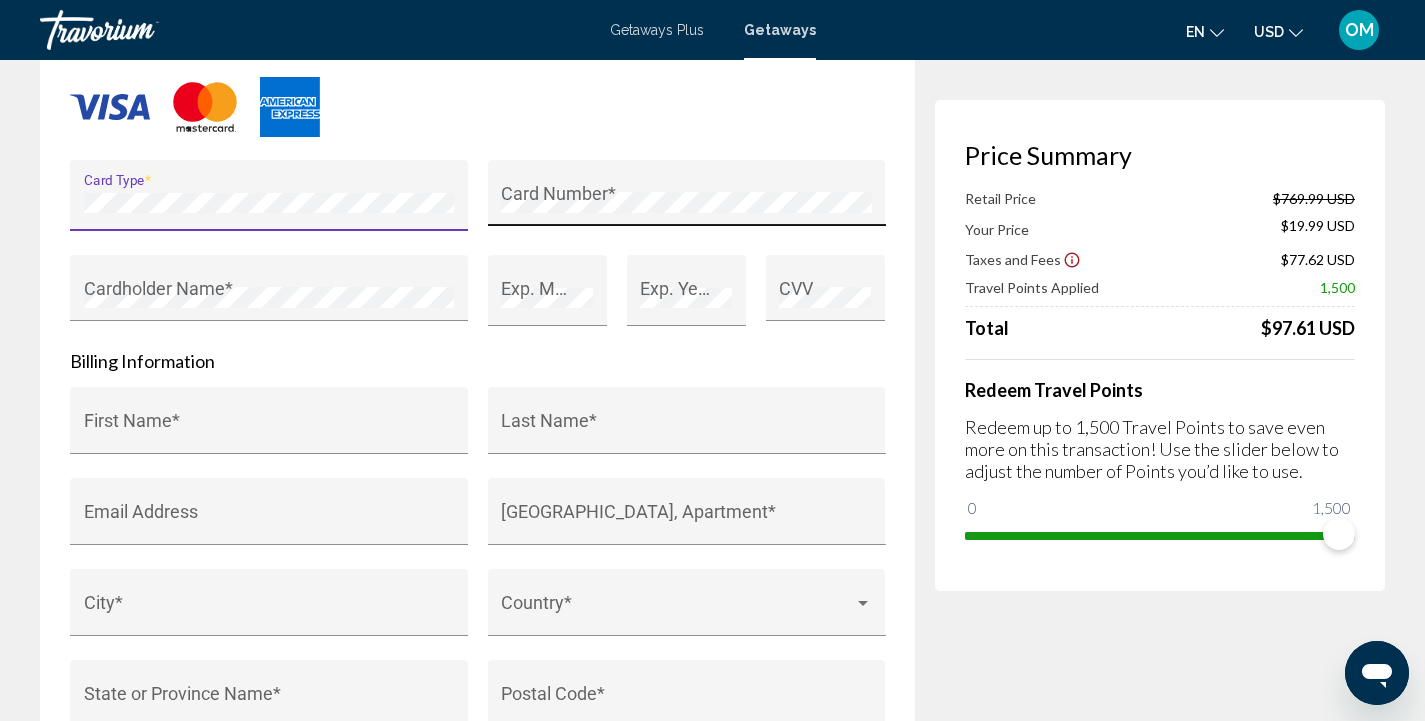 click on "Card Number  *" at bounding box center (686, 199) 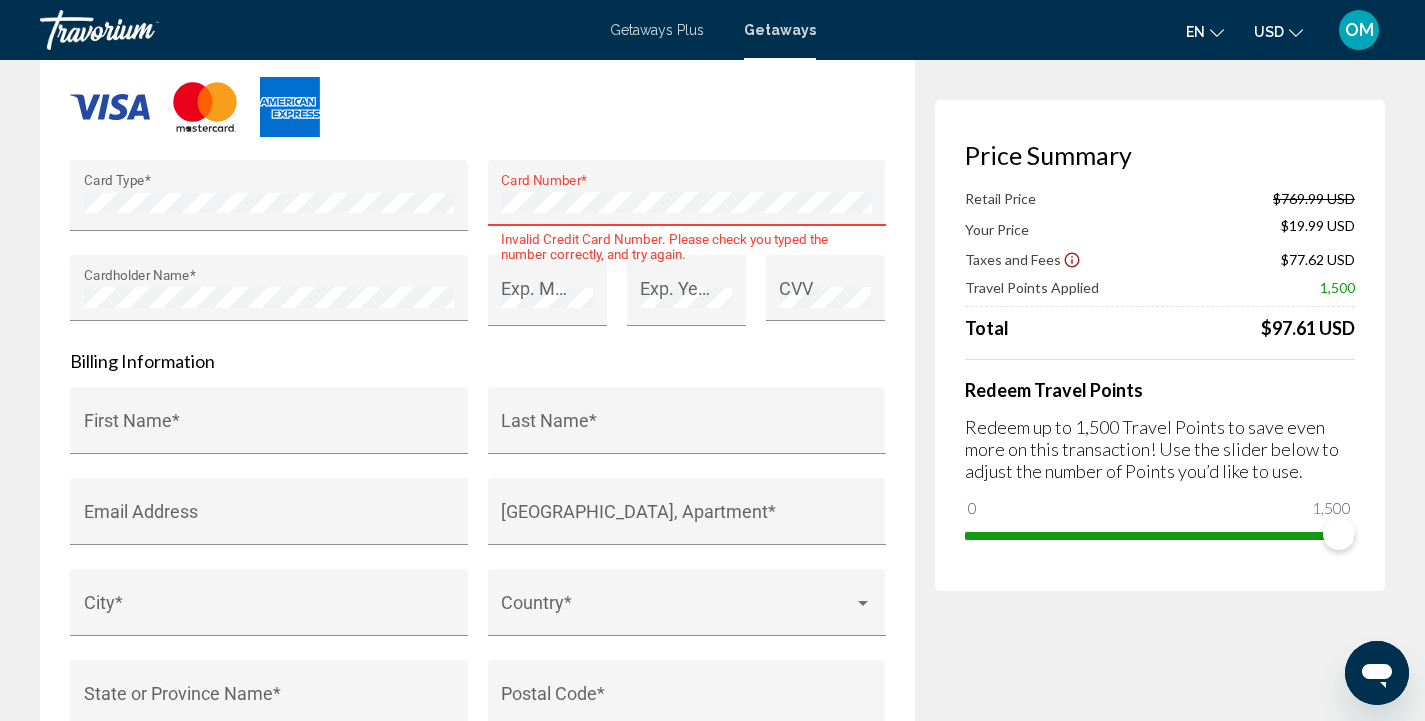 click on "Card Number  *" at bounding box center [686, 199] 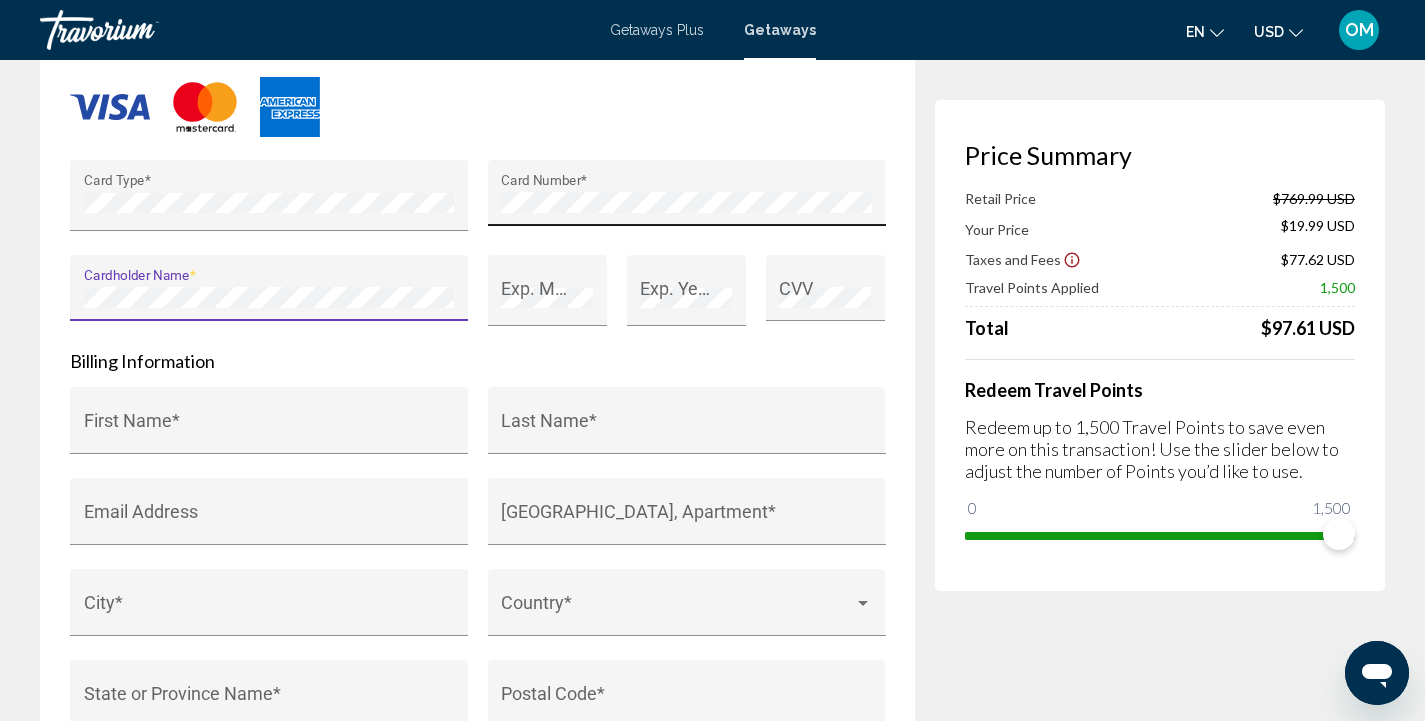 scroll, scrollTop: 1724, scrollLeft: 0, axis: vertical 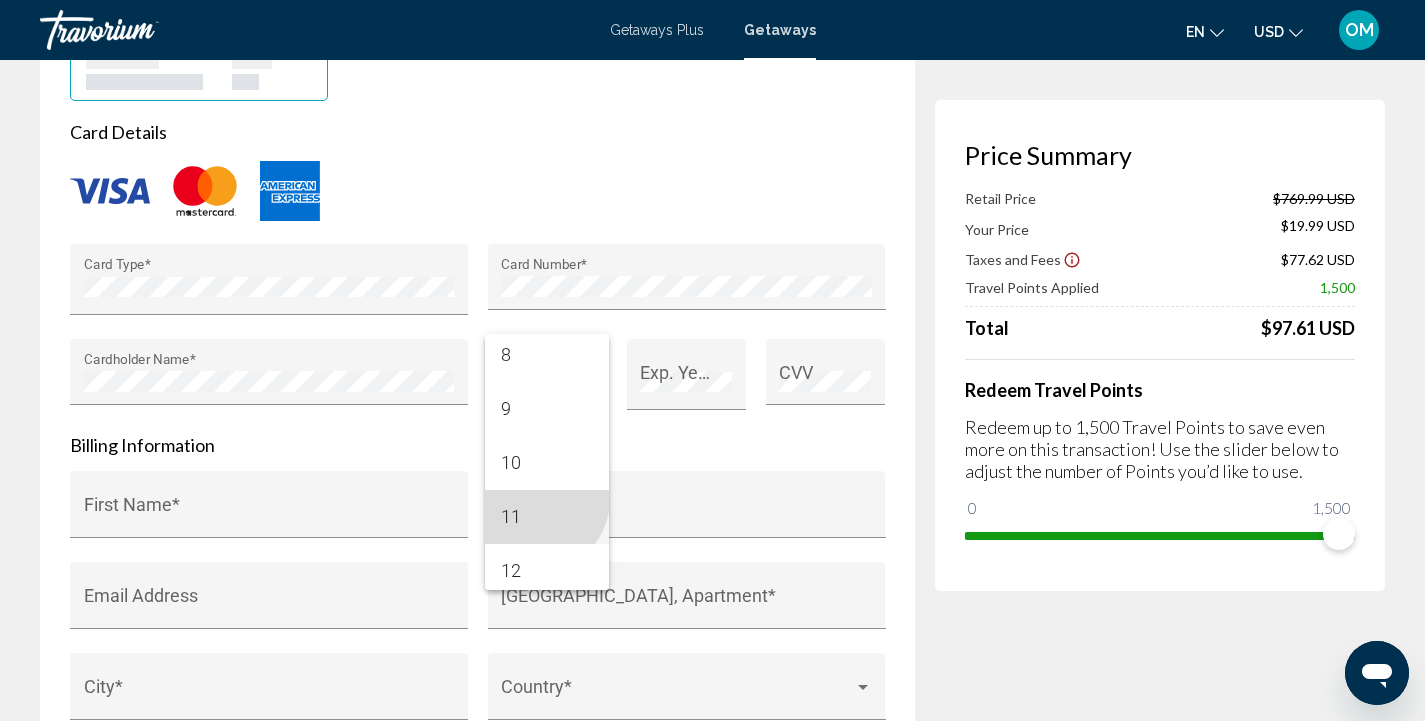 click on "11" at bounding box center (547, 517) 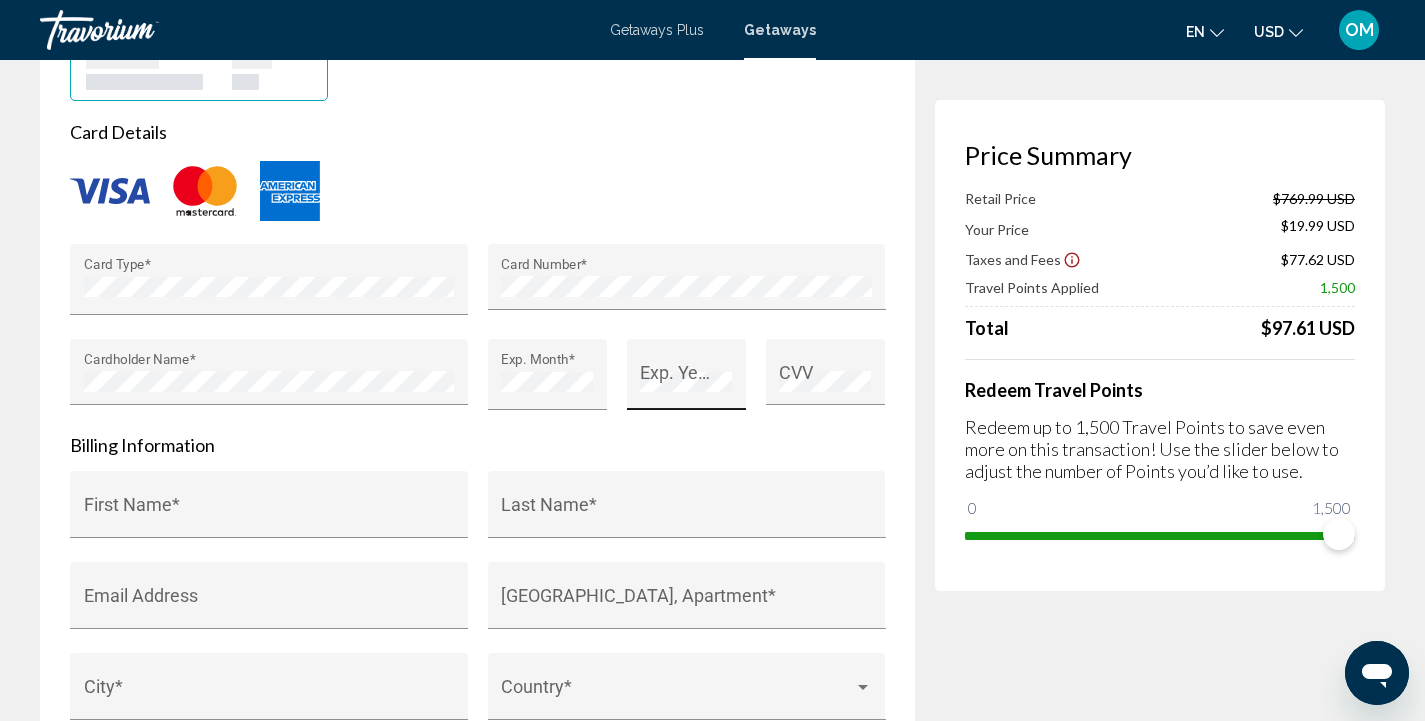 click on "Exp. Year  *" at bounding box center [686, 381] 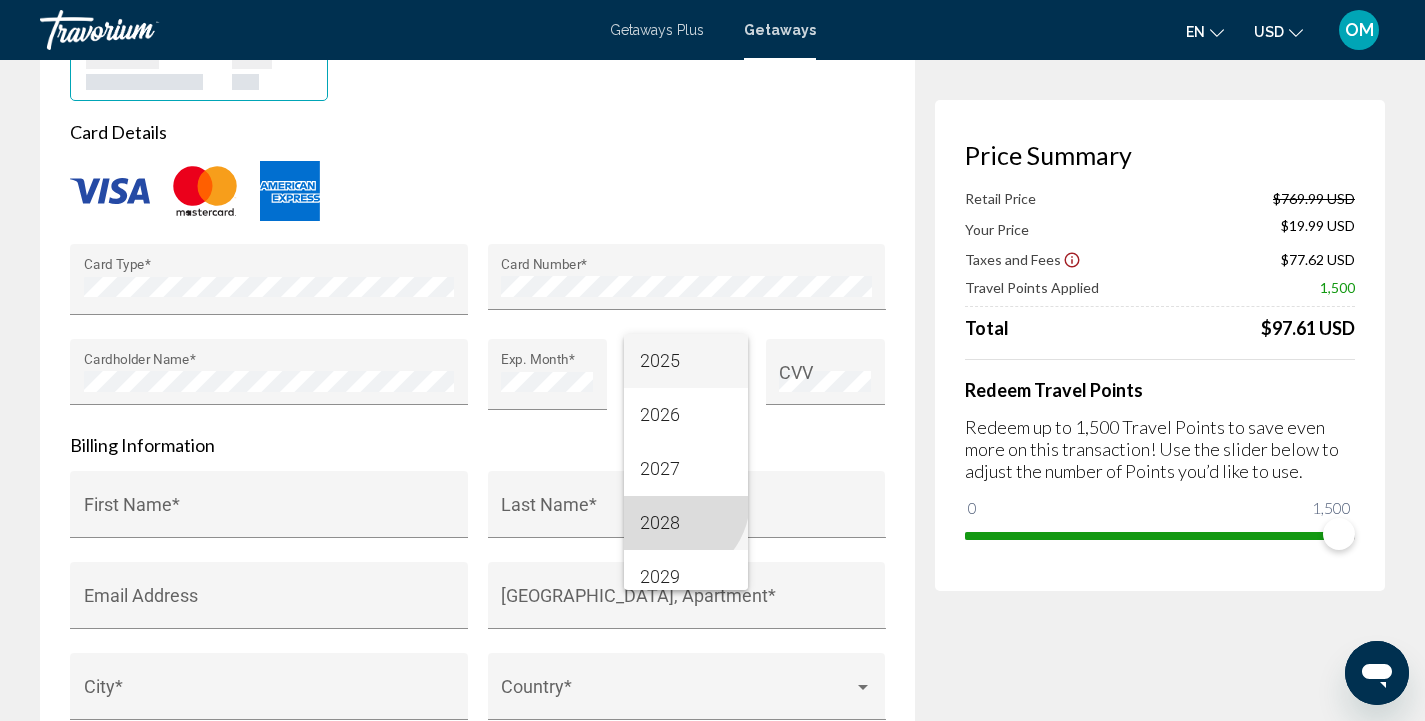 click on "2028" at bounding box center [686, 523] 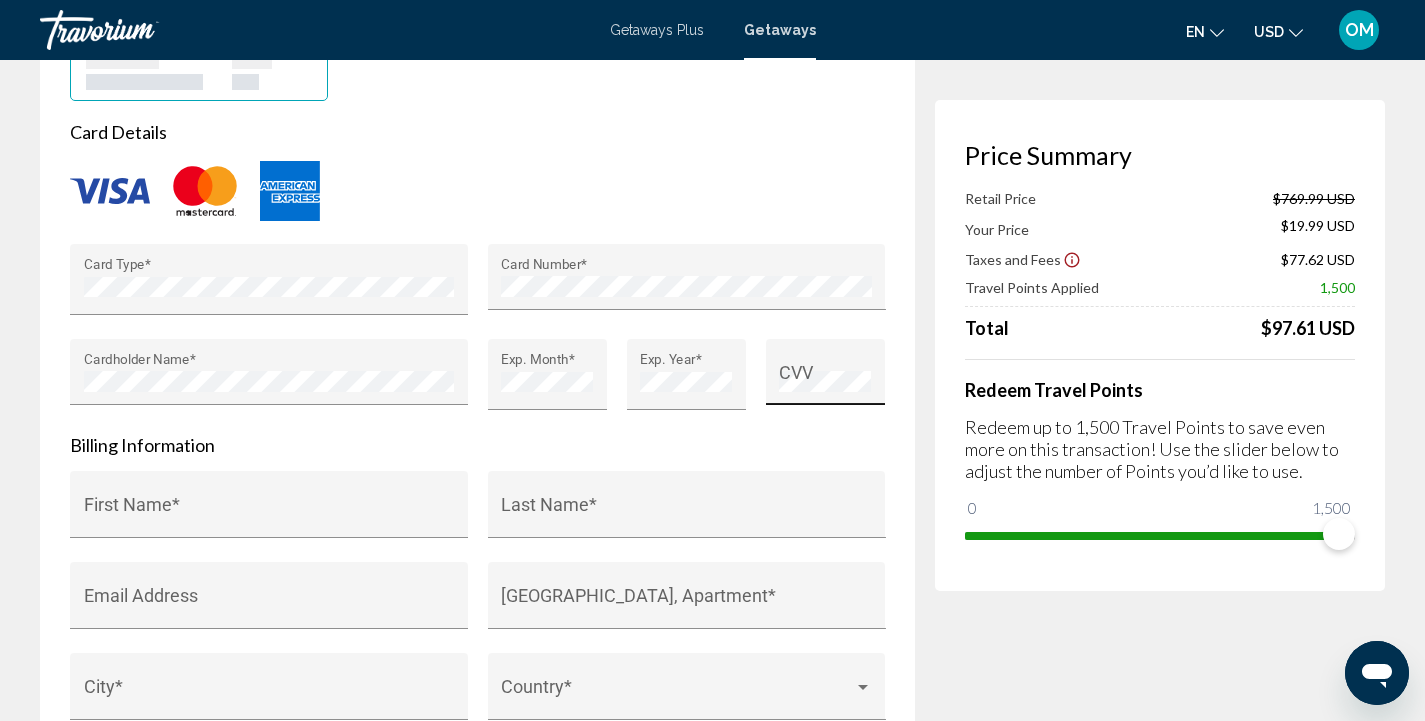 click on "CVV" at bounding box center (825, 372) 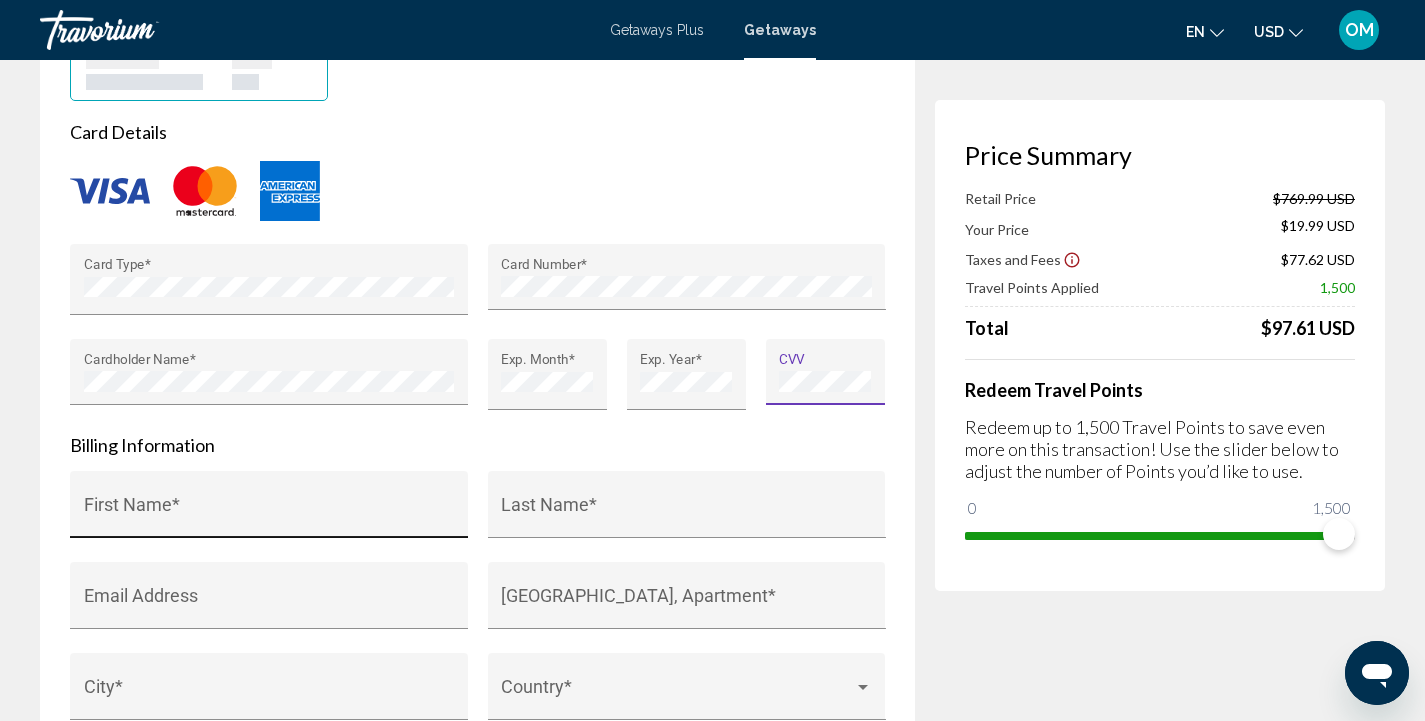 click on "First Name  *" at bounding box center [269, 514] 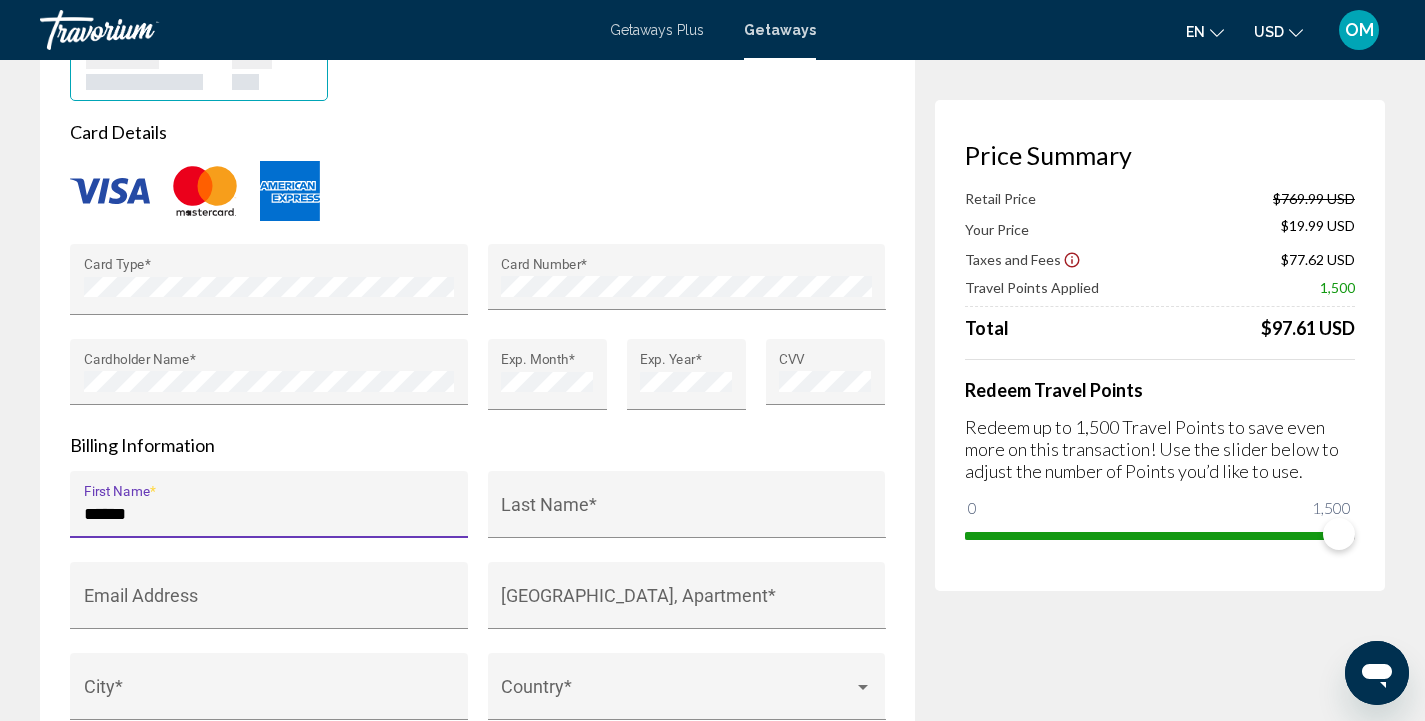type on "******" 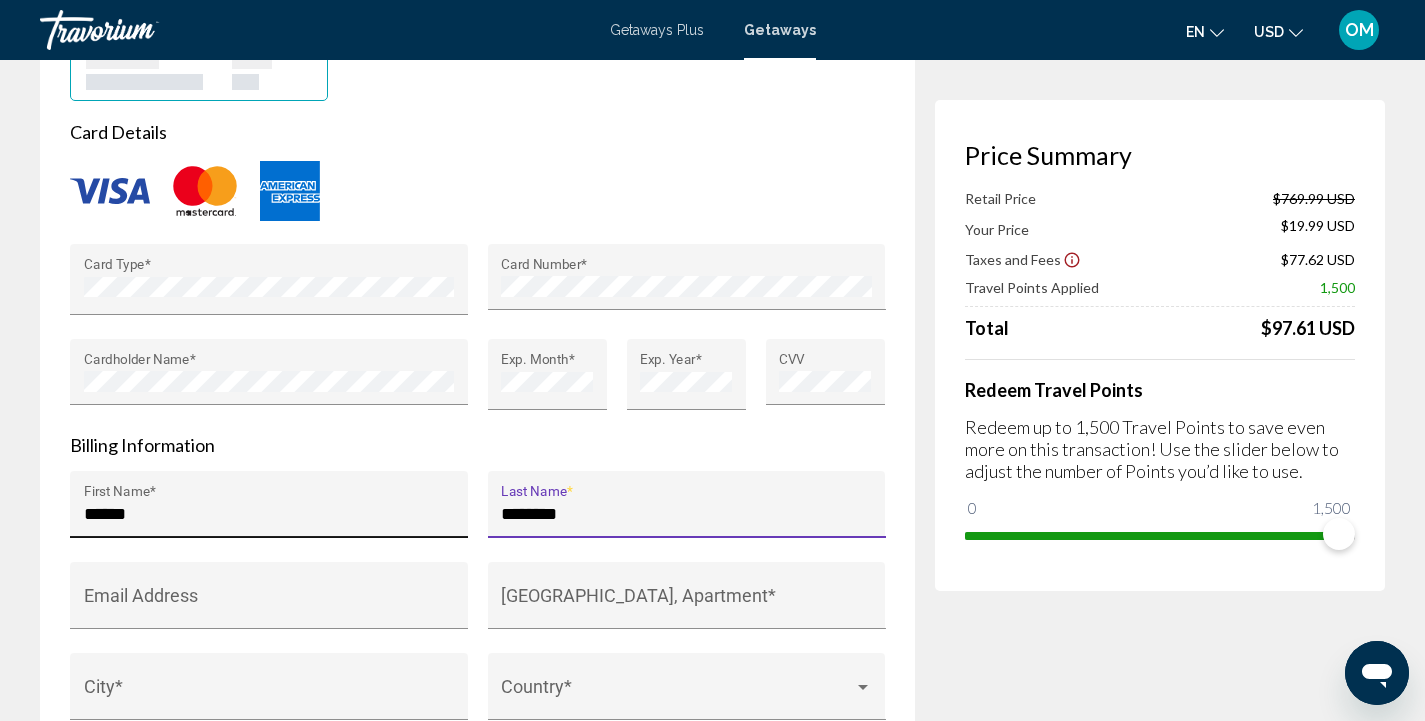 type on "********" 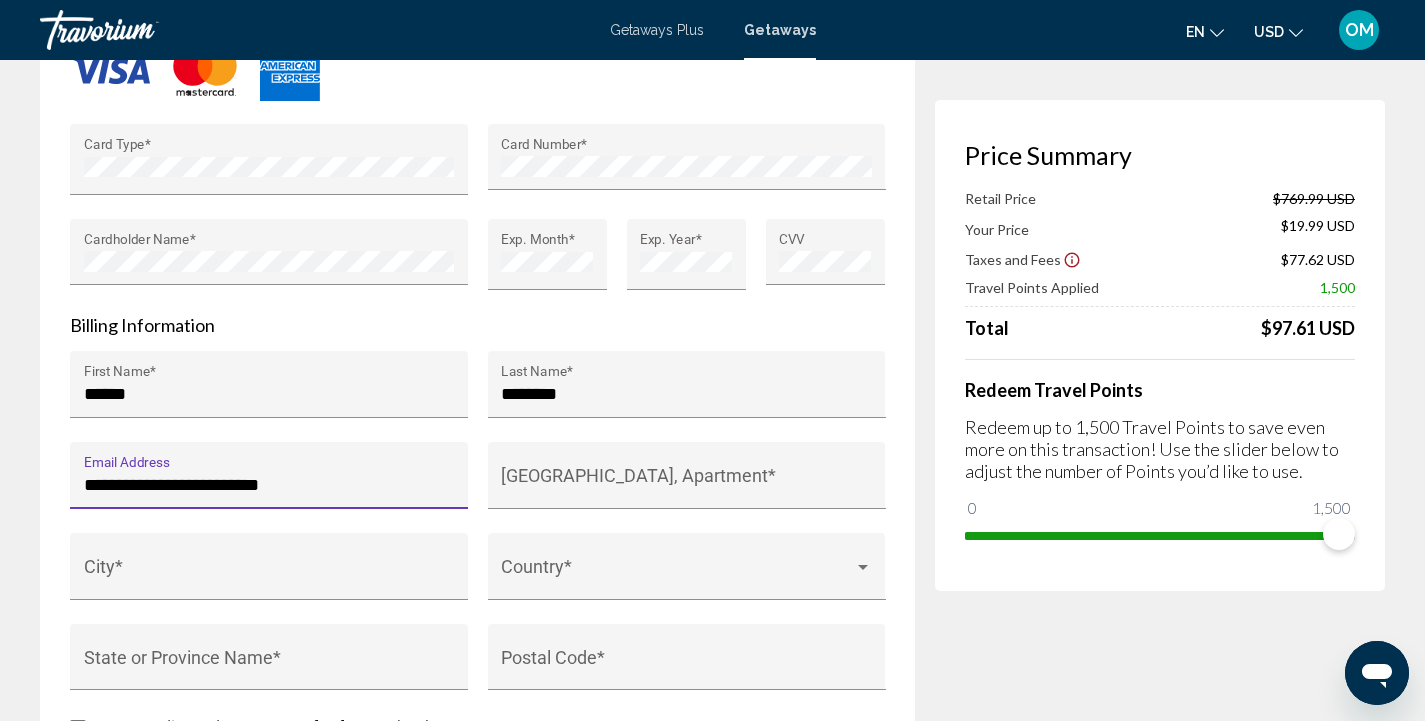 scroll, scrollTop: 1847, scrollLeft: 0, axis: vertical 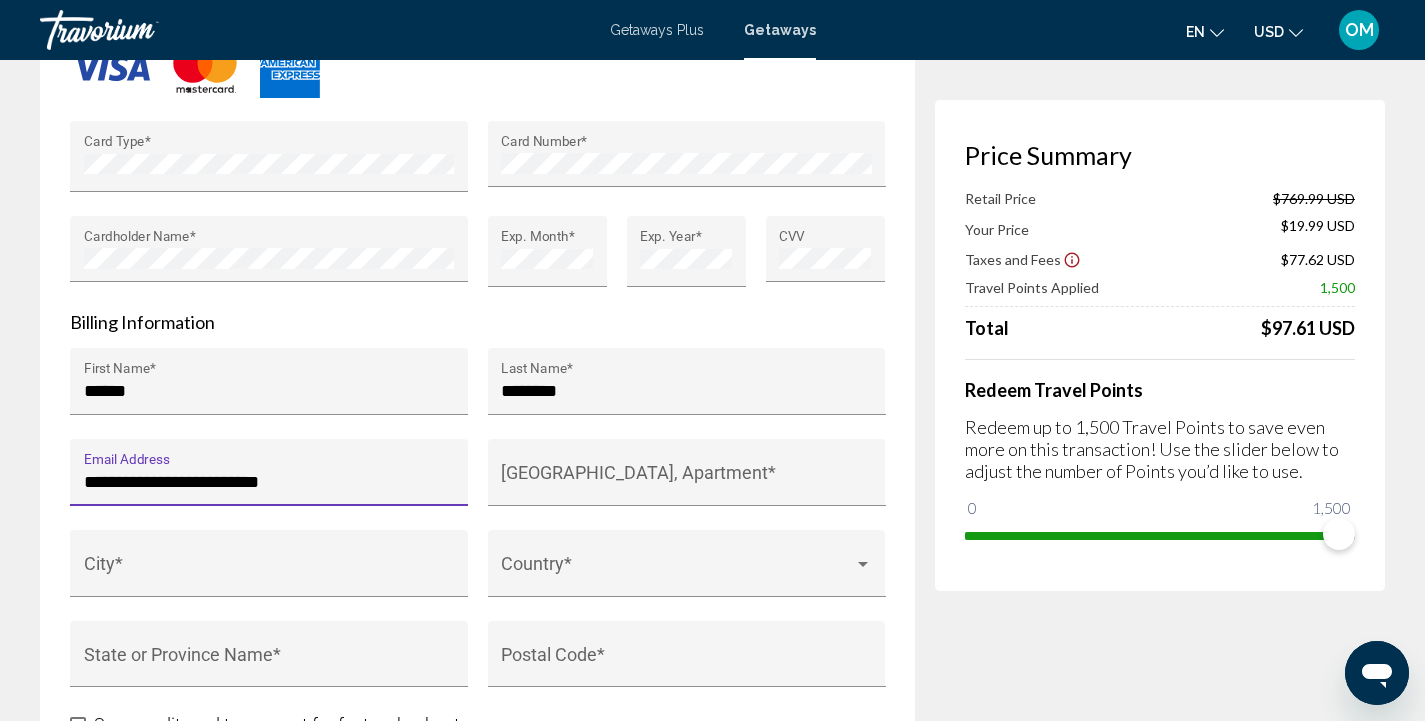 type on "**********" 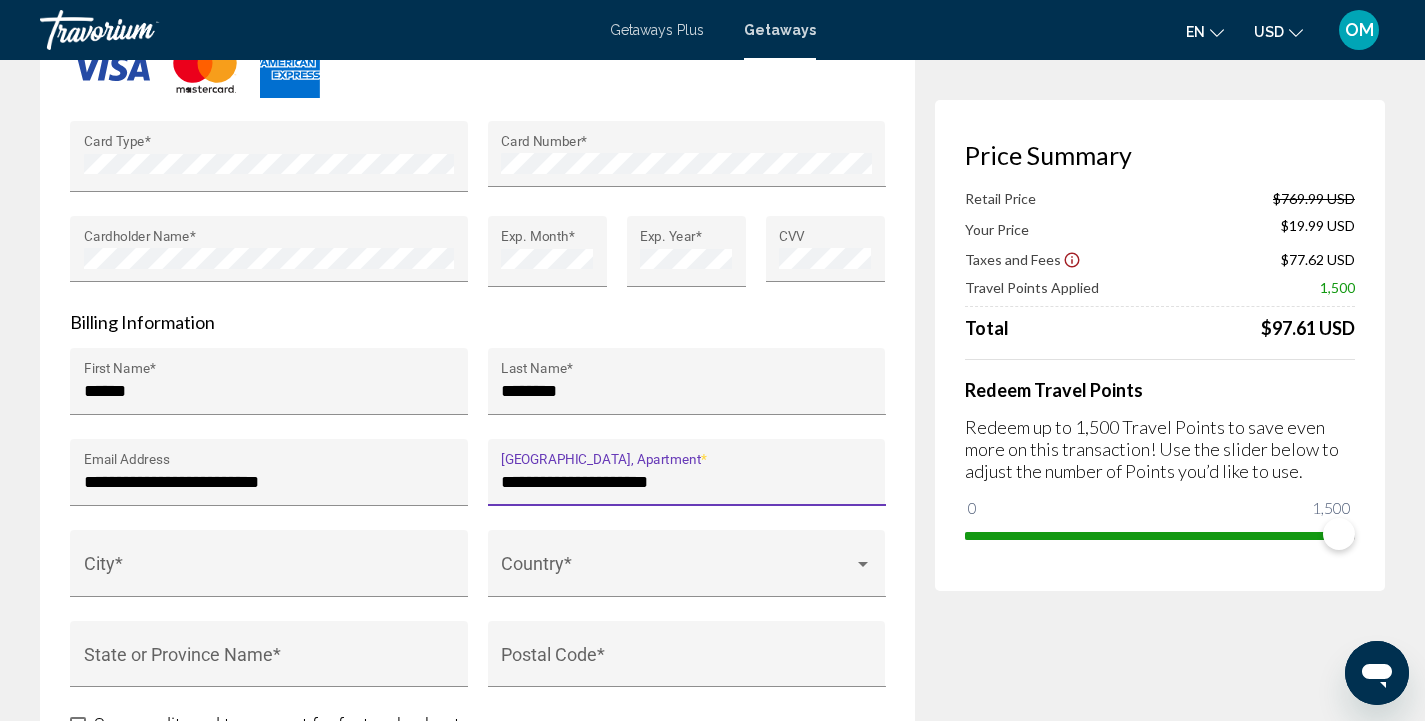 type on "**********" 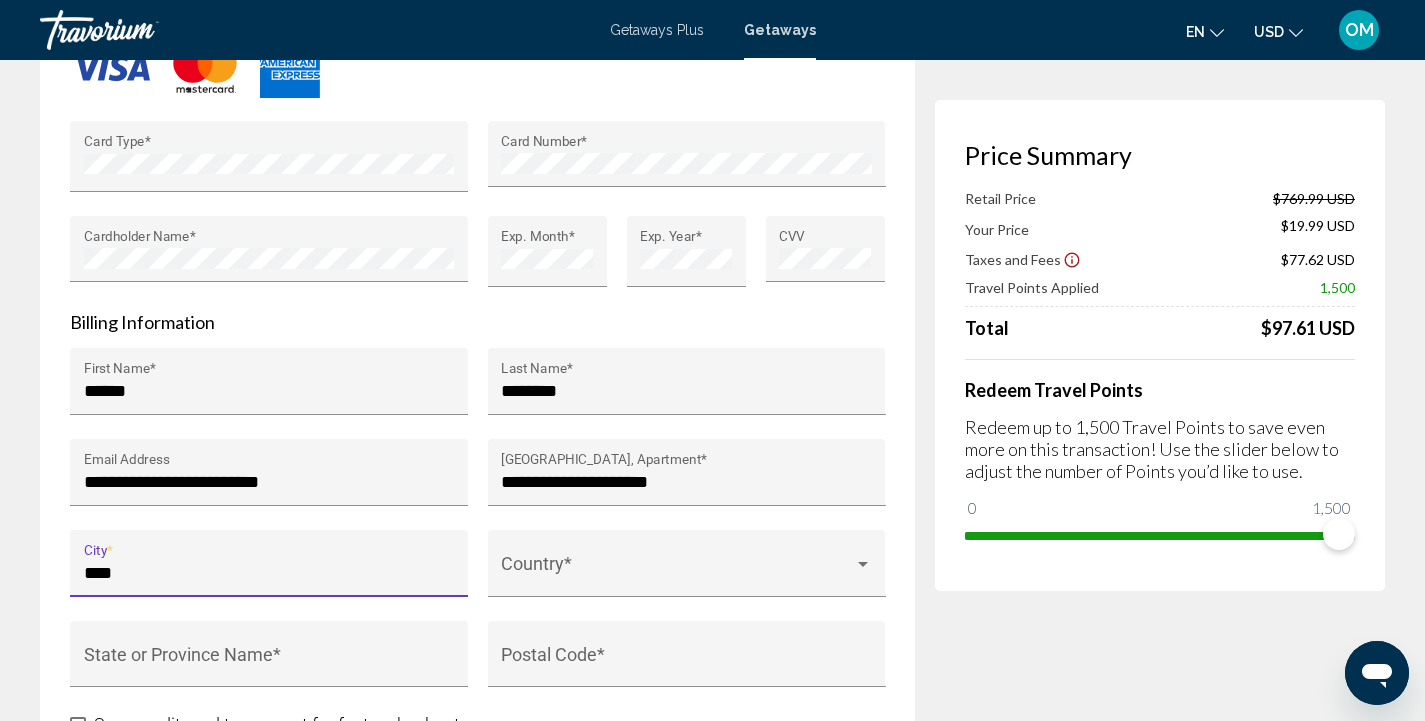 type on "****" 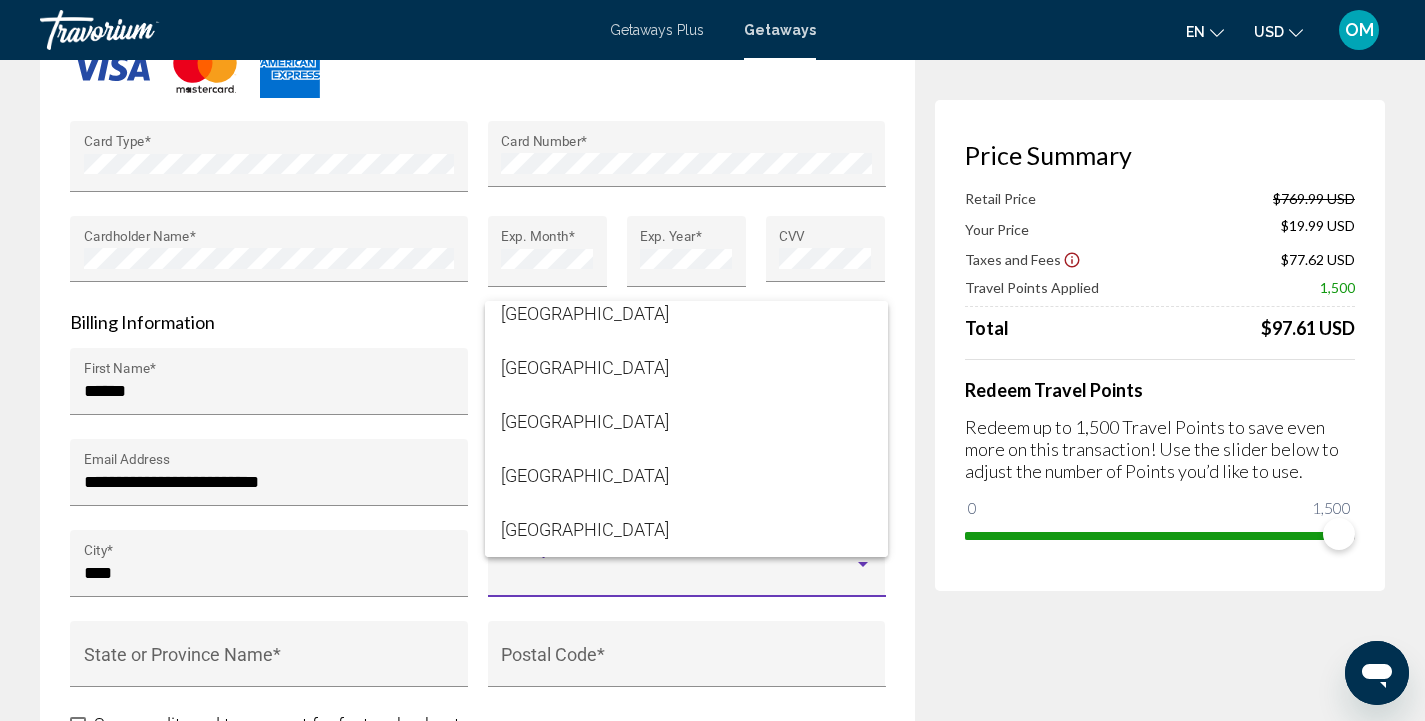 scroll, scrollTop: 6480, scrollLeft: 0, axis: vertical 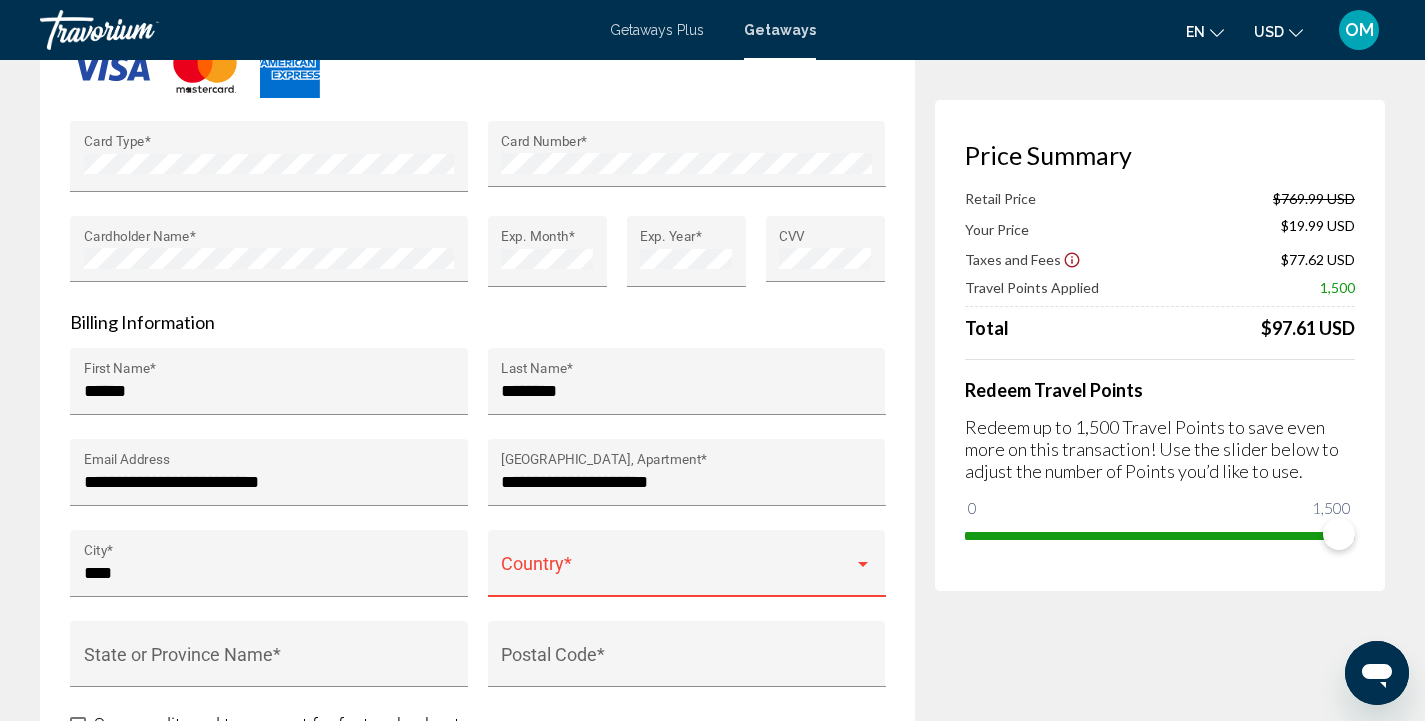 click on "**********" at bounding box center [269, 484] 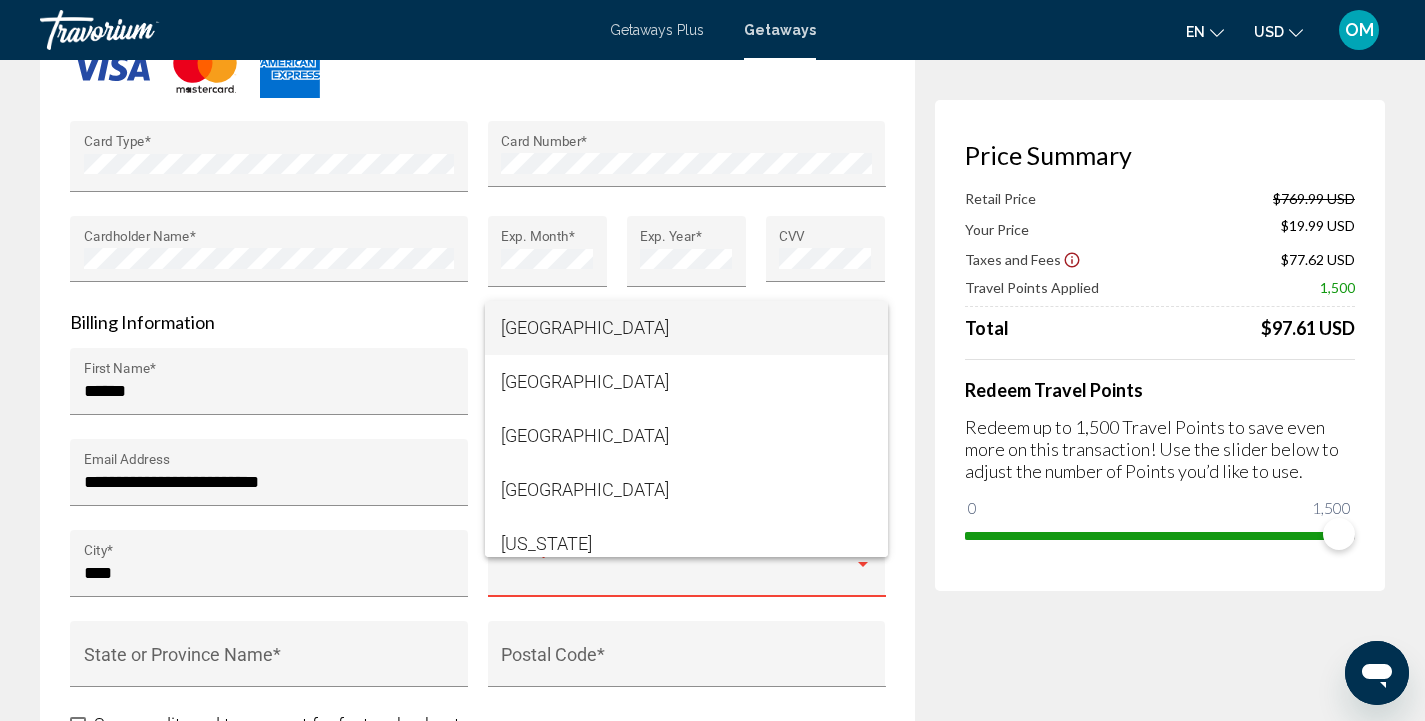 scroll, scrollTop: 12650, scrollLeft: 0, axis: vertical 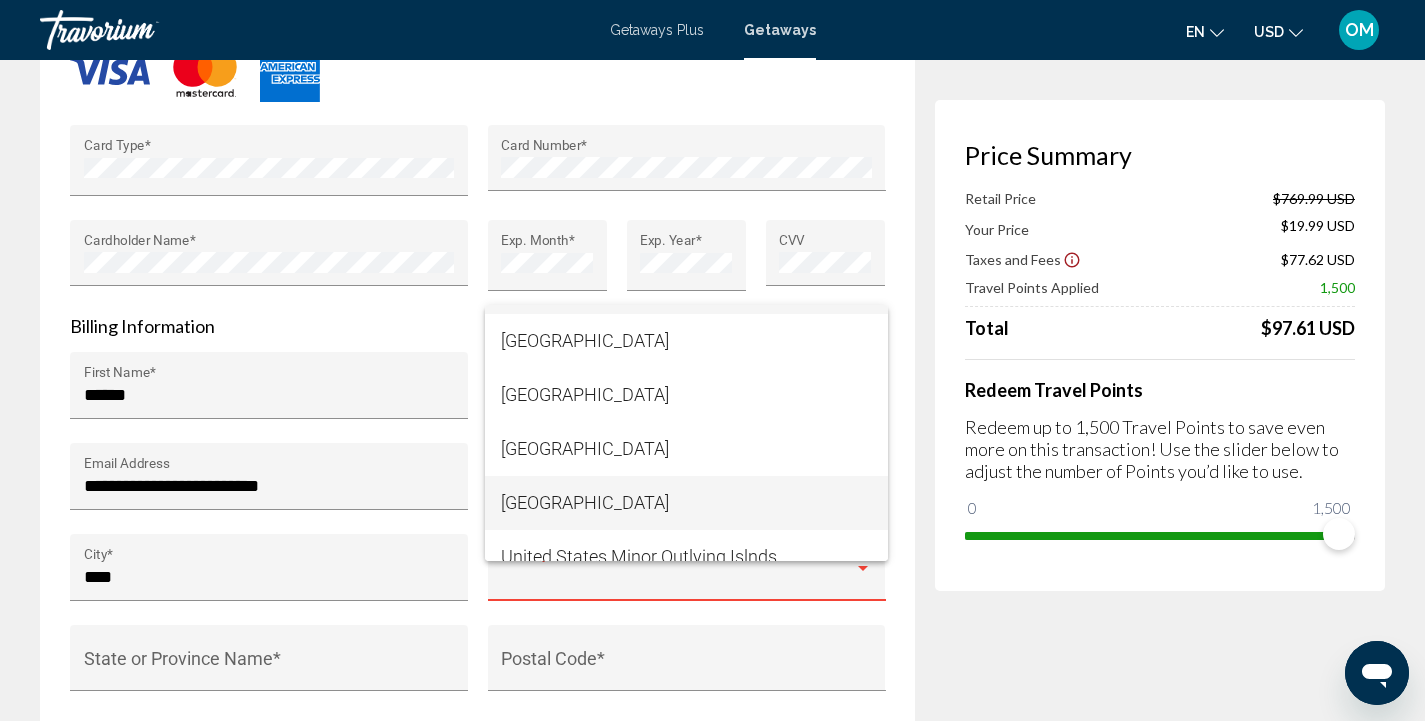 click on "[GEOGRAPHIC_DATA]" at bounding box center (686, 503) 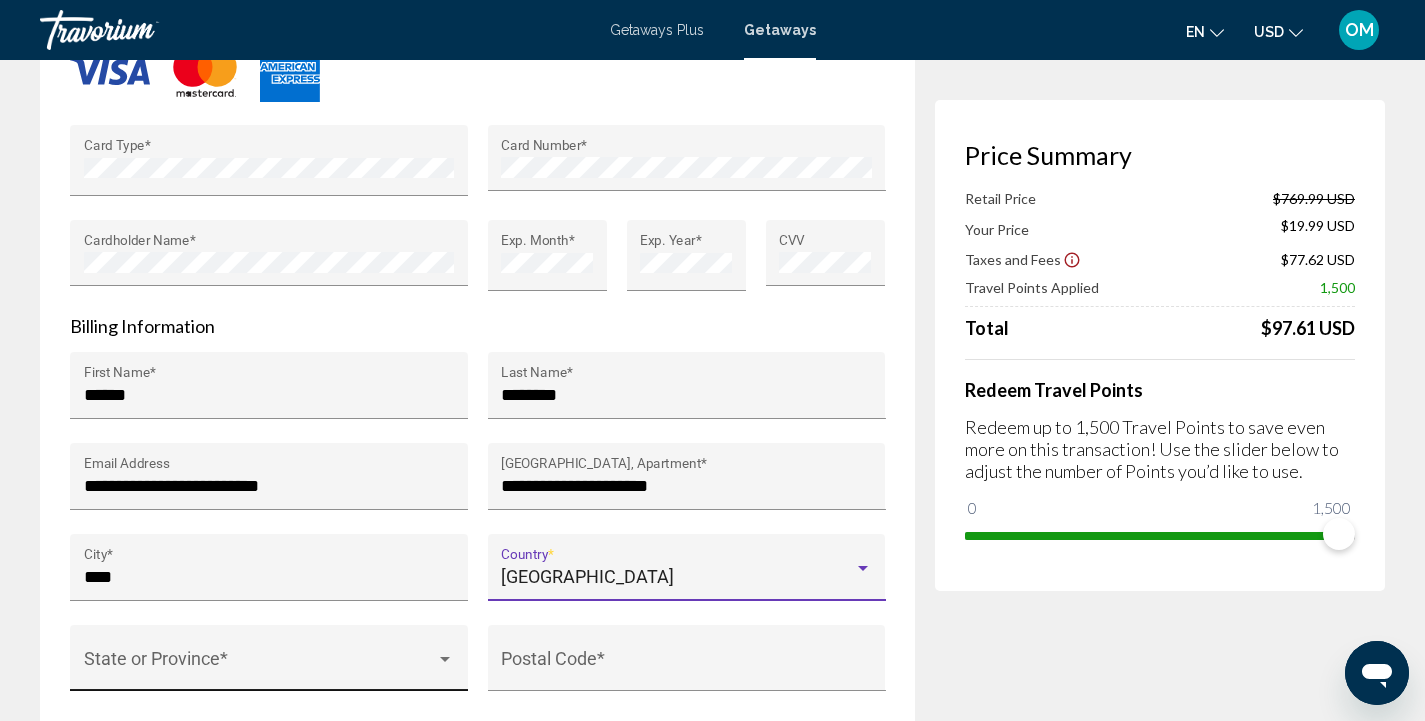 click on "State or Province  *" at bounding box center (269, 664) 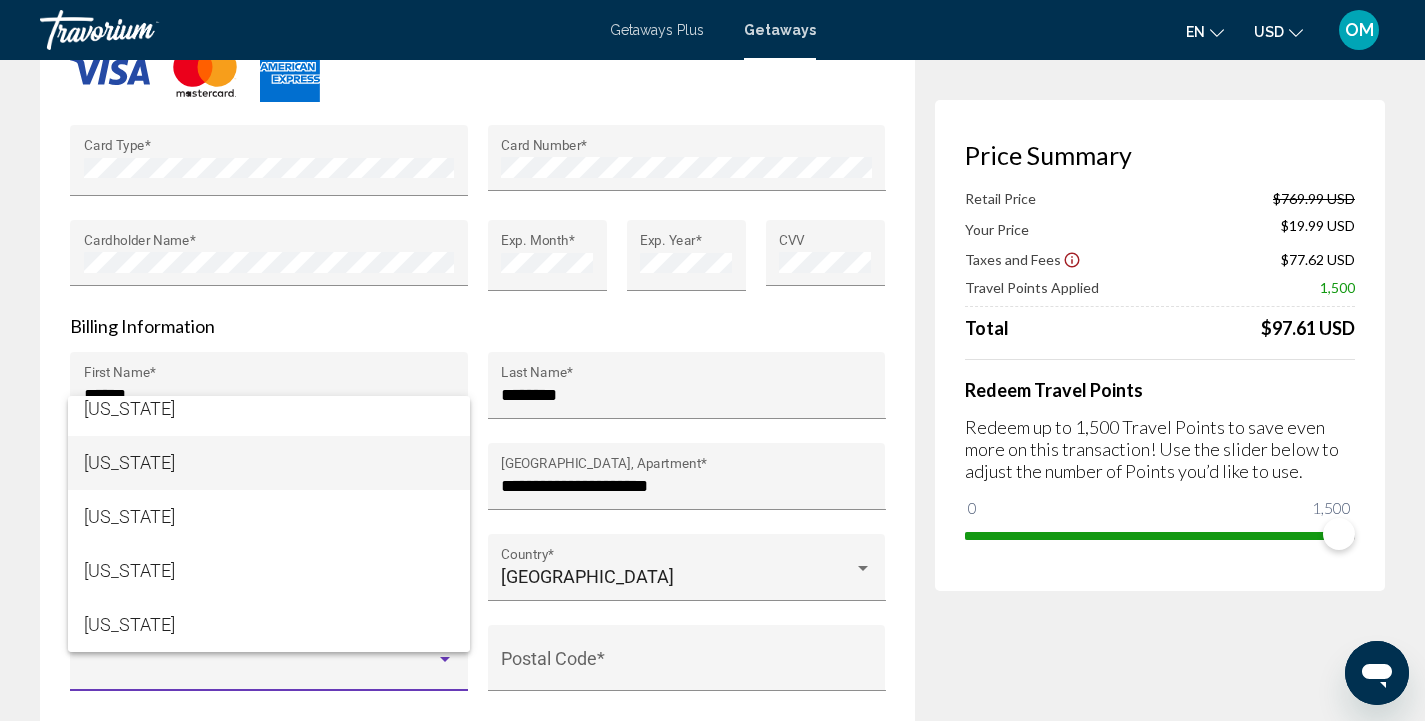 scroll, scrollTop: 2606, scrollLeft: 0, axis: vertical 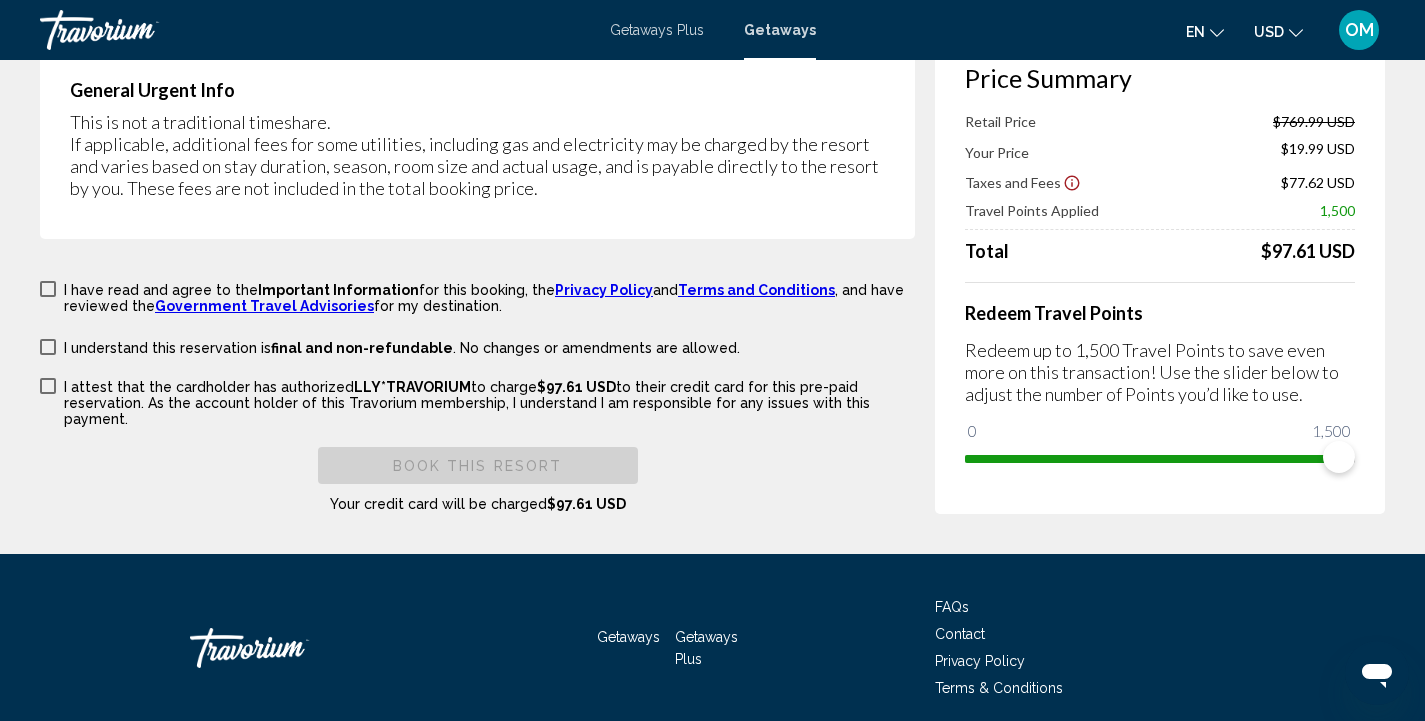type on "*****" 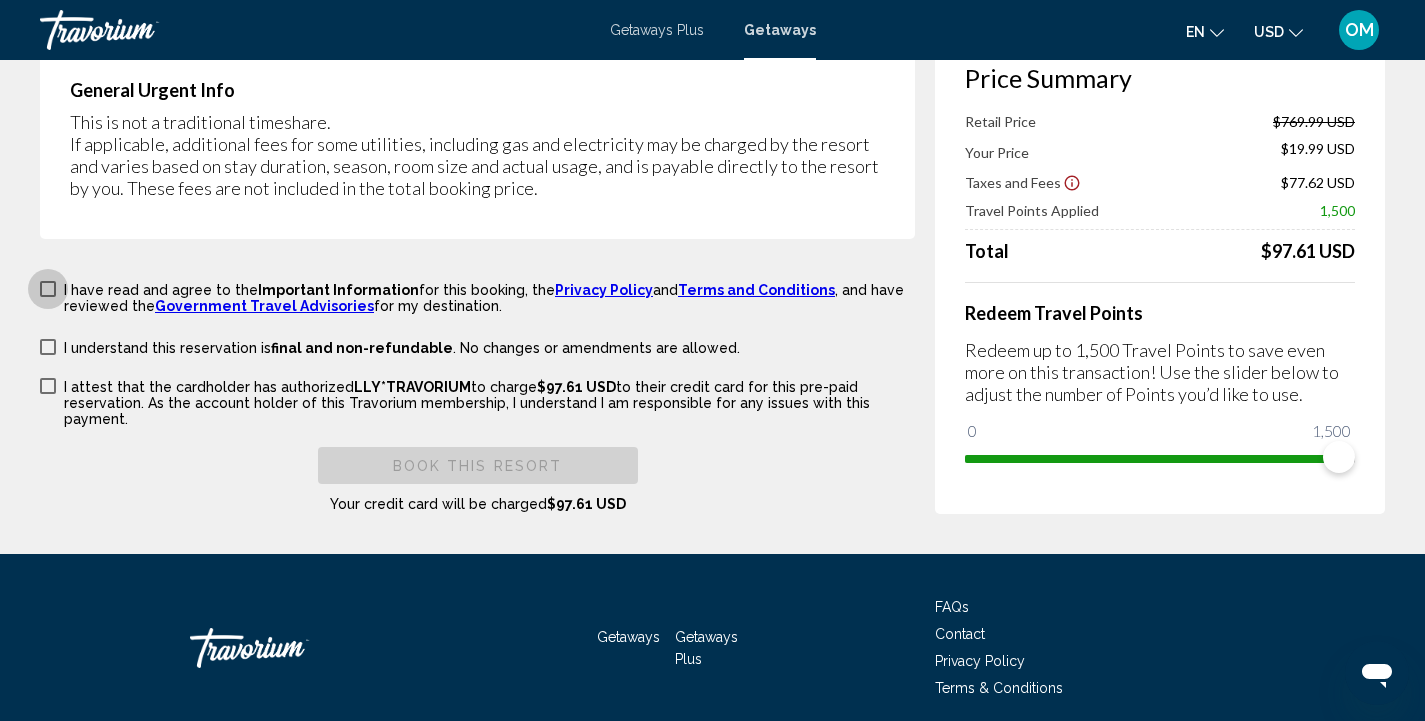 click on "I have read and agree to the  Important Information  for this booking, the  Privacy Policy  and  Terms and Conditions , and have reviewed the  Government Travel Advisories  for my destination." at bounding box center (477, 296) 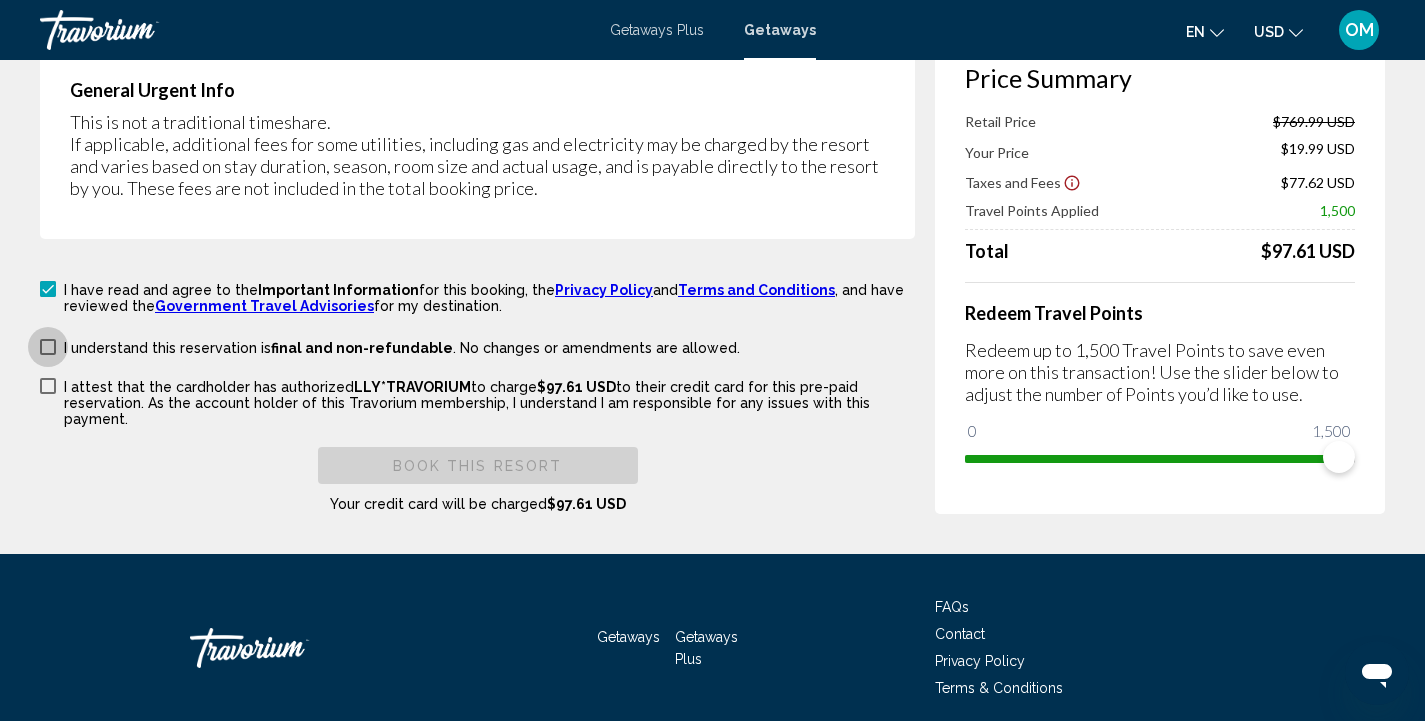 click on "I understand this reservation is  final and non-refundable . No changes or amendments are allowed.  I understand this reservation is refundable until  {0} . Cancellations made after that date and time are non-refundable." at bounding box center [390, 346] 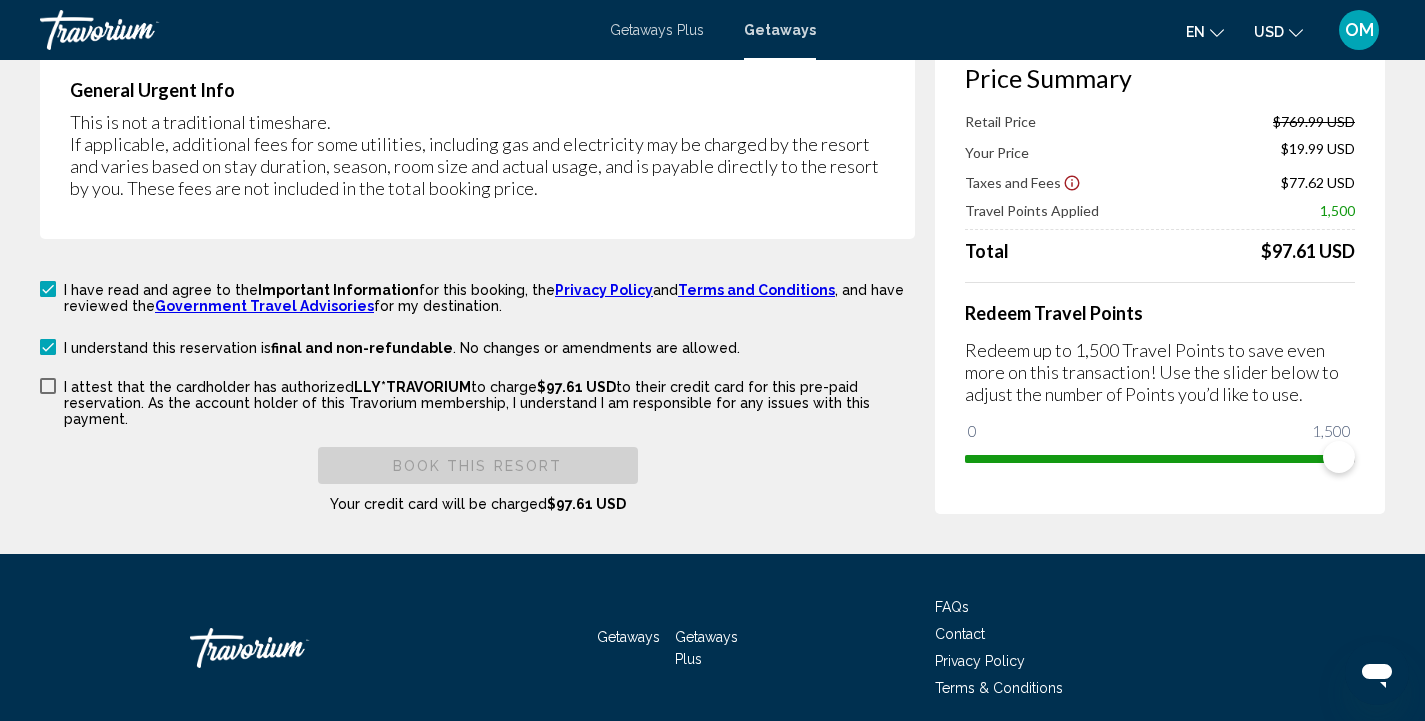 click on "I have read and agree to the  Important Information  for this booking, the  Privacy Policy  and  Terms and Conditions , and have reviewed the  Government Travel Advisories  for my destination.   I understand this reservation is  final and non-refundable . No changes or amendments are allowed.  I understand this reservation is refundable until  {0} . Cancellations made after that date and time are non-refundable.   I attest that the cardholder has authorized  LLY*TRAVORIUM  to charge  $97.61 USD  to their credit card for this pre-paid reservation. As the account holder of this Travorium membership, I understand I am responsible for any issues with this payment. Book this Resort Your credit card will be charged  $97.61 USD" at bounding box center (477, 396) 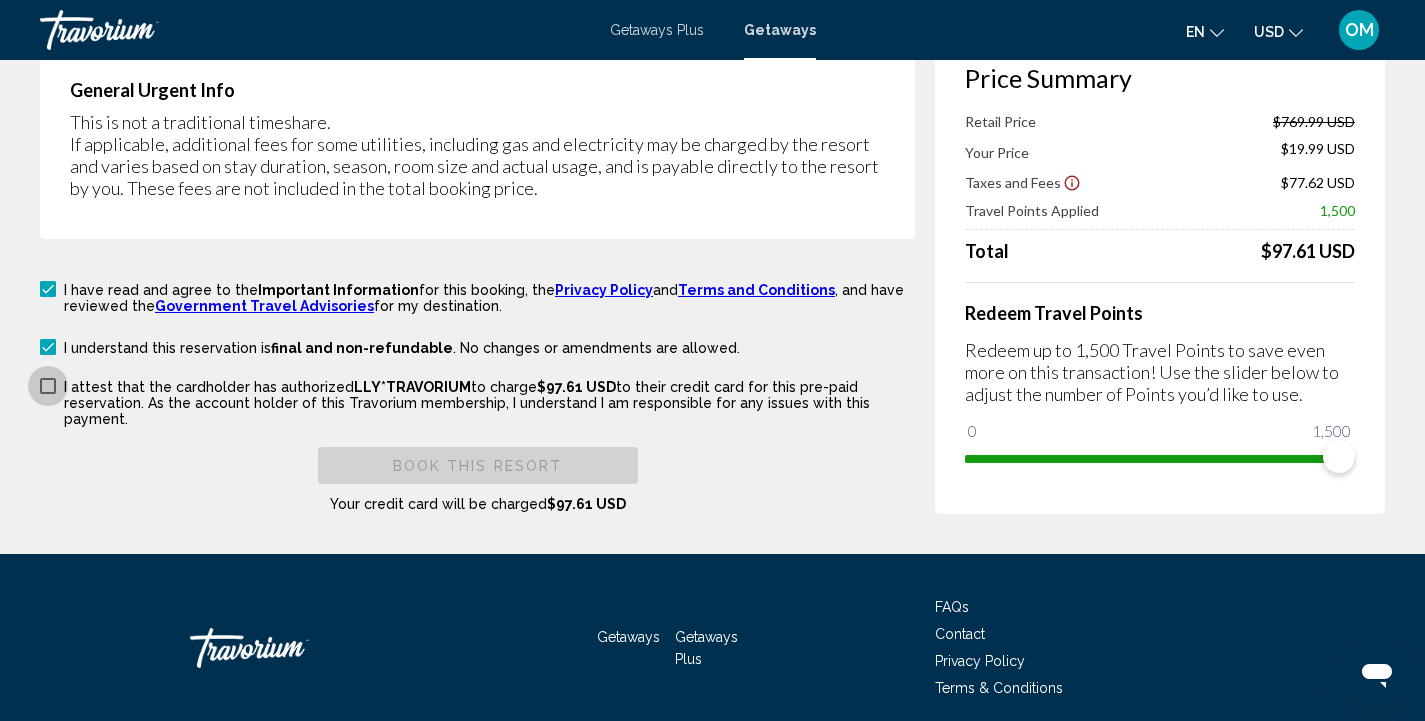 click on "I attest that the cardholder has authorized  LLY*TRAVORIUM  to charge  $97.61 USD  to their credit card for this pre-paid reservation. As the account holder of this Travorium membership, I understand I am responsible for any issues with this payment." at bounding box center [477, 401] 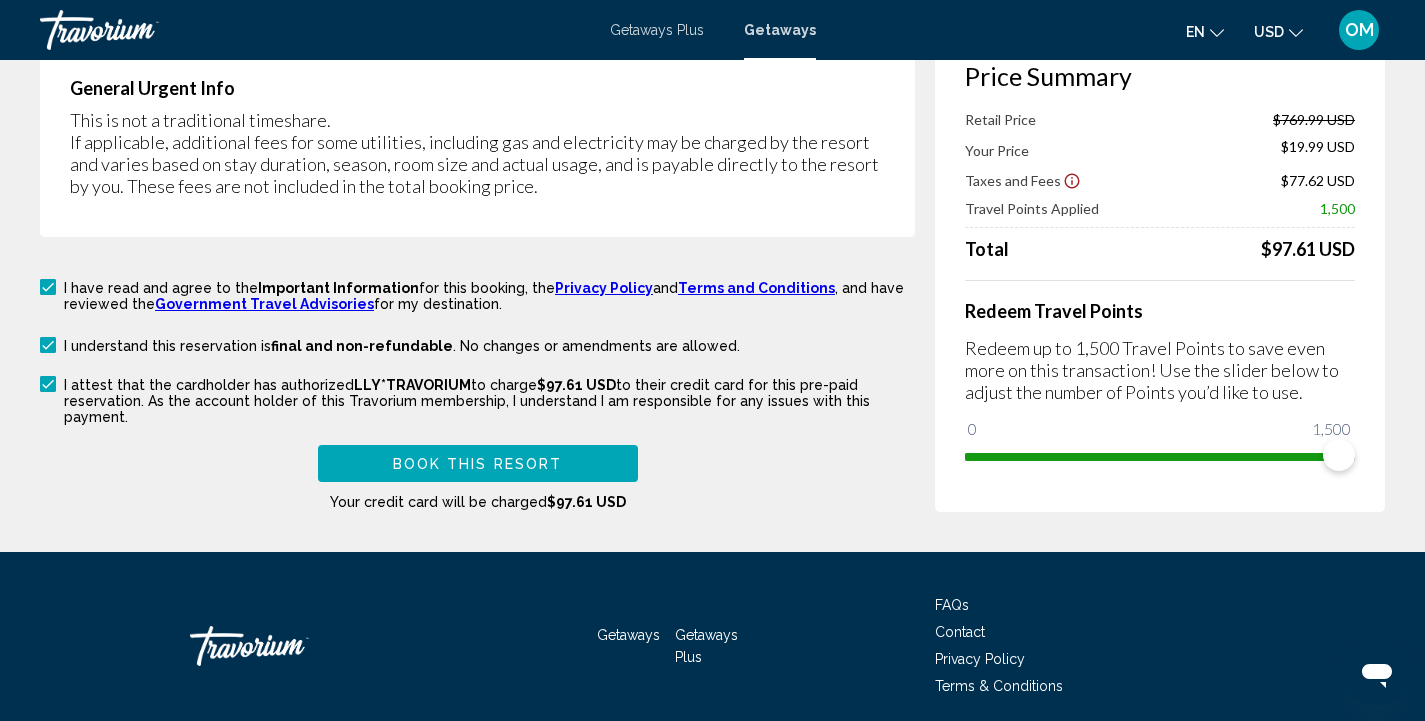 scroll, scrollTop: 3207, scrollLeft: 0, axis: vertical 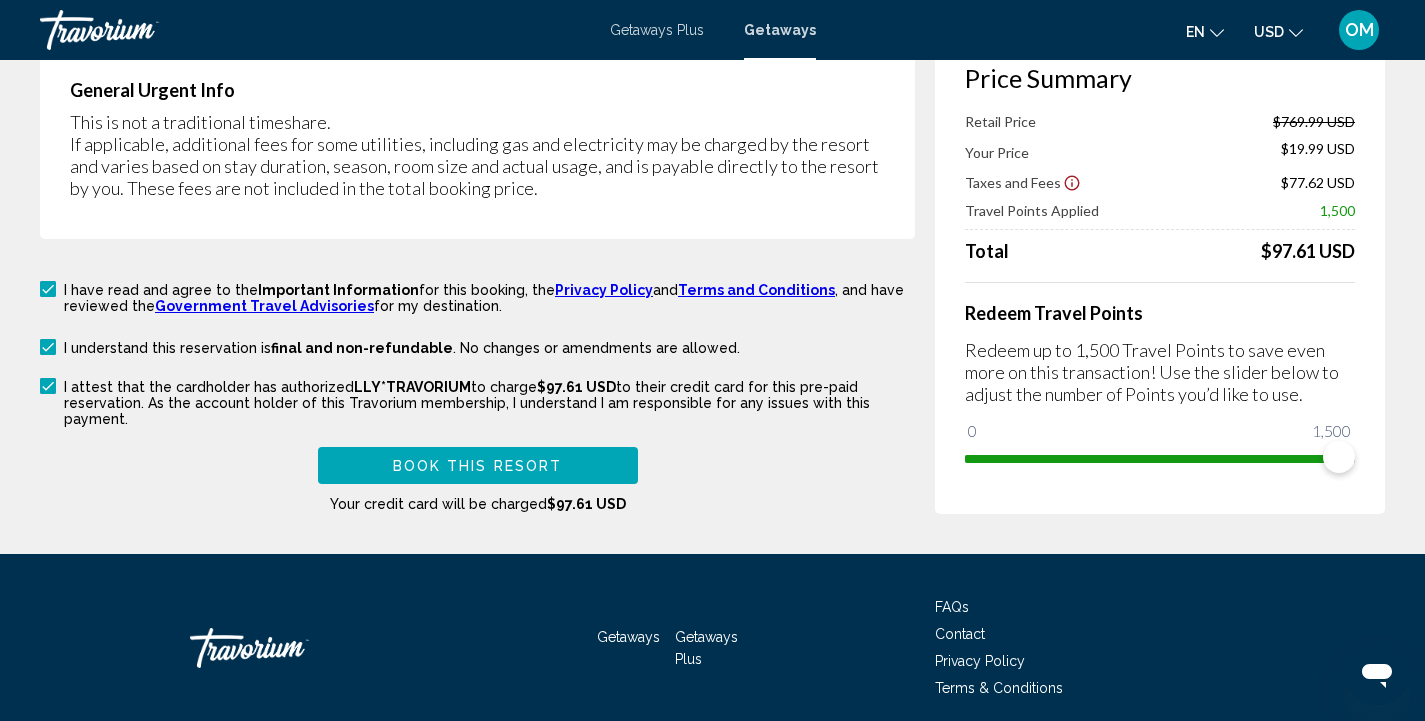 click on "Book this Resort" at bounding box center [478, 466] 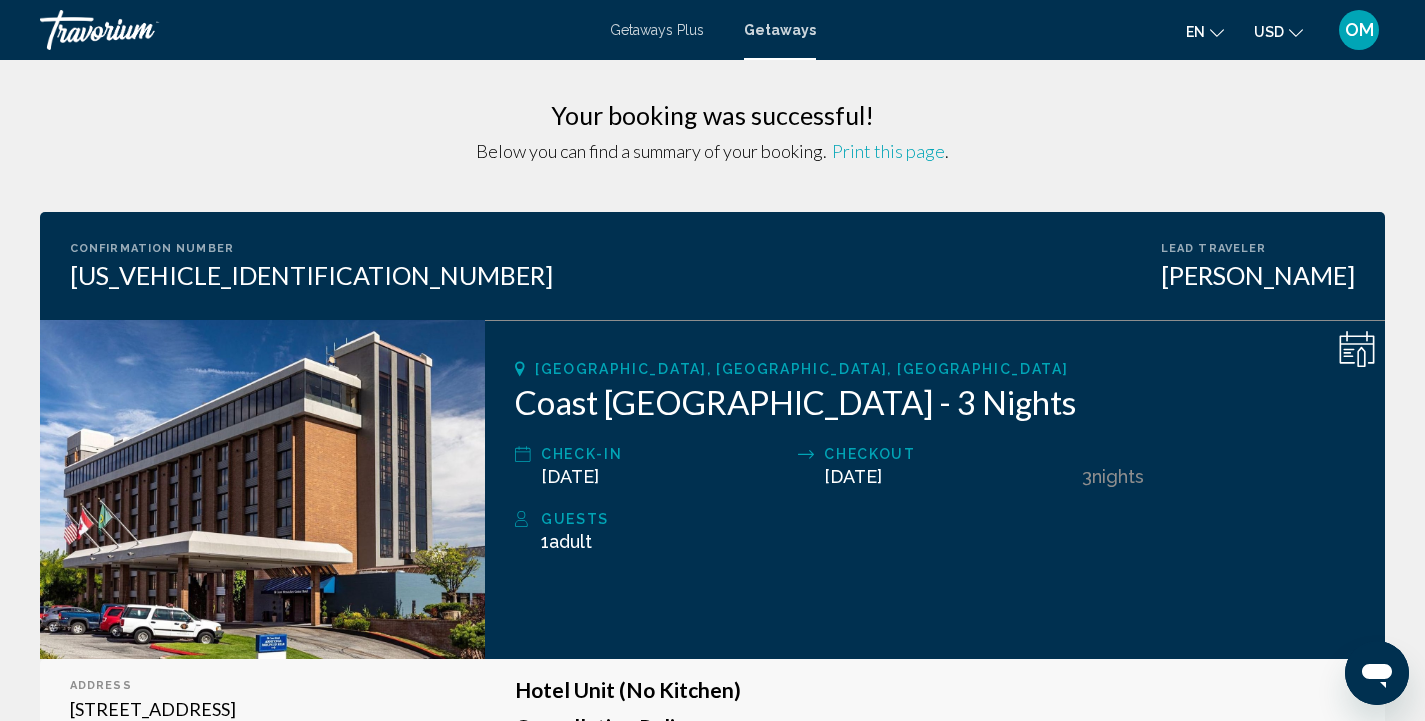 scroll, scrollTop: 0, scrollLeft: 0, axis: both 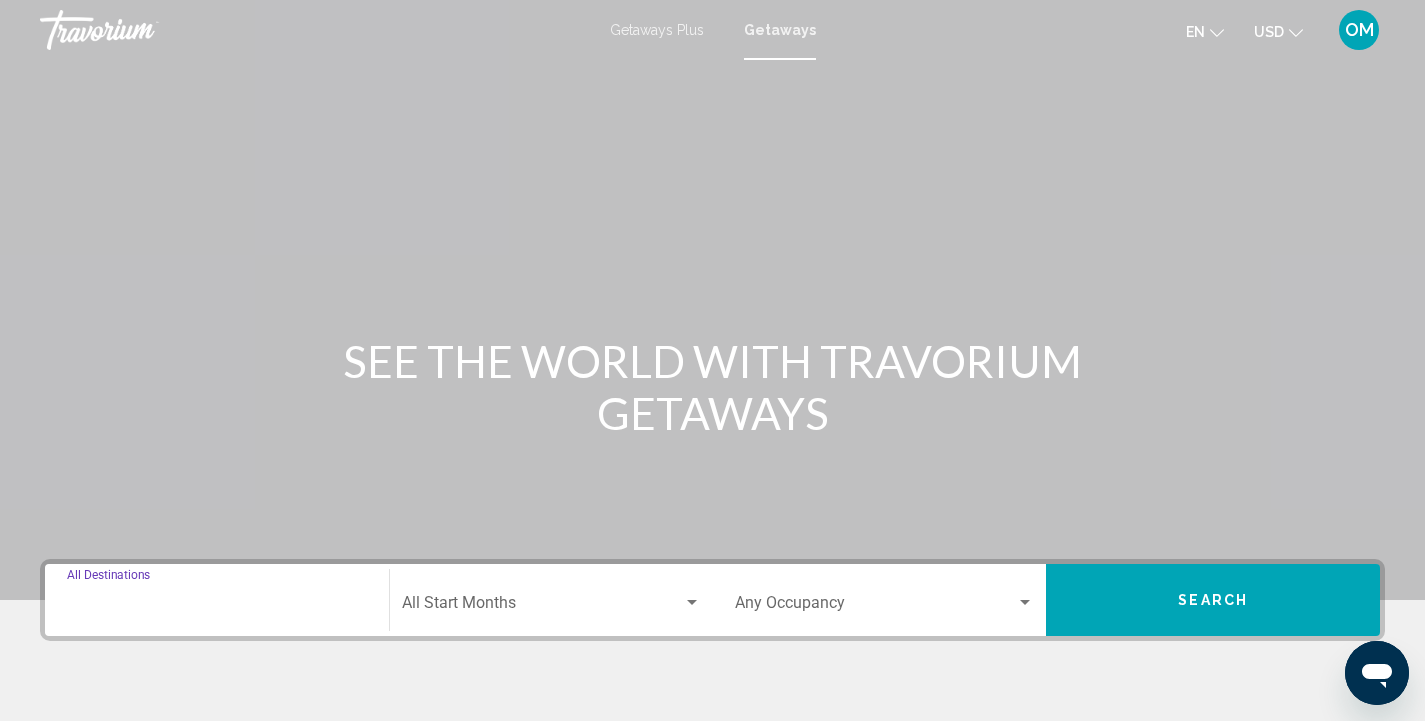 click on "Destination All Destinations" at bounding box center (217, 607) 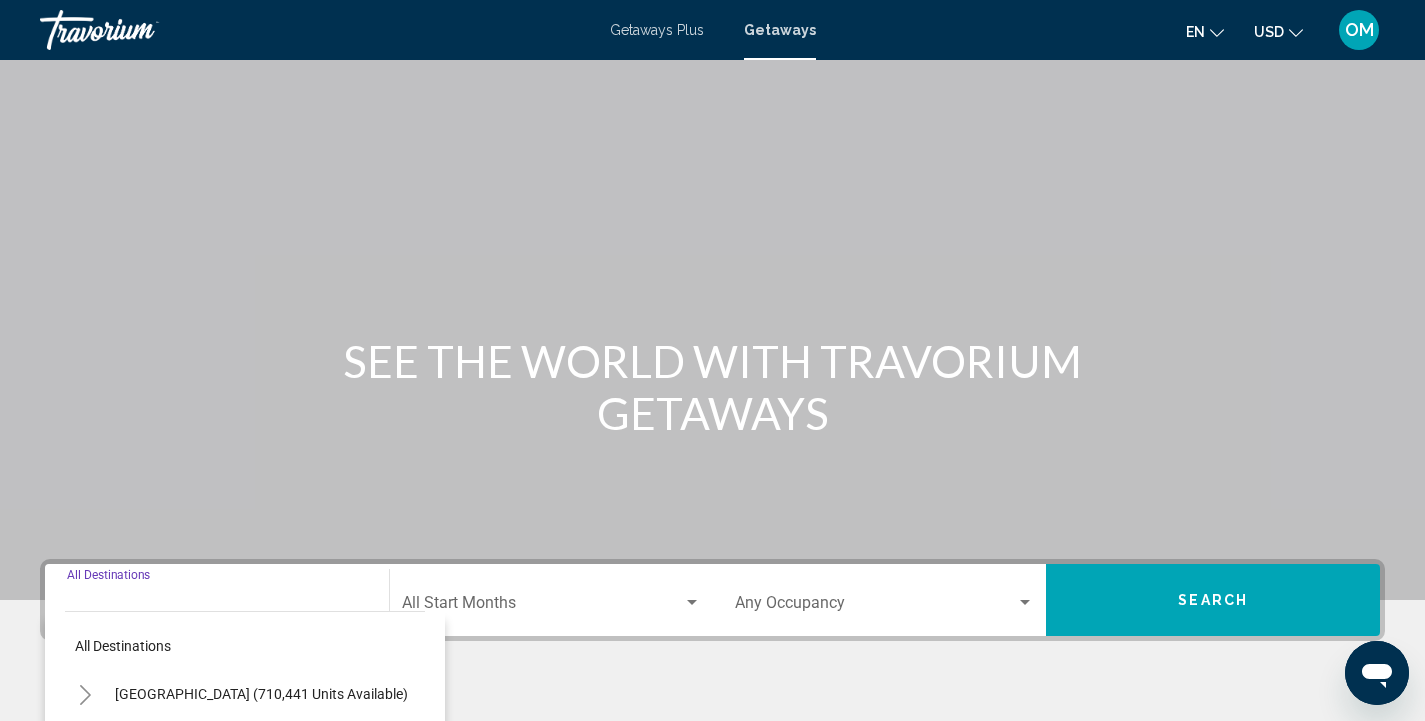 scroll, scrollTop: 365, scrollLeft: 0, axis: vertical 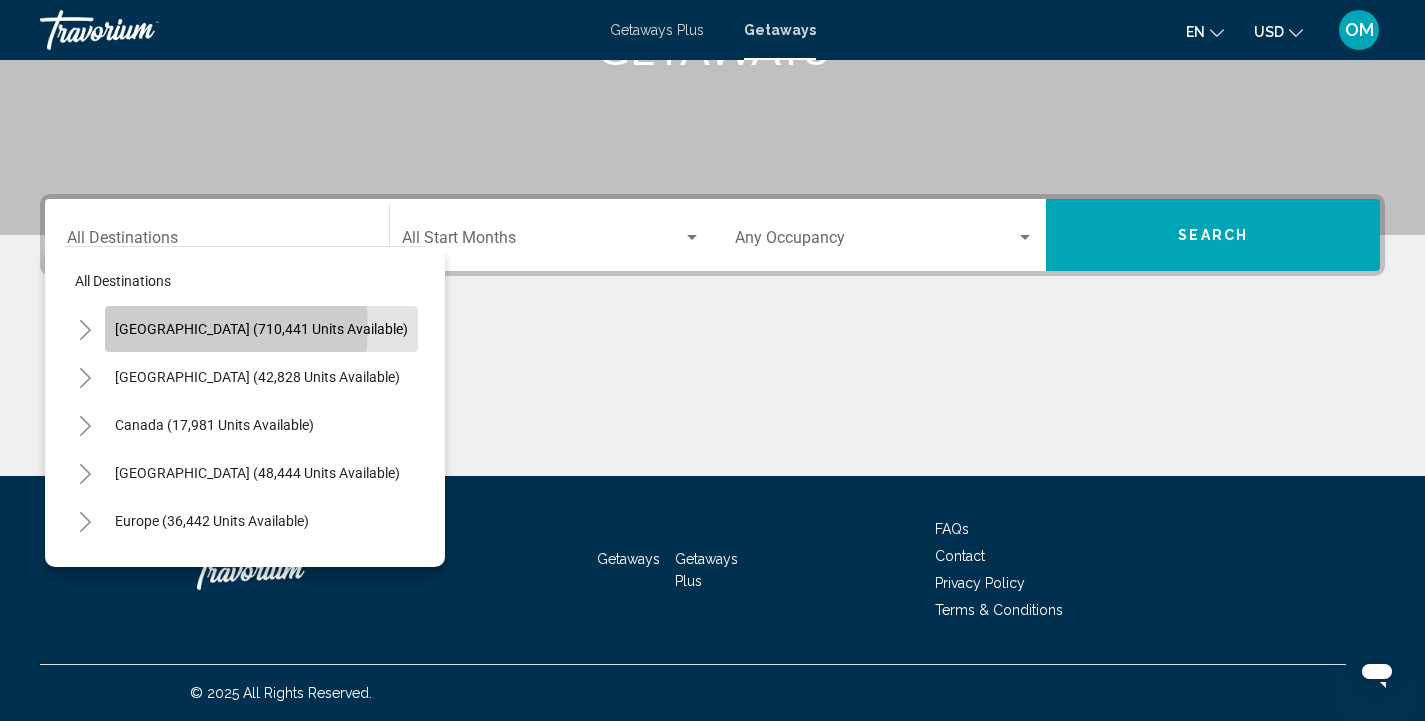 click on "[GEOGRAPHIC_DATA] (710,441 units available)" at bounding box center [257, 377] 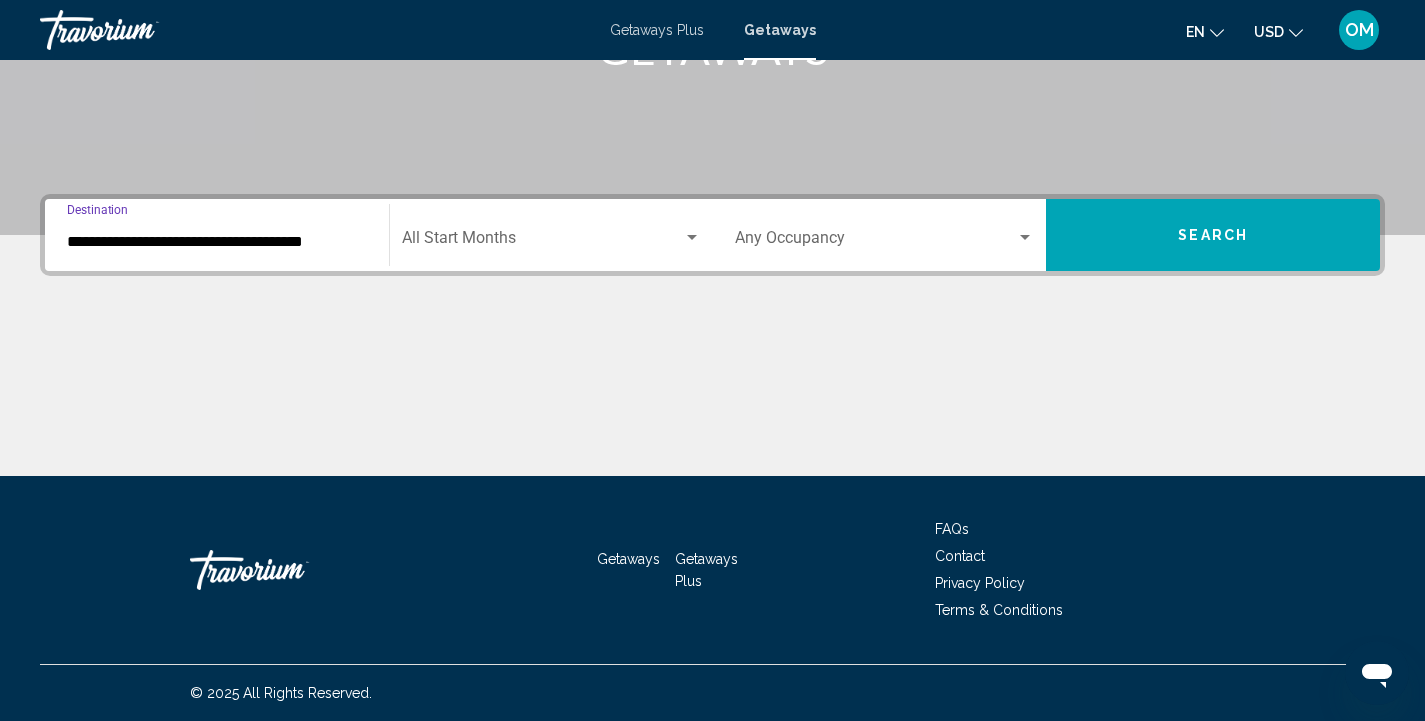click on "**********" at bounding box center [217, 242] 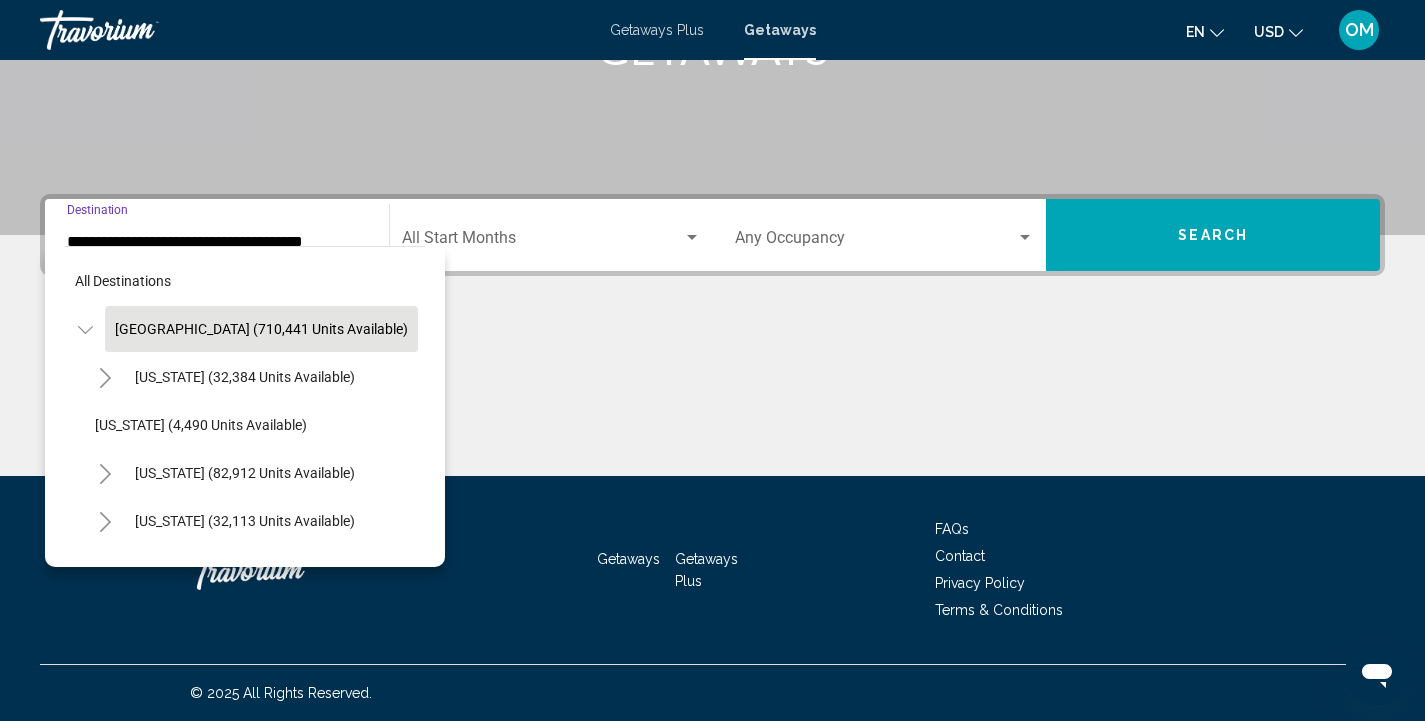 scroll, scrollTop: 334, scrollLeft: 0, axis: vertical 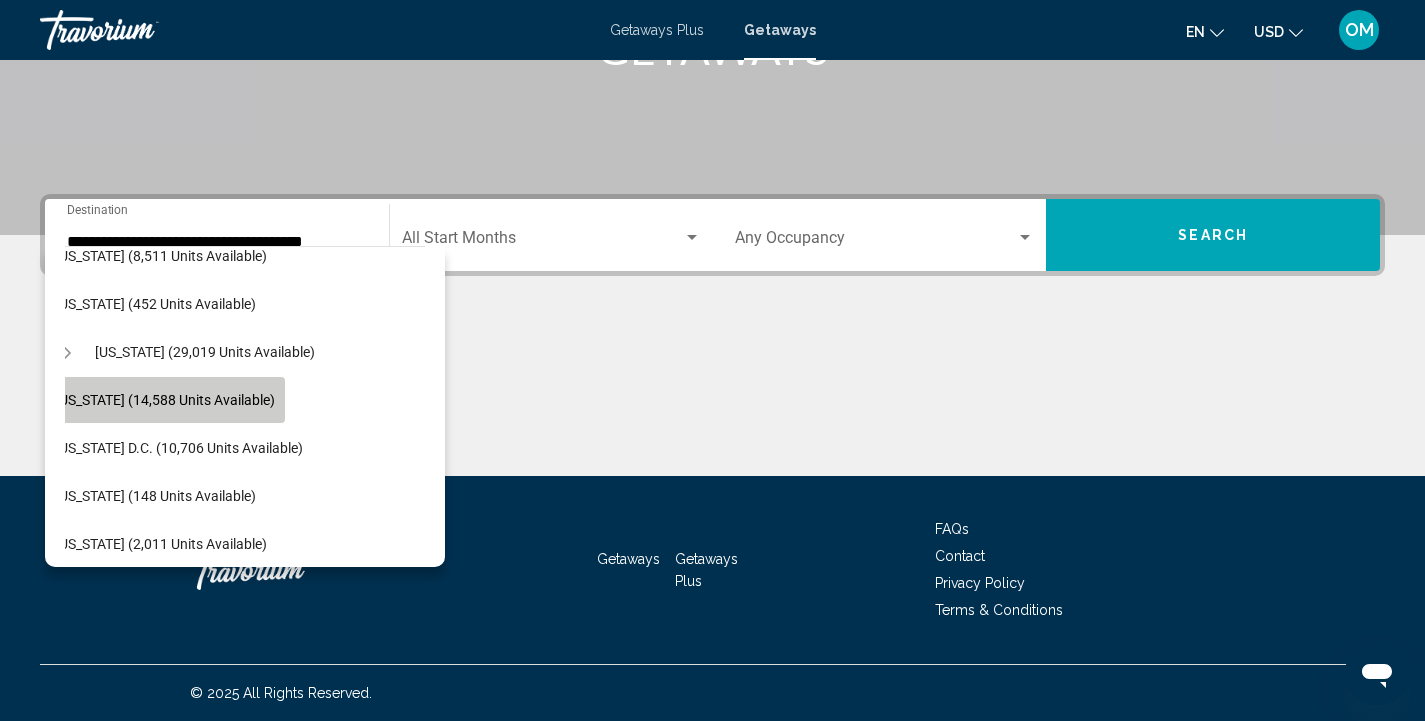 click on "[US_STATE] (14,588 units available)" 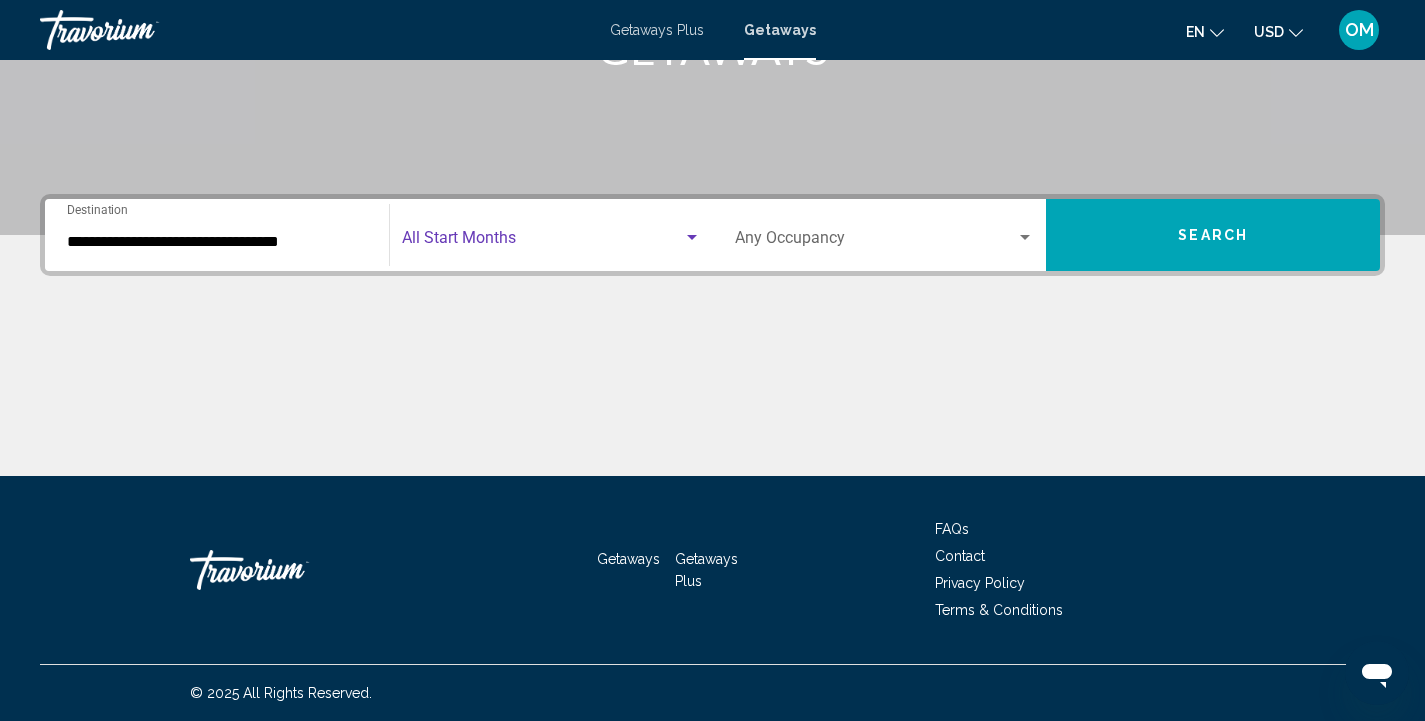 click at bounding box center (542, 242) 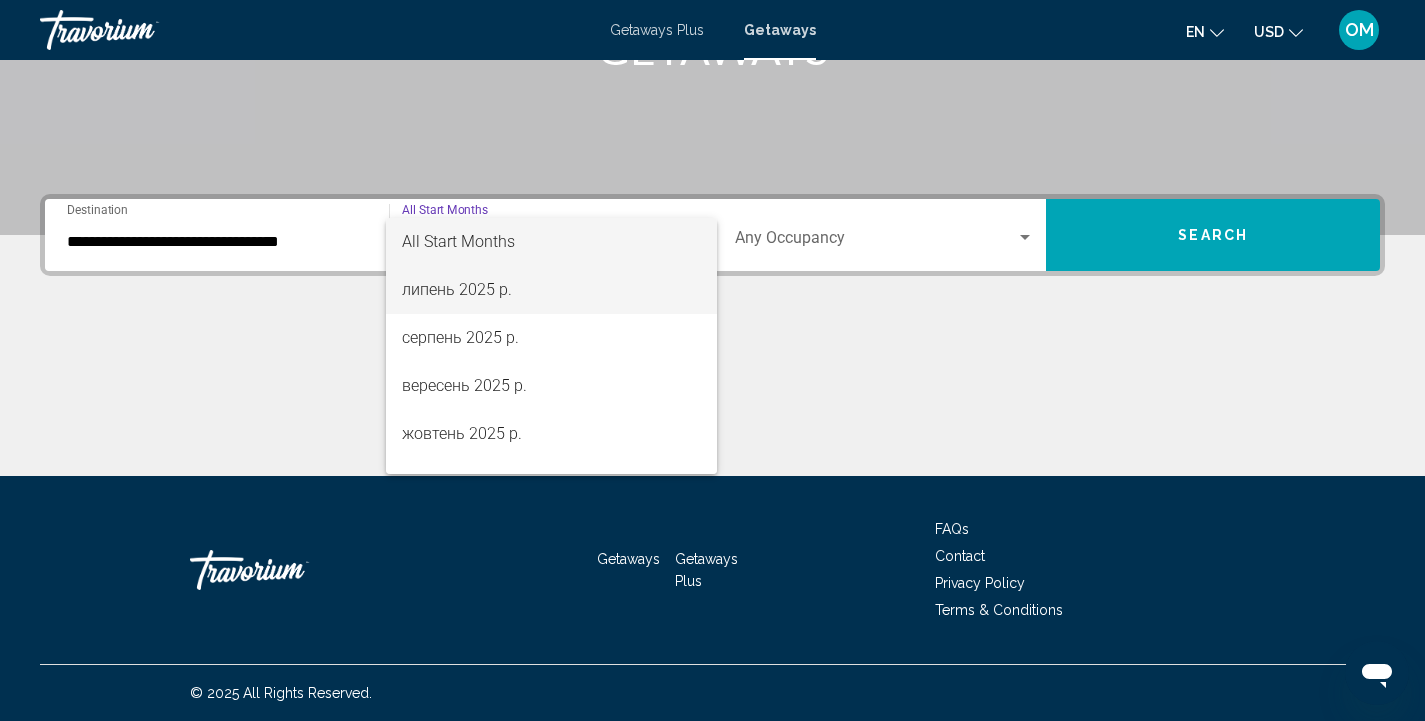 click on "липень 2025 р." at bounding box center [551, 290] 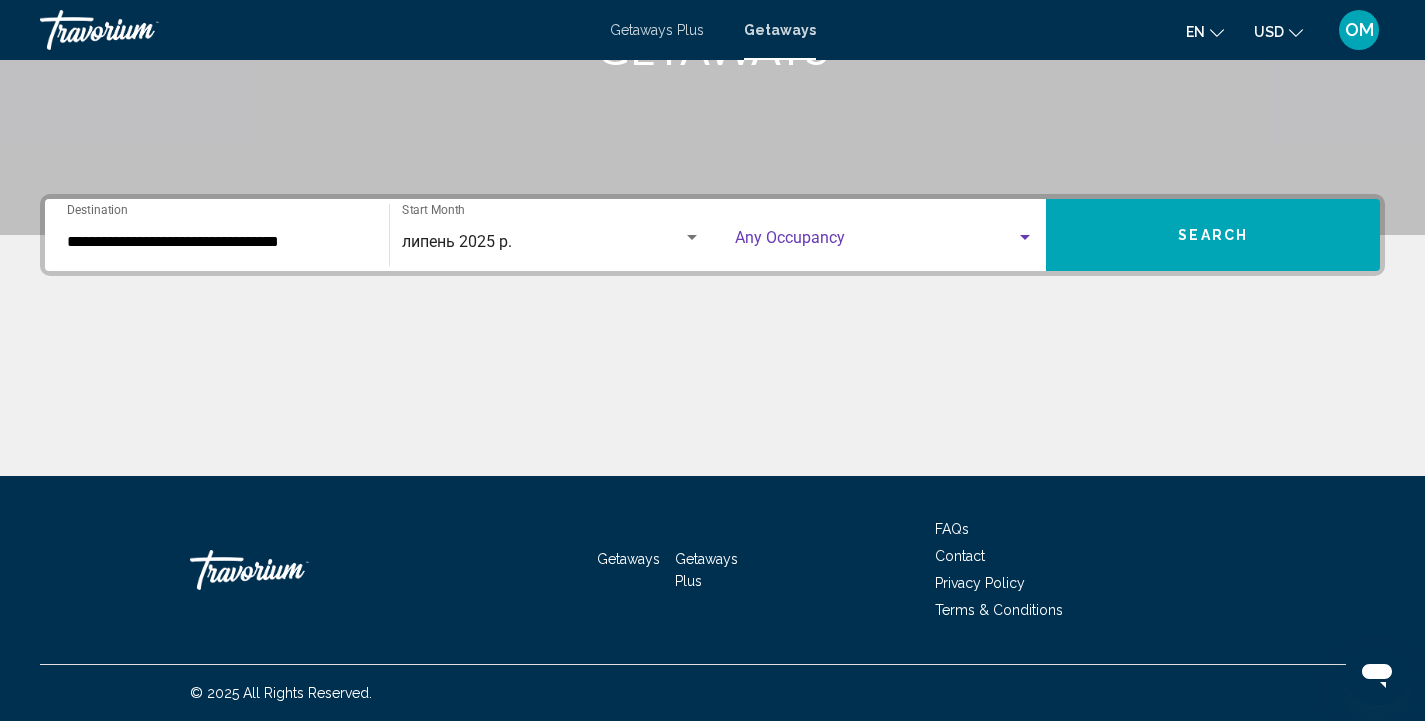 click at bounding box center (876, 242) 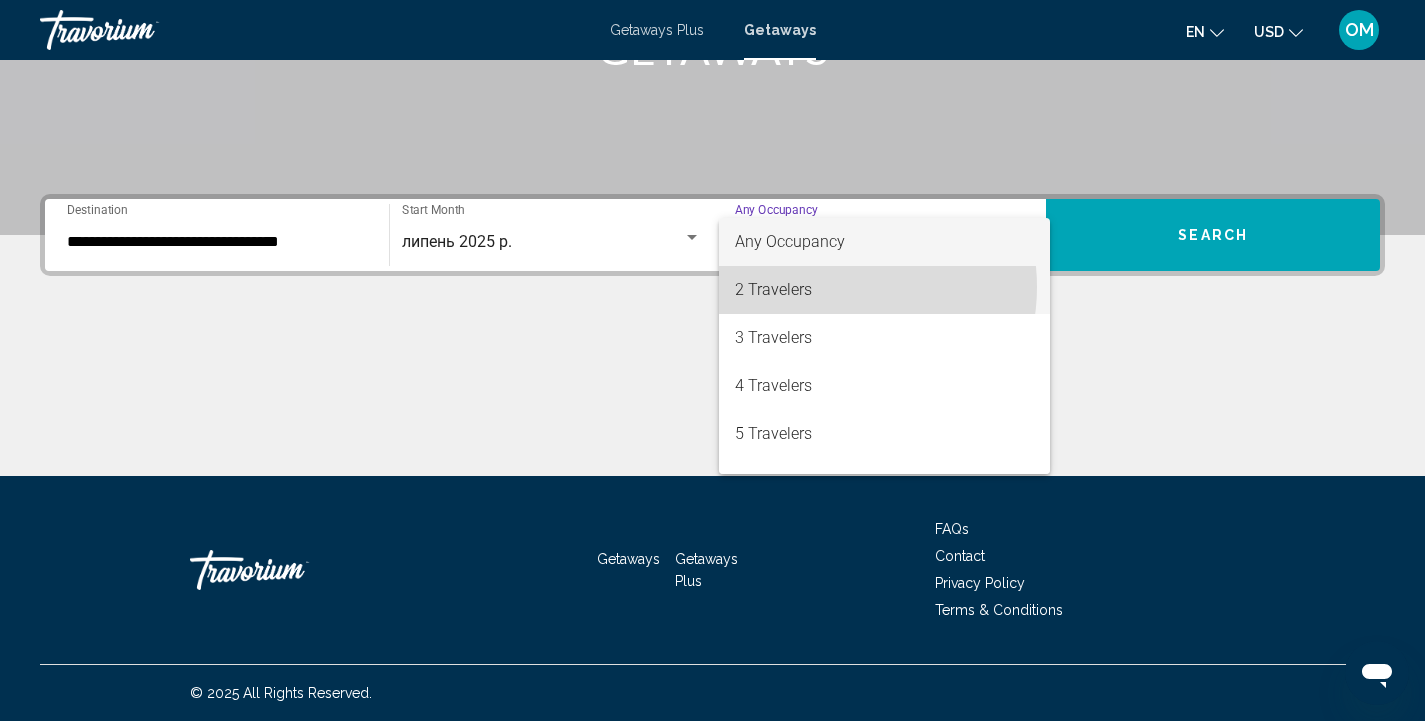 click on "2 Travelers" at bounding box center (885, 290) 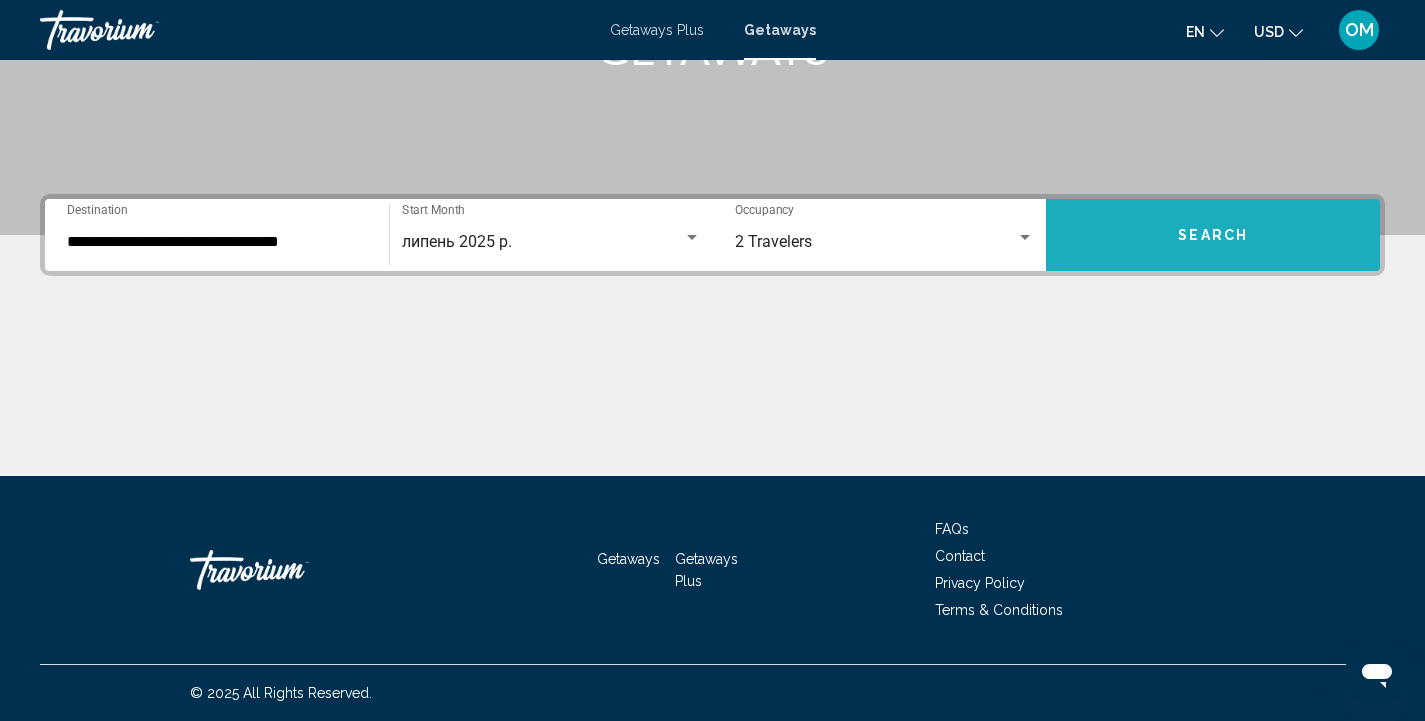 click on "Search" at bounding box center (1213, 235) 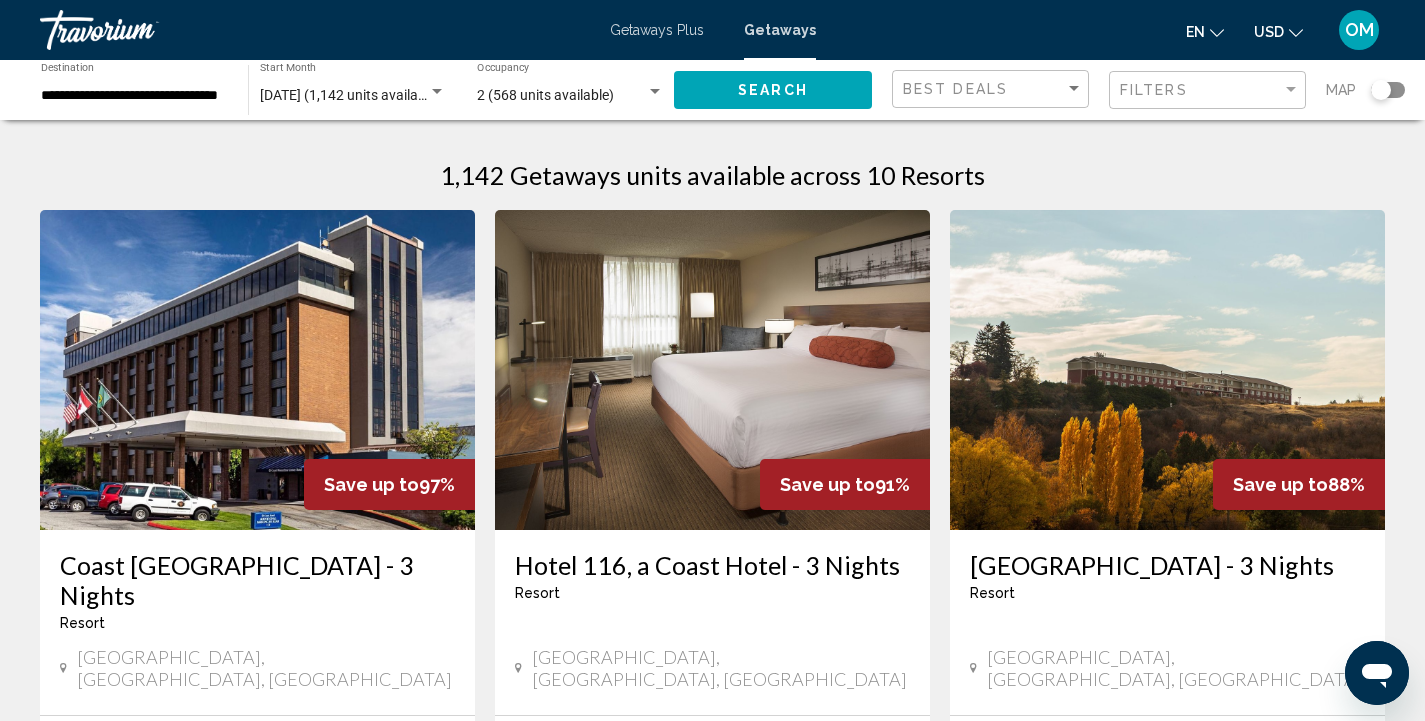 click on "Hotel 116, a Coast Hotel - 3 Nights" at bounding box center [712, 565] 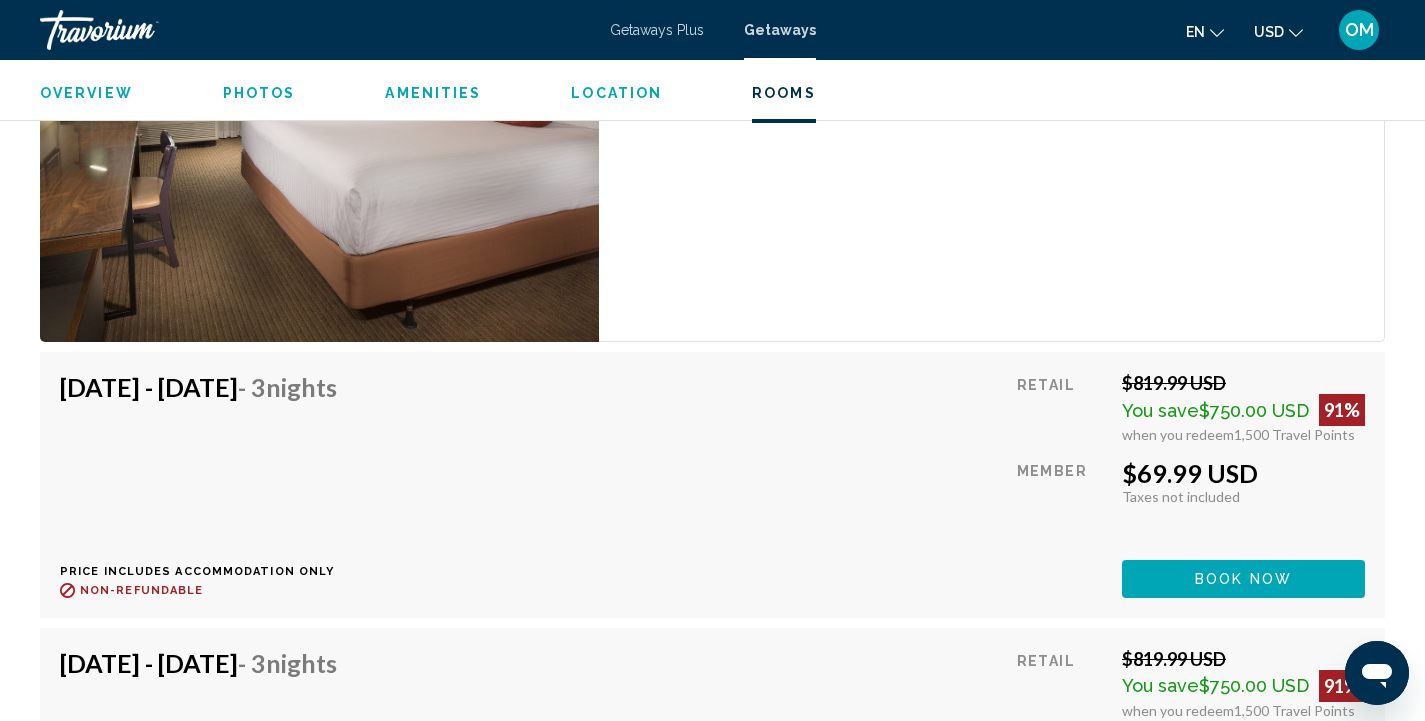 scroll, scrollTop: 3087, scrollLeft: 0, axis: vertical 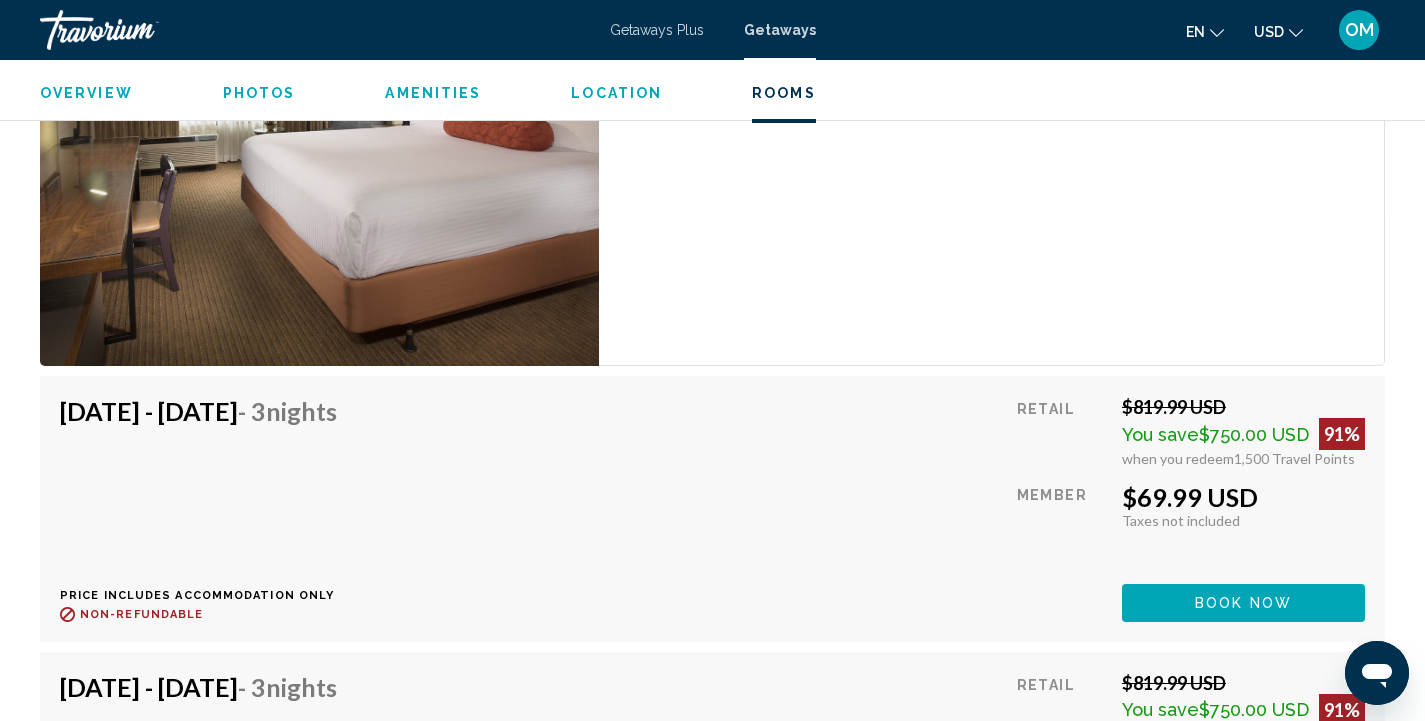 click on "Book now" at bounding box center (1243, 604) 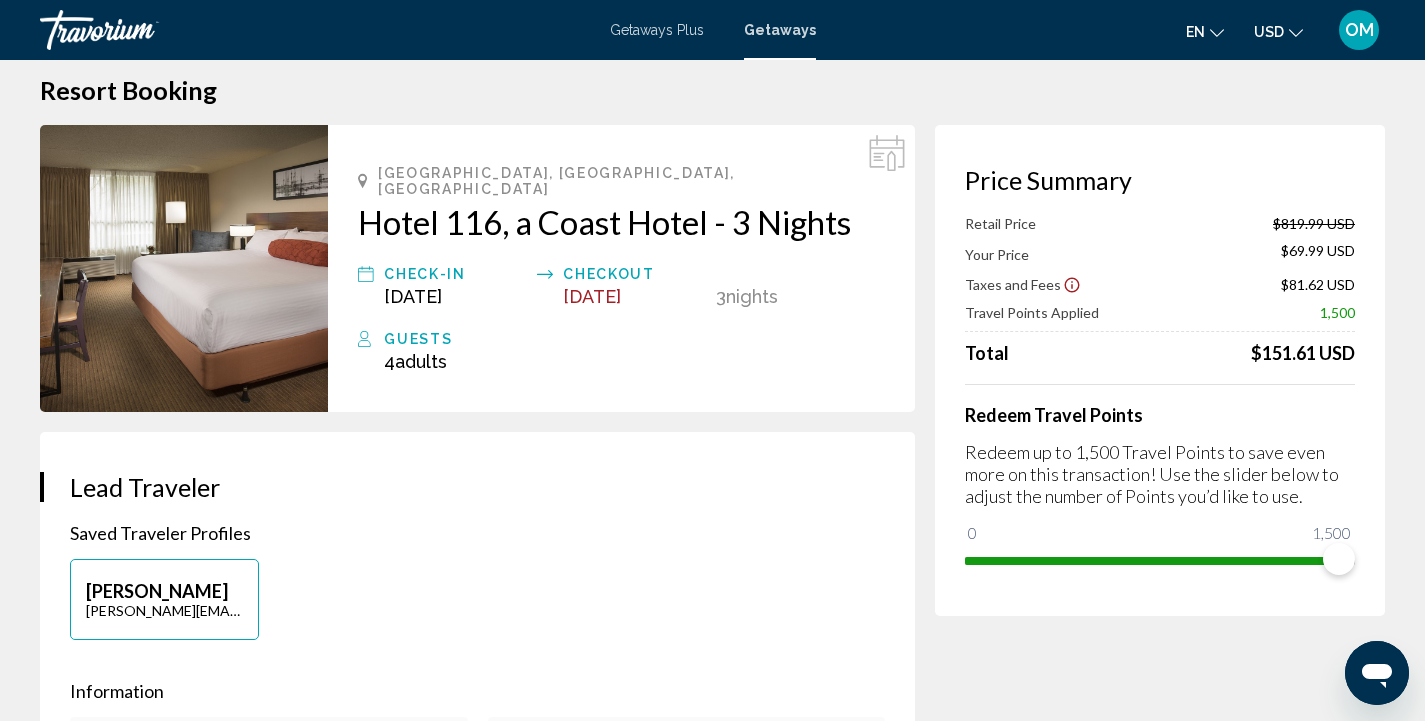 scroll, scrollTop: 27, scrollLeft: 0, axis: vertical 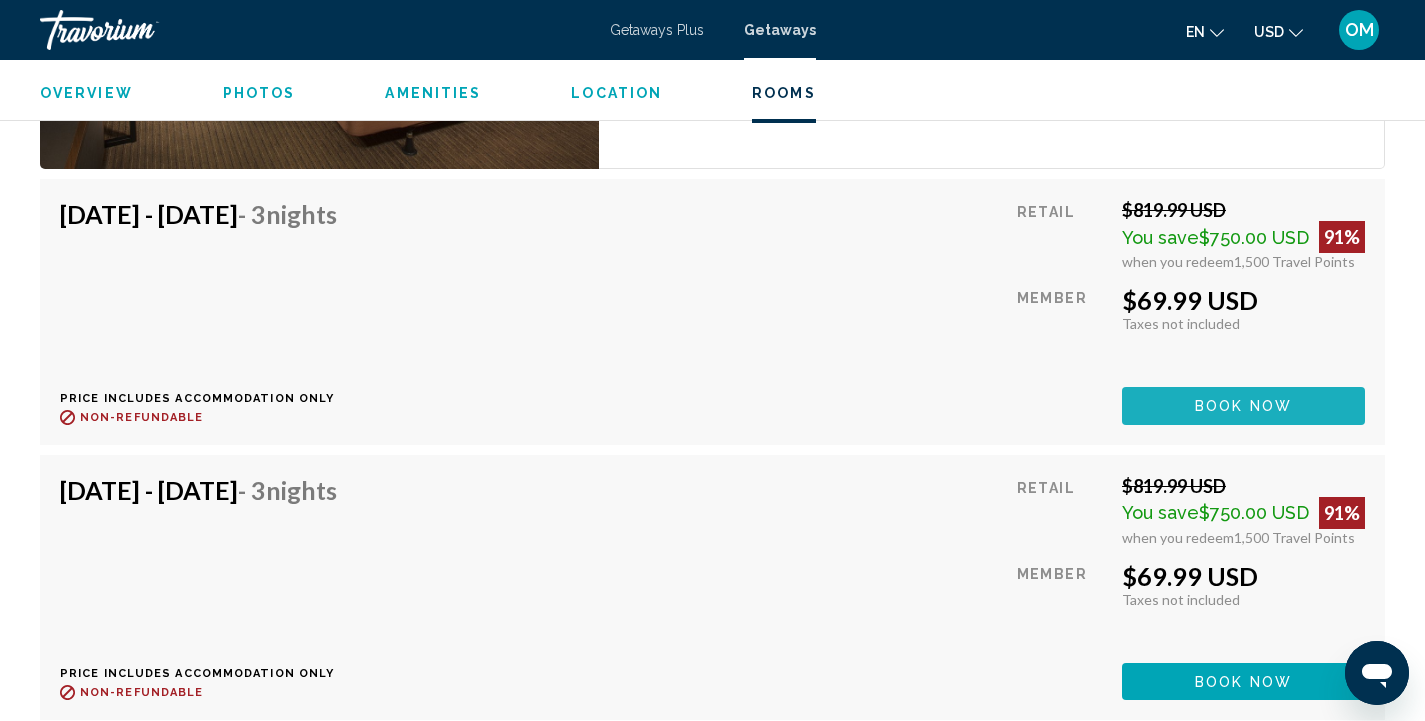 click on "Book now" at bounding box center (1243, 405) 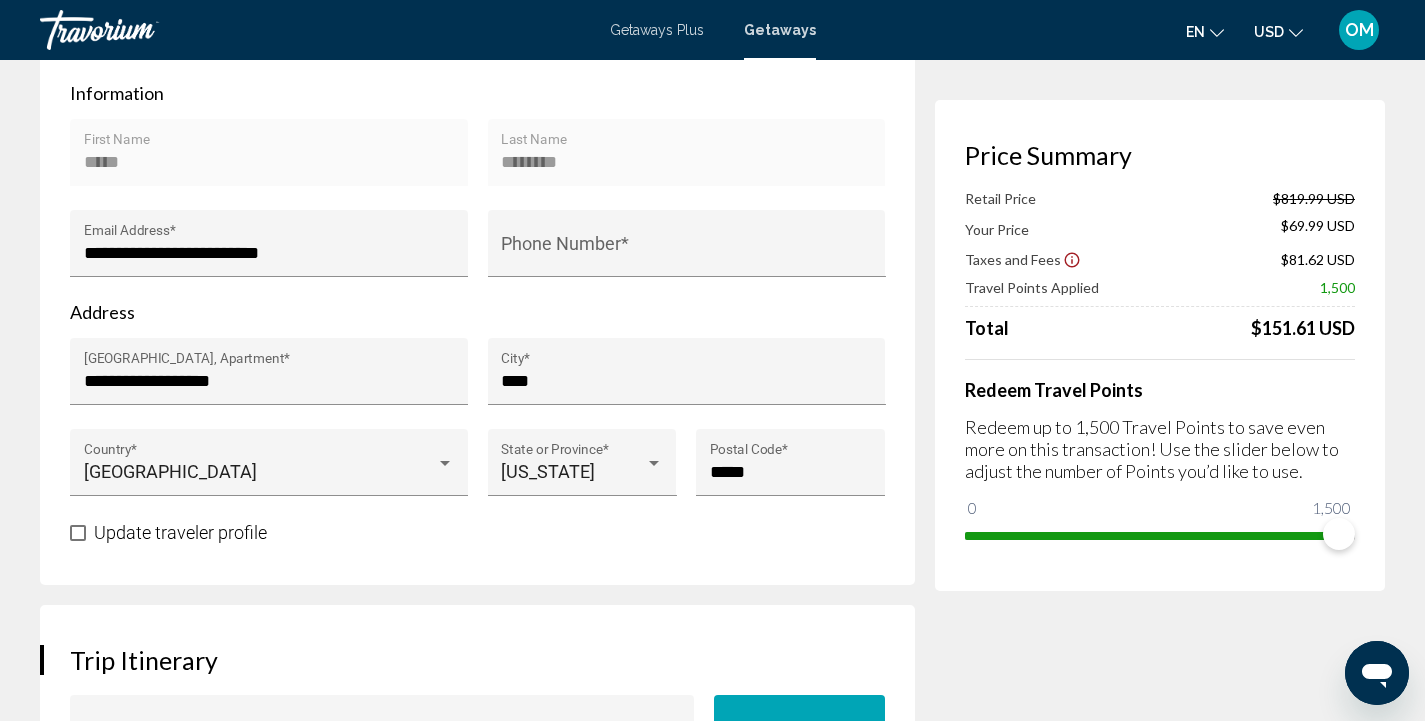 scroll, scrollTop: 620, scrollLeft: 0, axis: vertical 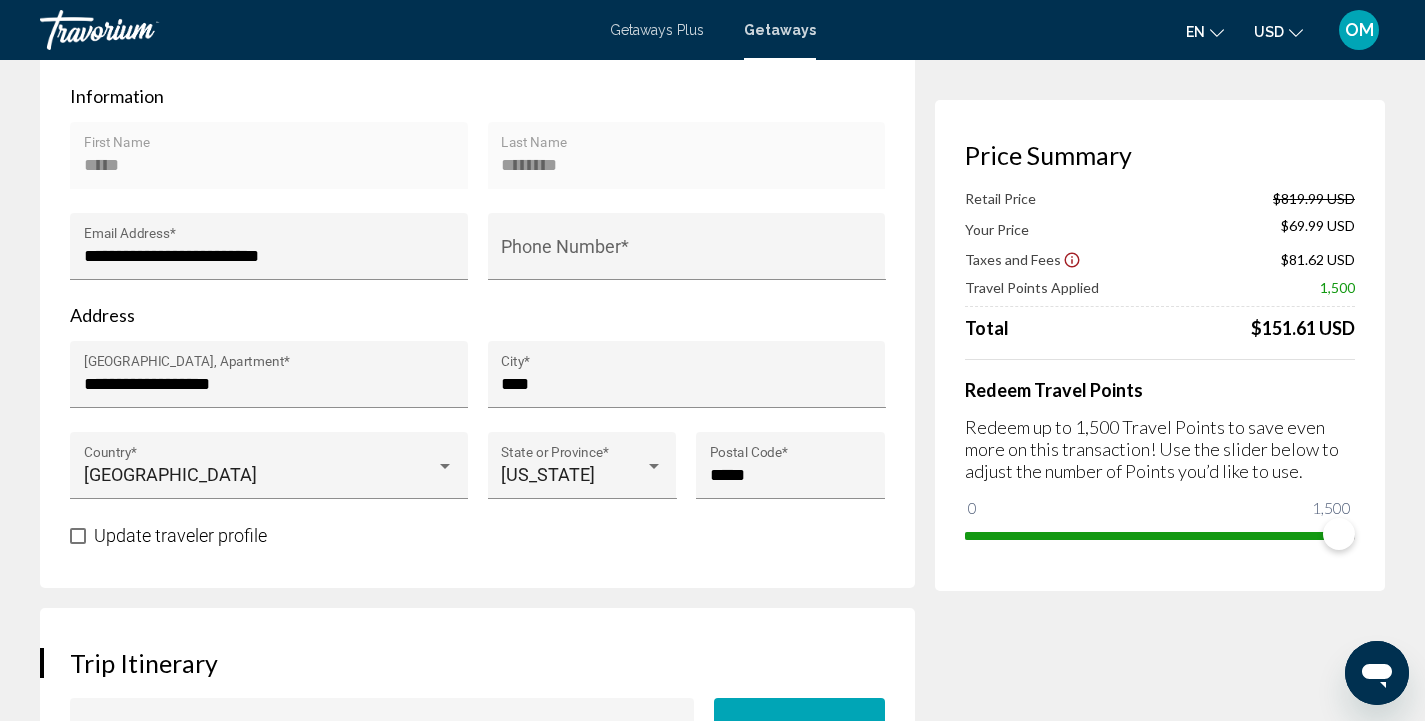 click on "Phone Number  *" at bounding box center (687, 258) 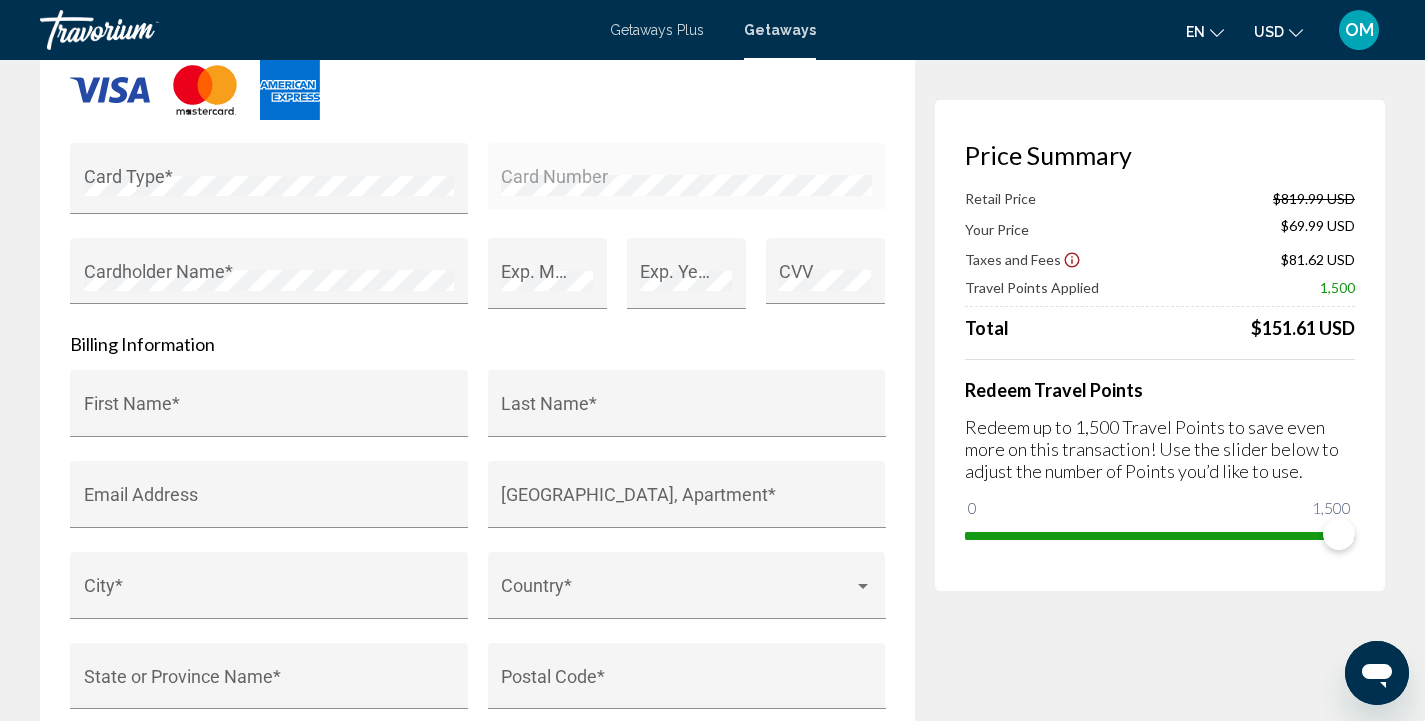 scroll, scrollTop: 1788, scrollLeft: 0, axis: vertical 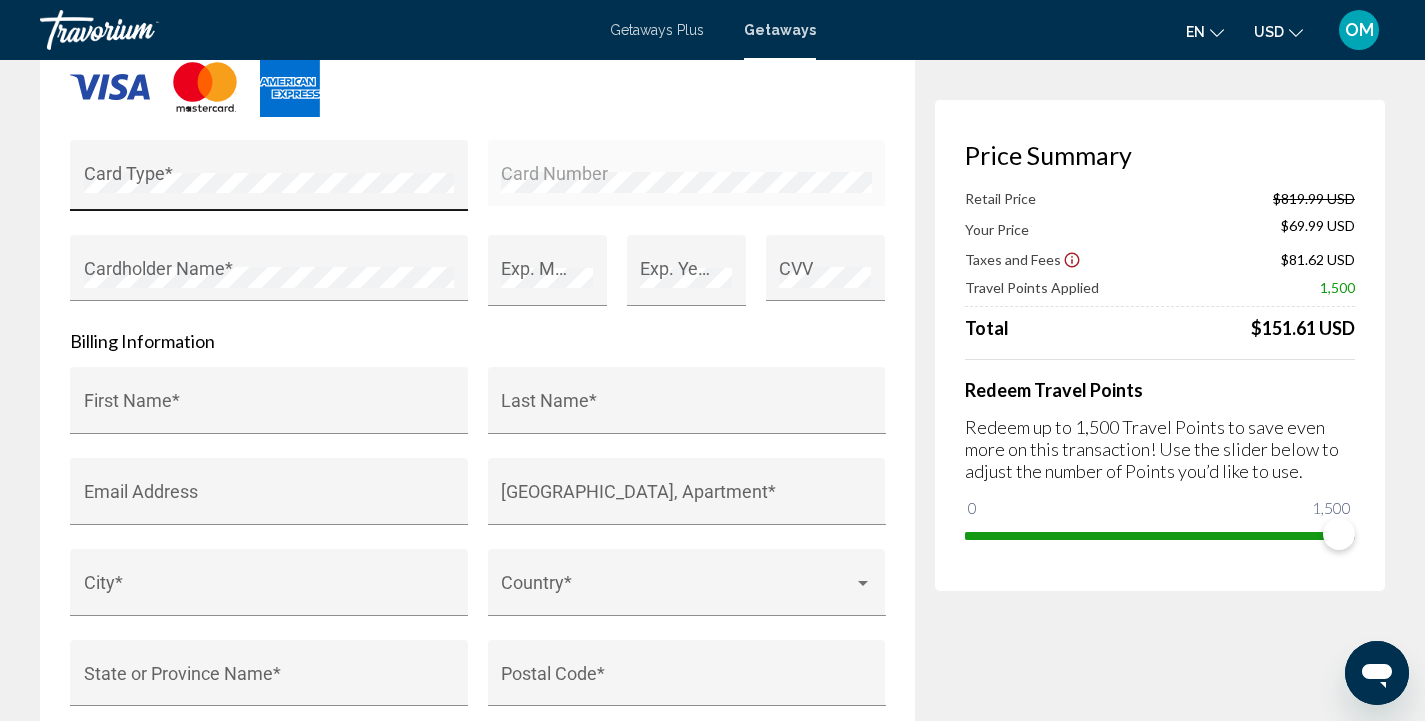 type on "**********" 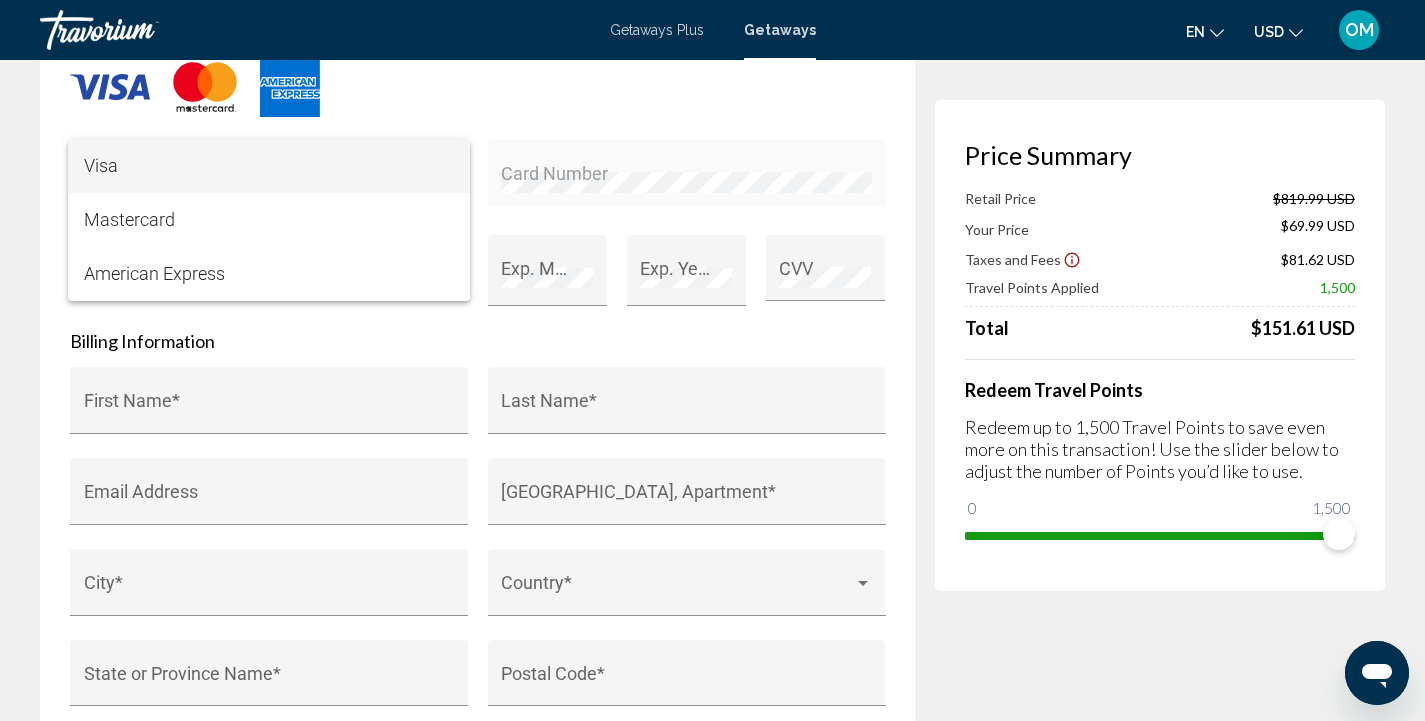 click on "Visa" at bounding box center [269, 166] 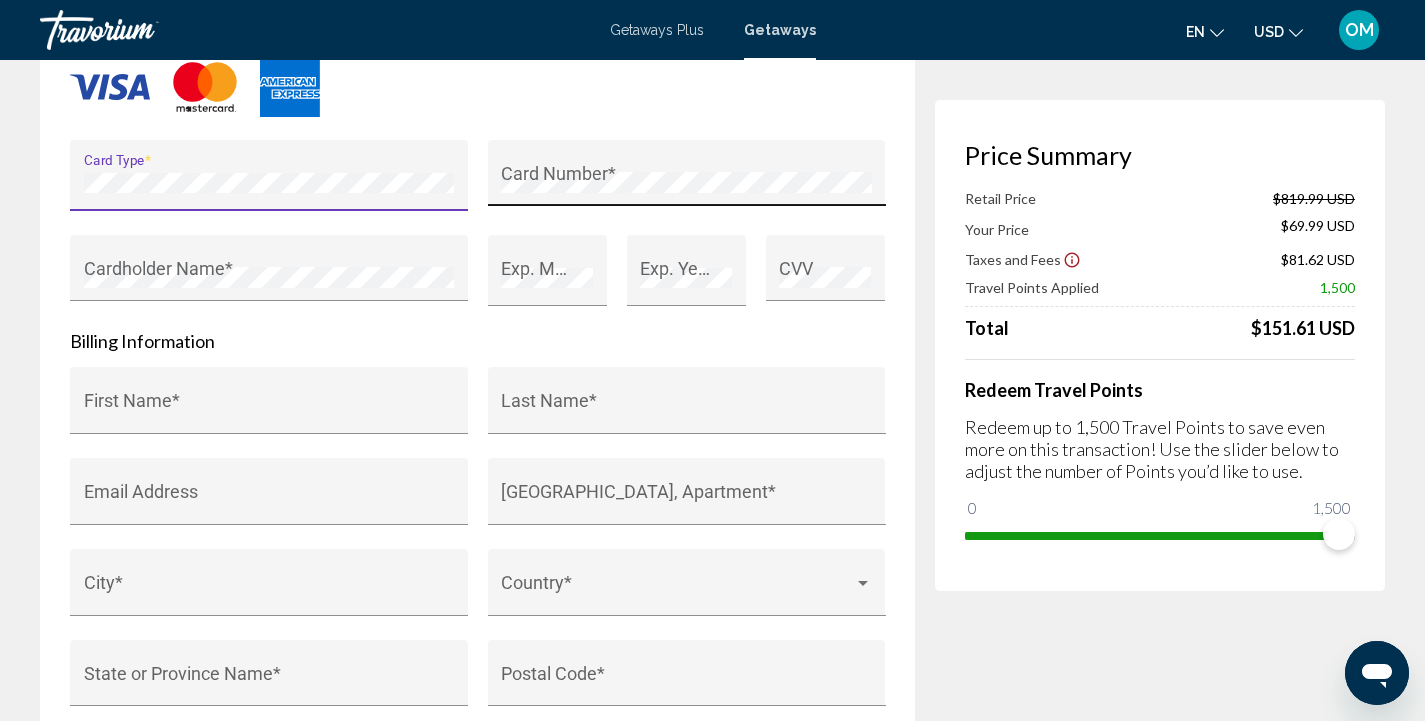 click on "Card Number  *" at bounding box center (686, 179) 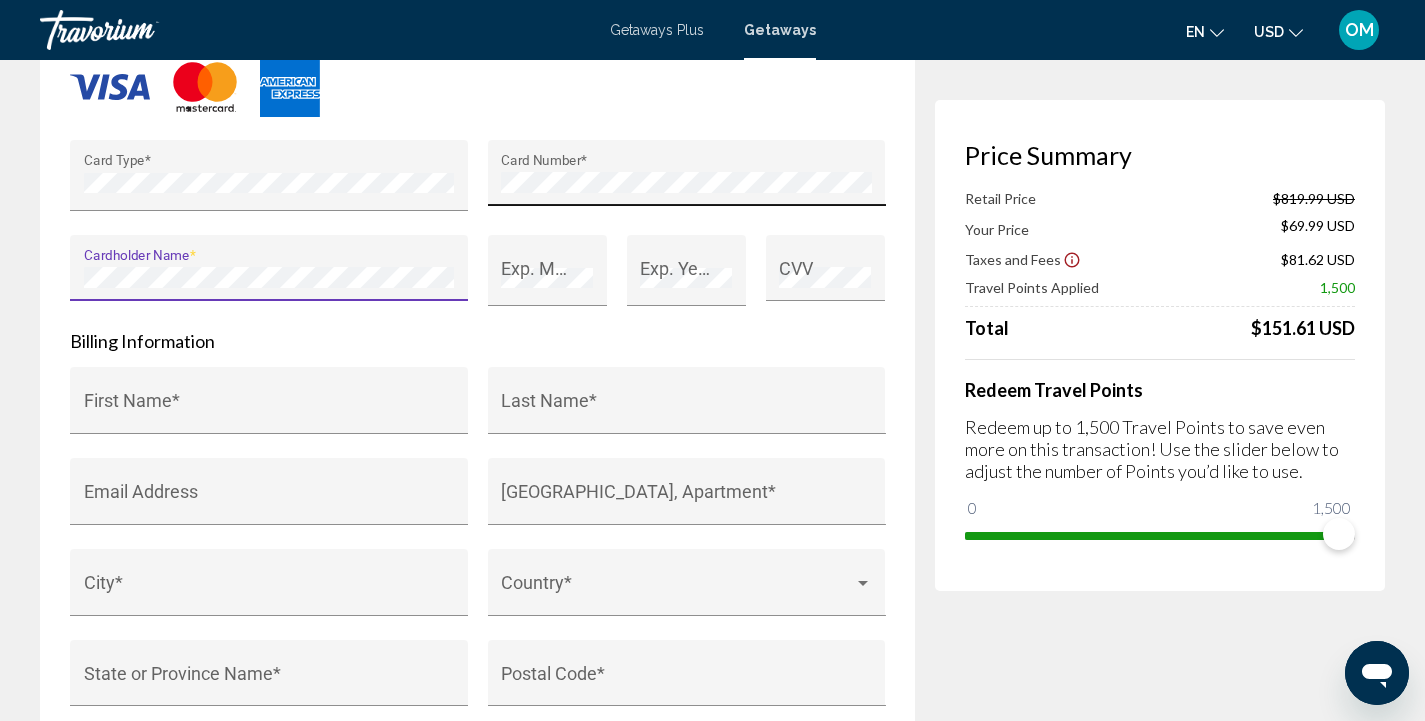 scroll, scrollTop: 1684, scrollLeft: 0, axis: vertical 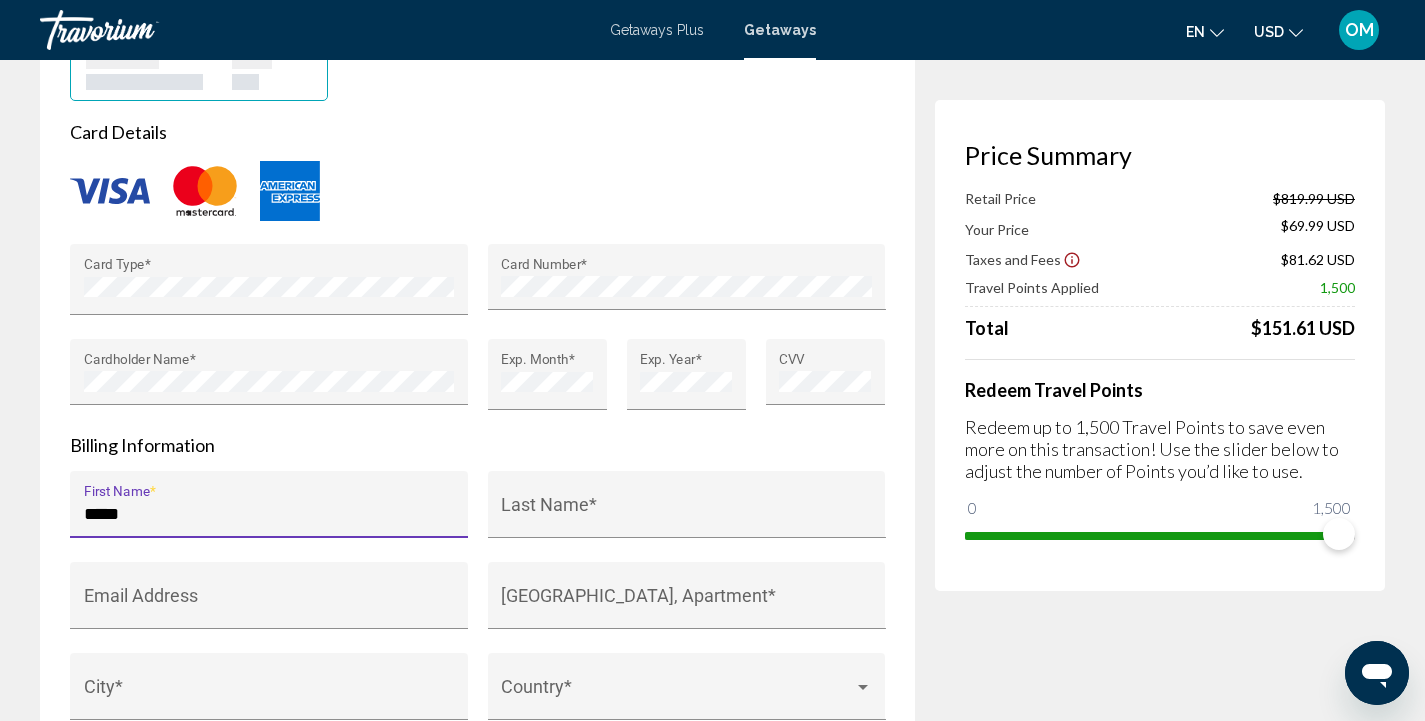 type on "*****" 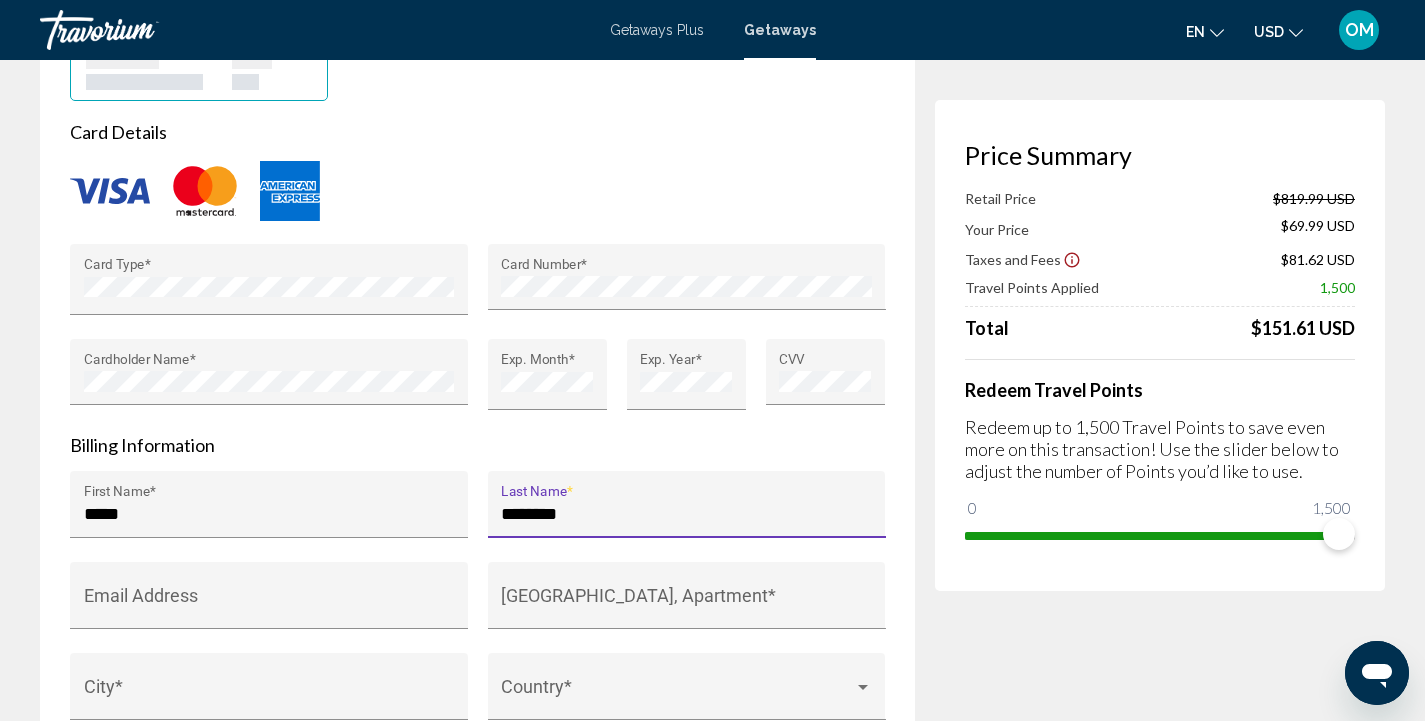 type on "********" 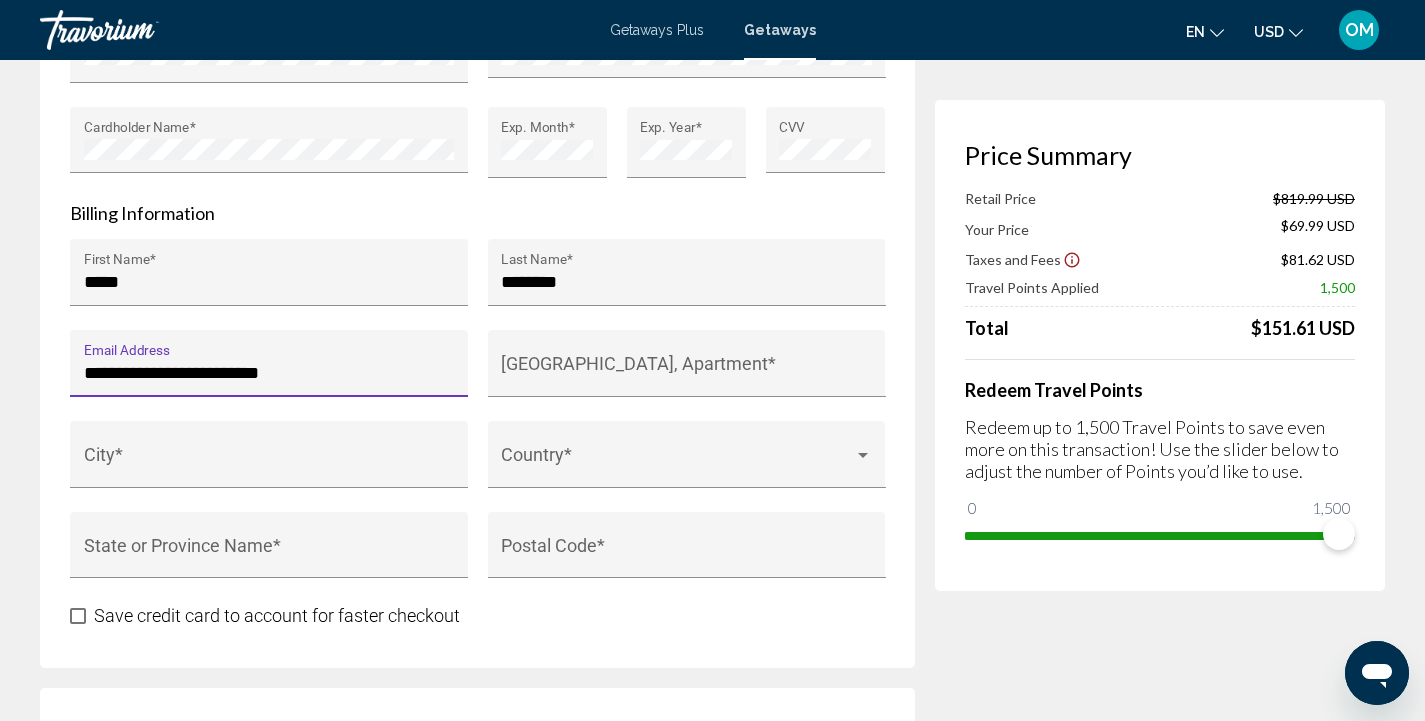 scroll, scrollTop: 1930, scrollLeft: 0, axis: vertical 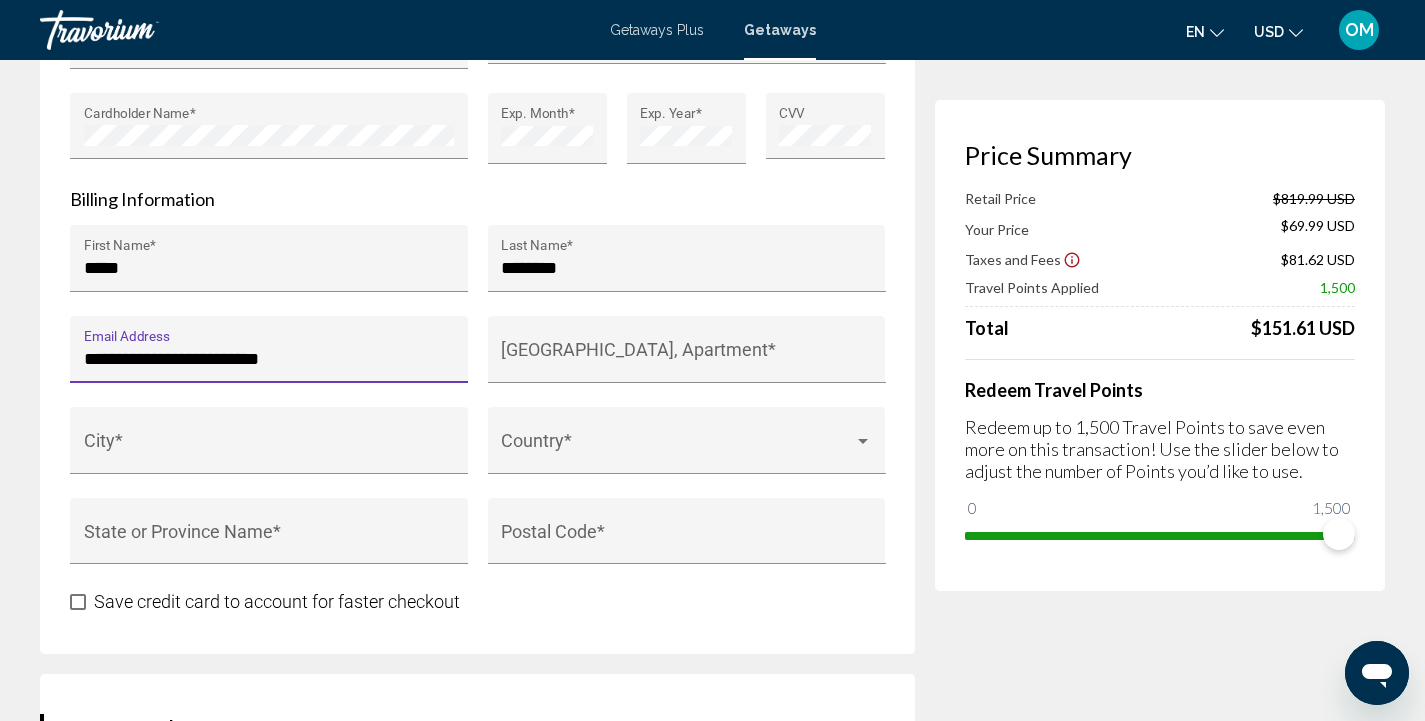 type on "**********" 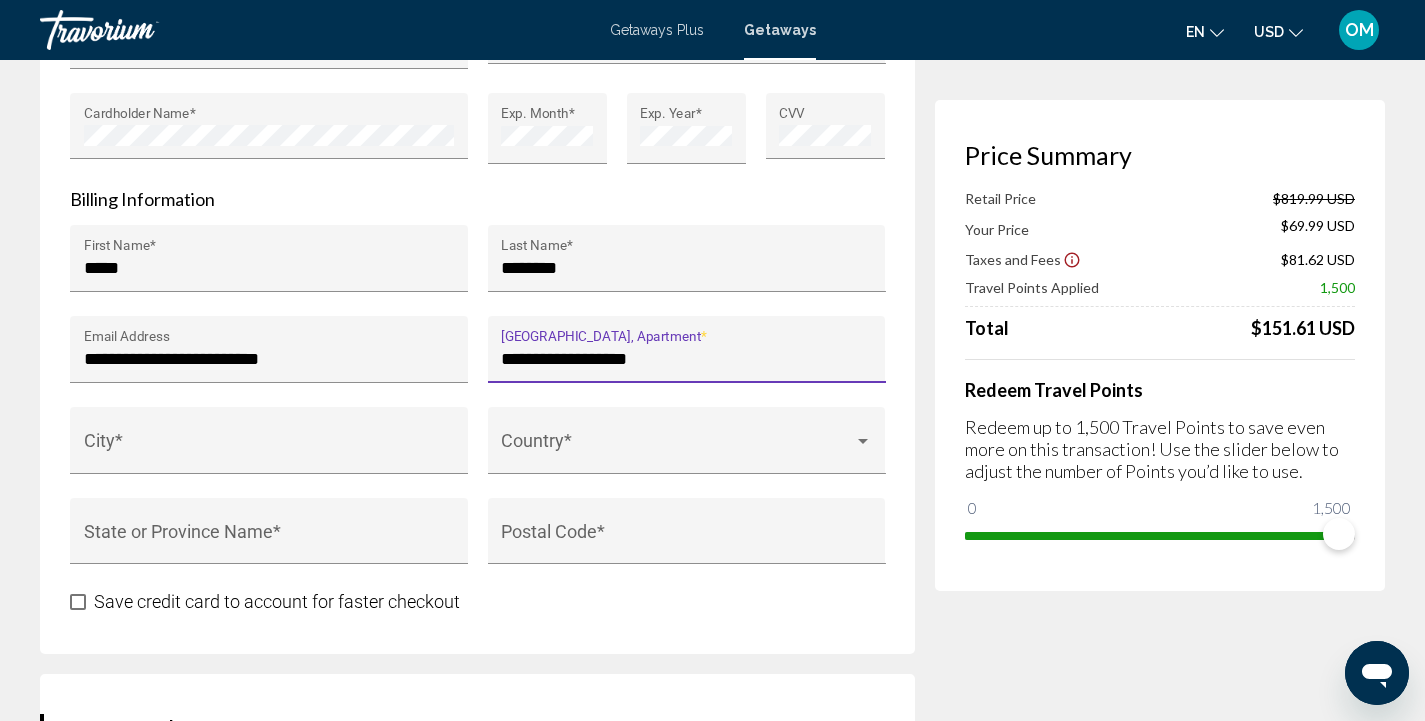 type on "**********" 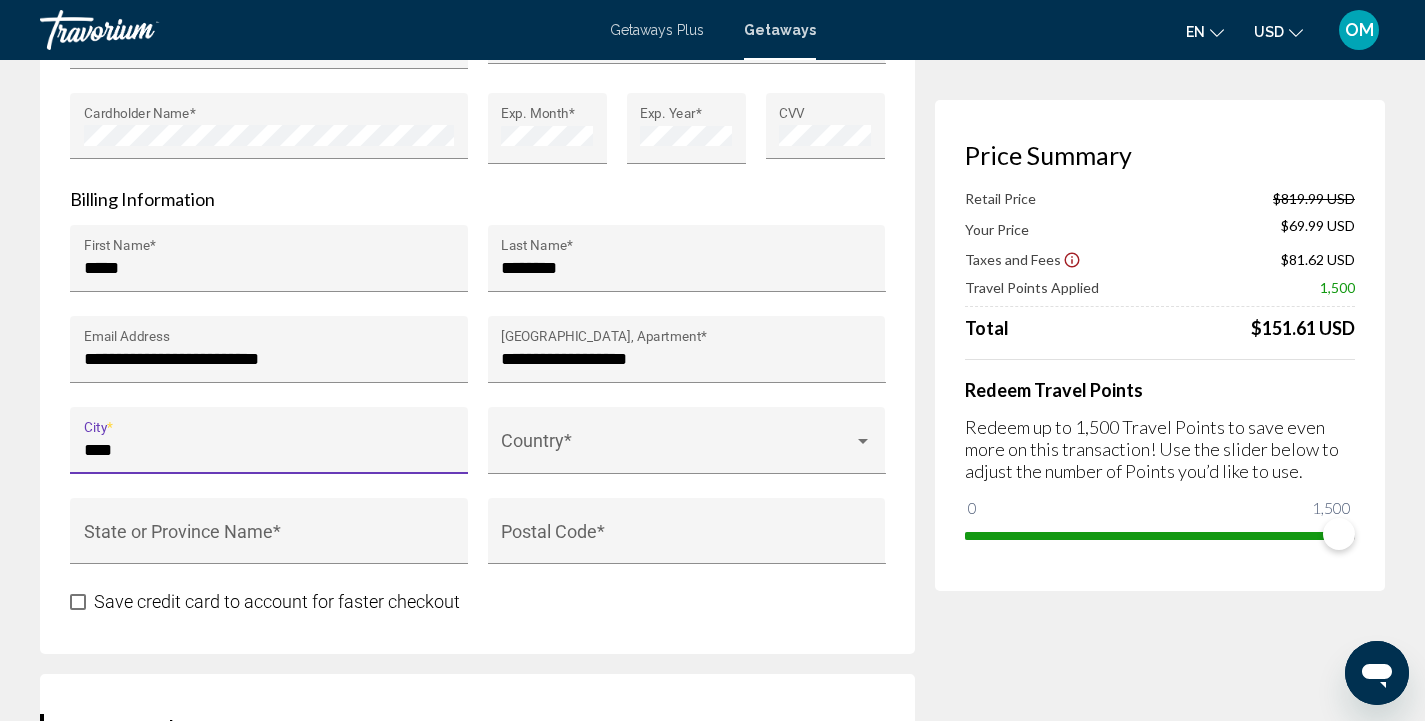 type on "****" 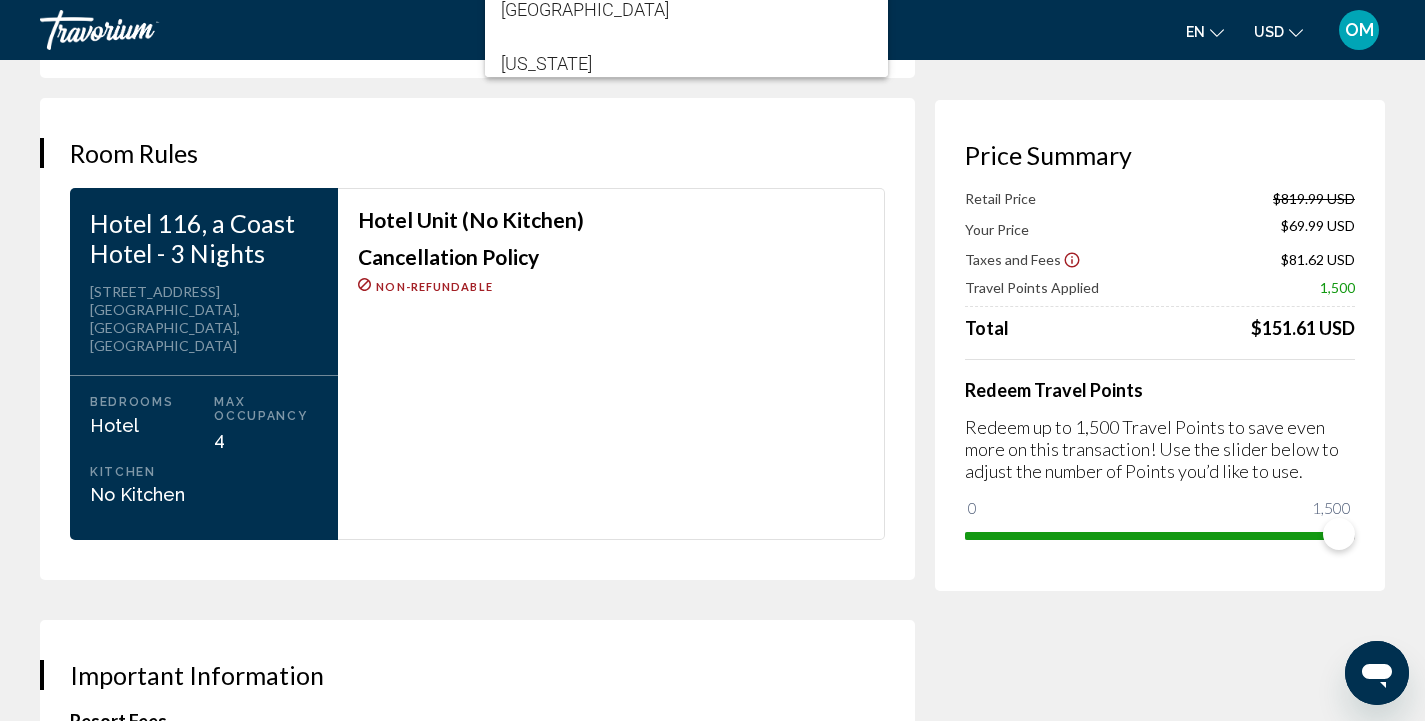 scroll, scrollTop: 2507, scrollLeft: 0, axis: vertical 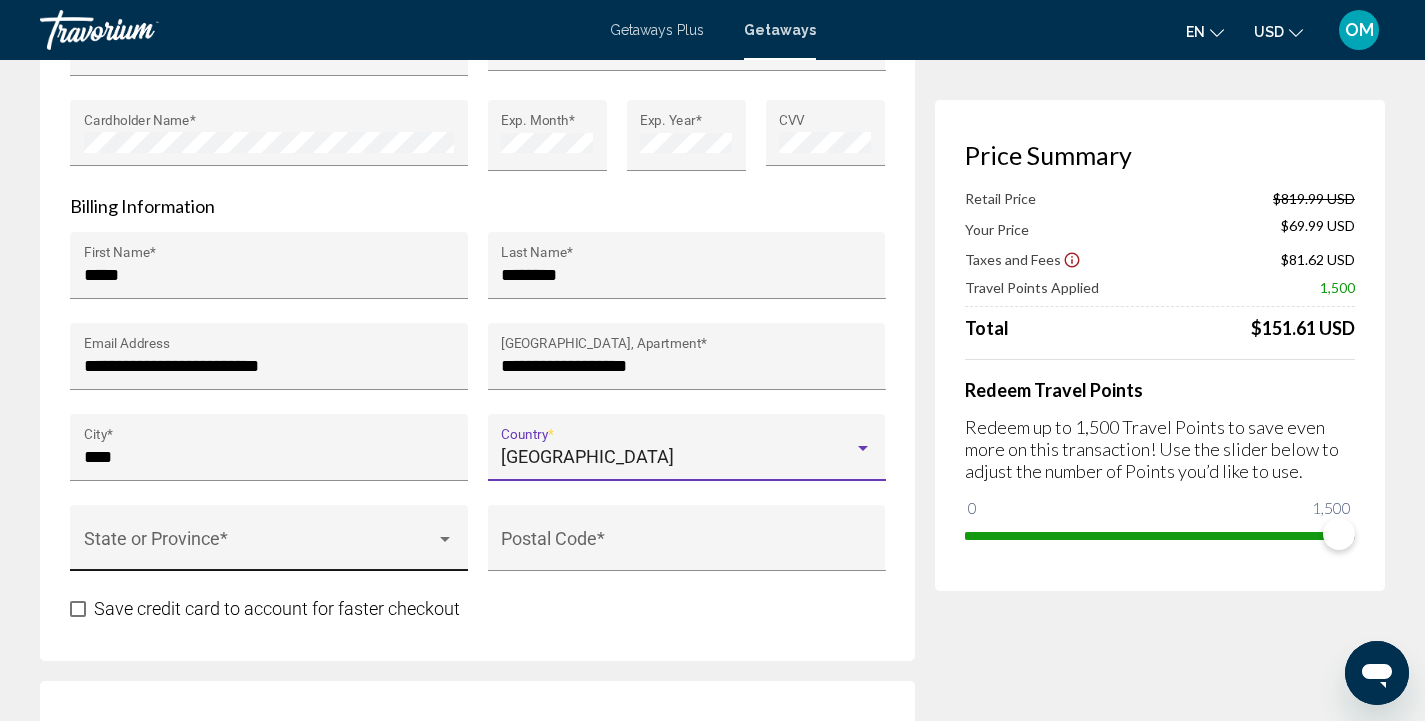 click on "State or Province  *" at bounding box center [269, 544] 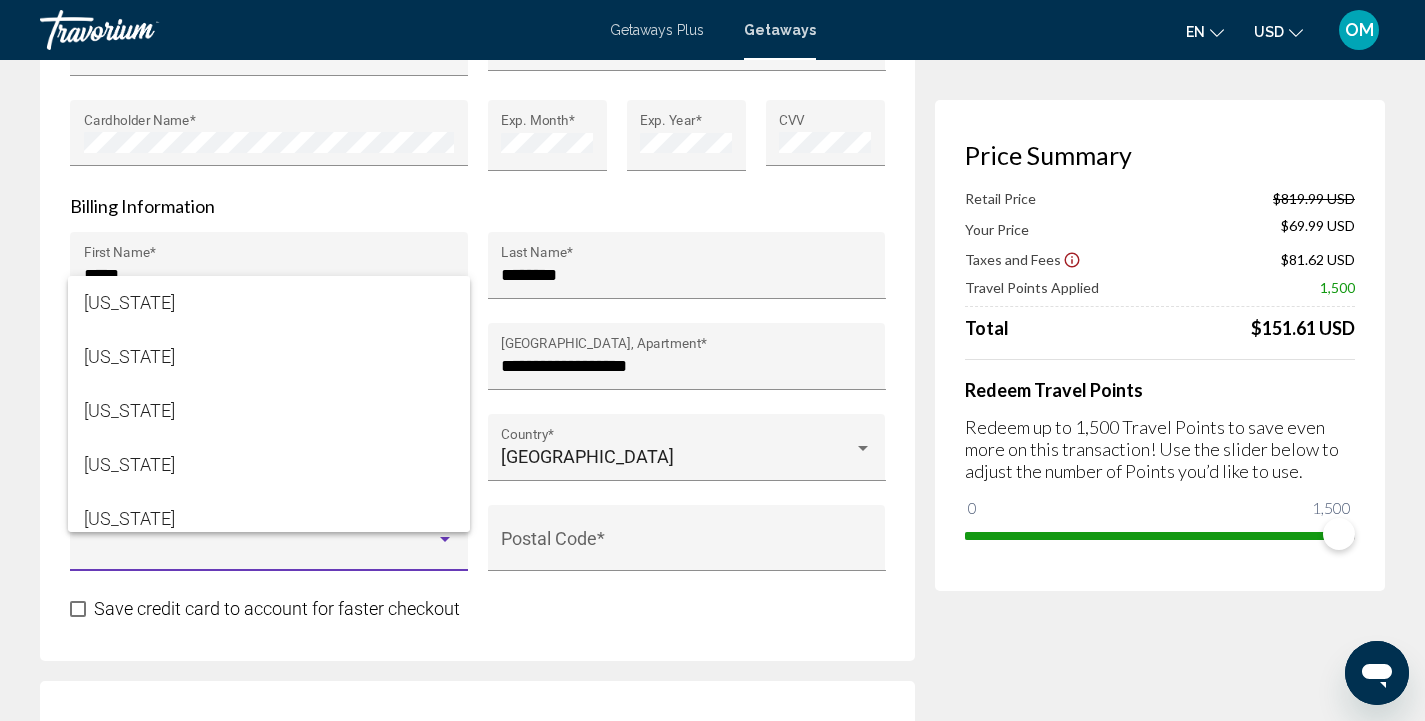 scroll, scrollTop: 2444, scrollLeft: 0, axis: vertical 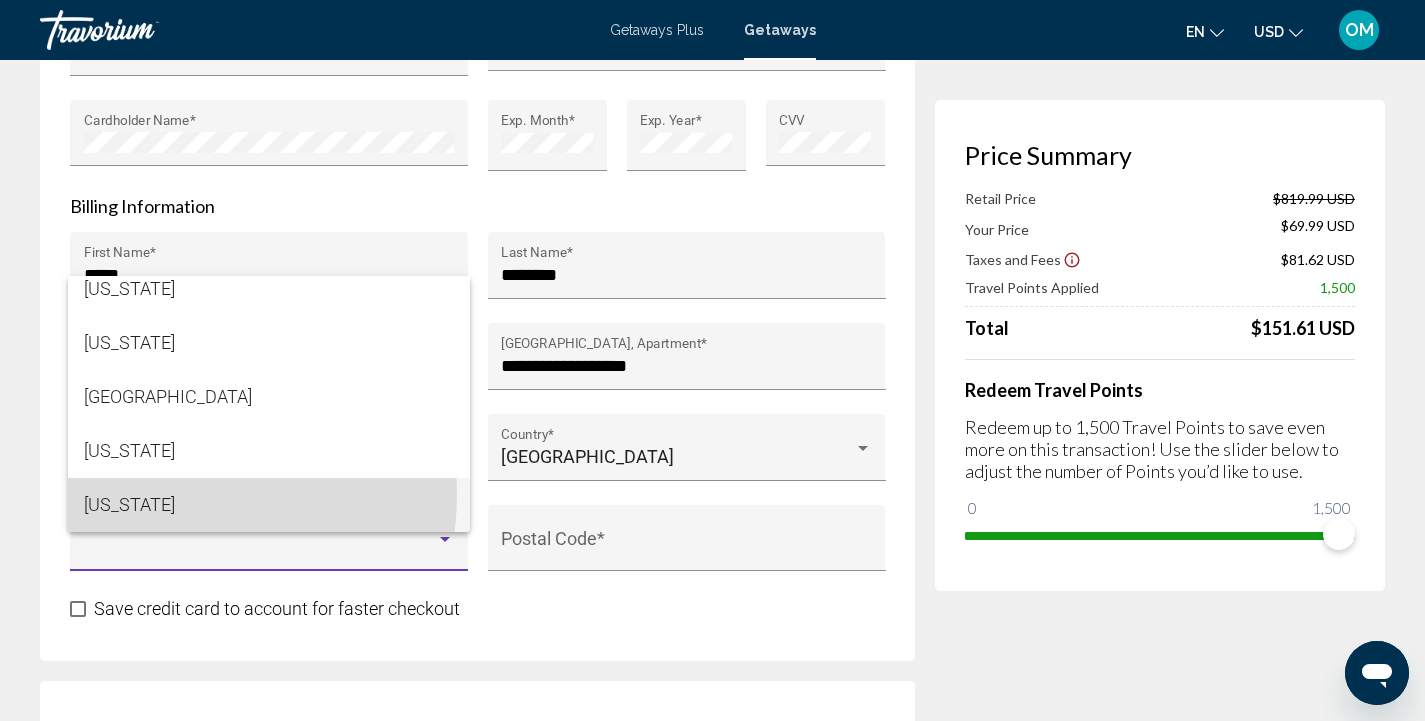 click on "[US_STATE]" at bounding box center [269, 505] 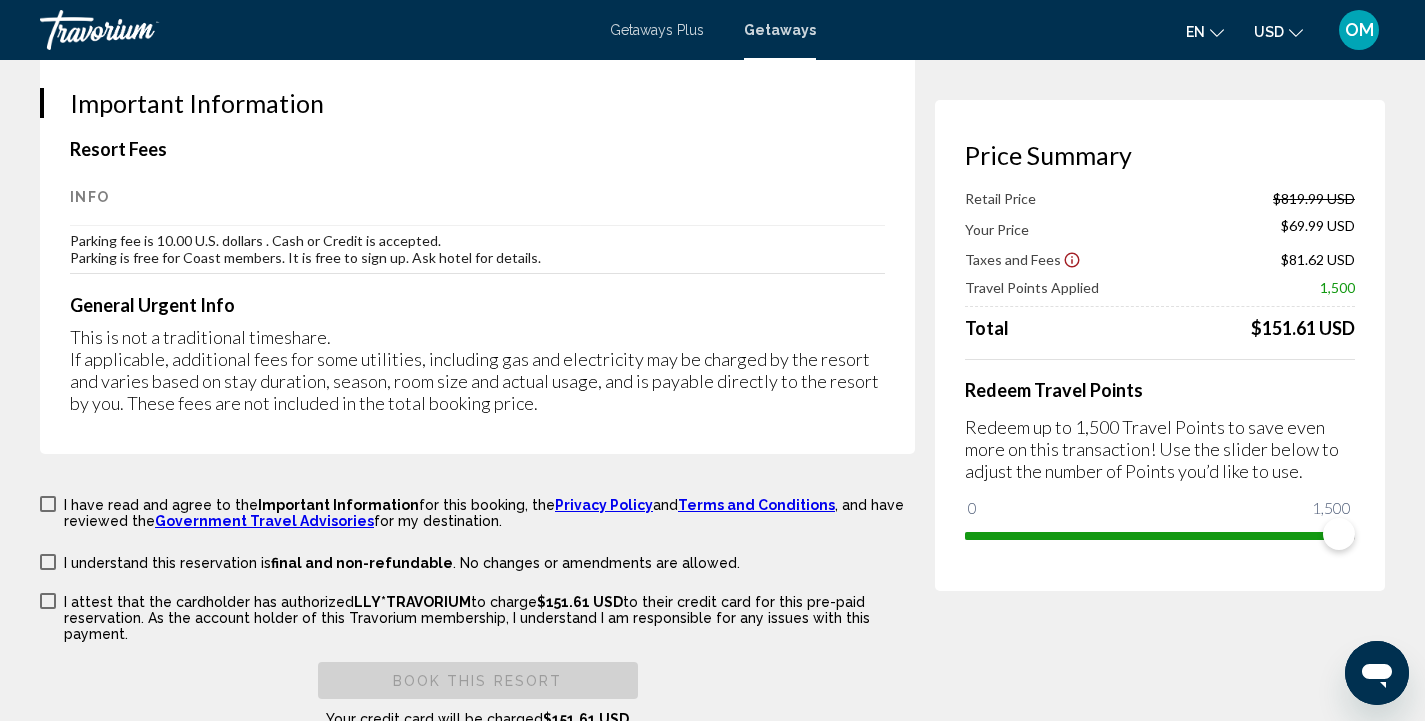 scroll, scrollTop: 3078, scrollLeft: 0, axis: vertical 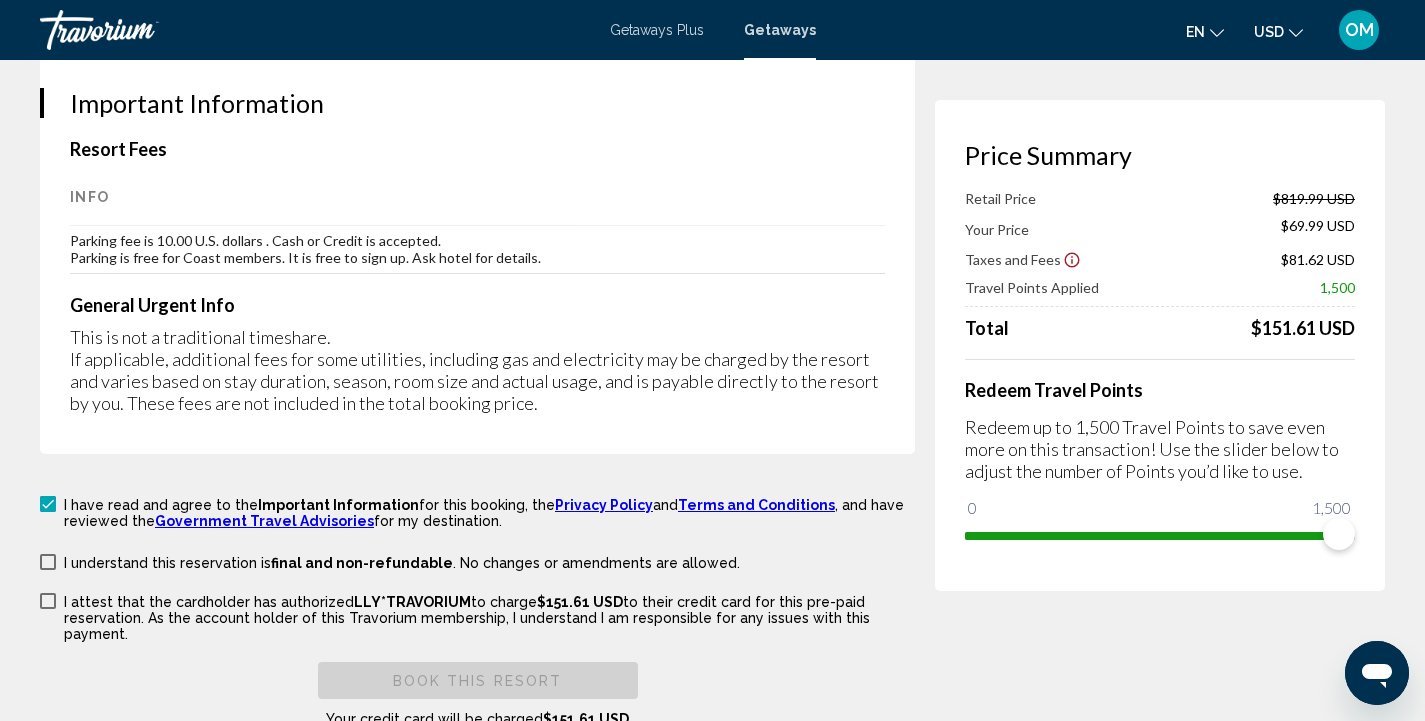 click on "I have read and agree to the  Important Information  for this booking, the  Privacy Policy  and  Terms and Conditions , and have reviewed the  Government Travel Advisories  for my destination.   I understand this reservation is  final and non-refundable . No changes or amendments are allowed.  I understand this reservation is refundable until  {0} . Cancellations made after that date and time are non-refundable.   I attest that the cardholder has authorized  LLY*TRAVORIUM  to charge  $151.61 USD  to their credit card for this pre-paid reservation. As the account holder of this Travorium membership, I understand I am responsible for any issues with this payment. Book this Resort Your credit card will be charged  $151.61 USD" at bounding box center [477, 611] 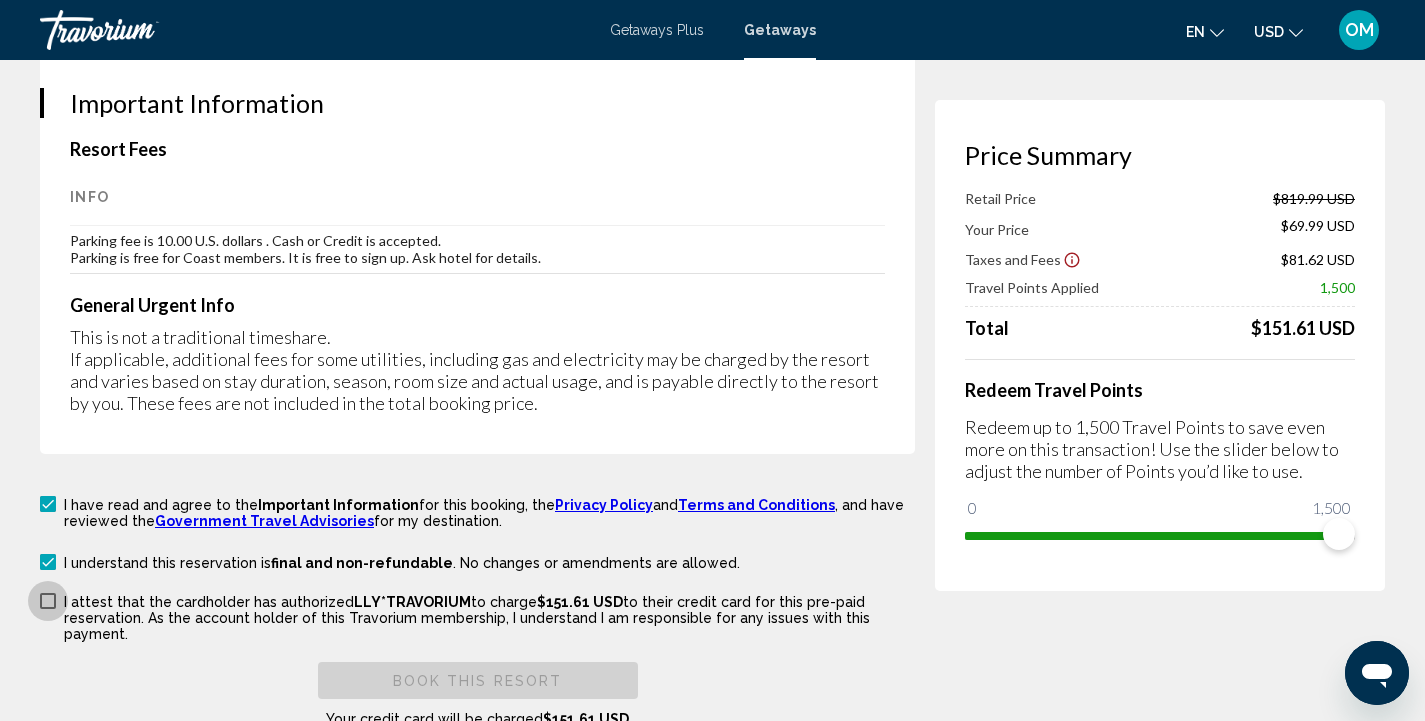 click on "I attest that the cardholder has authorized  LLY*TRAVORIUM  to charge  $151.61 USD  to their credit card for this pre-paid reservation. As the account holder of this Travorium membership, I understand I am responsible for any issues with this payment." at bounding box center (489, 618) 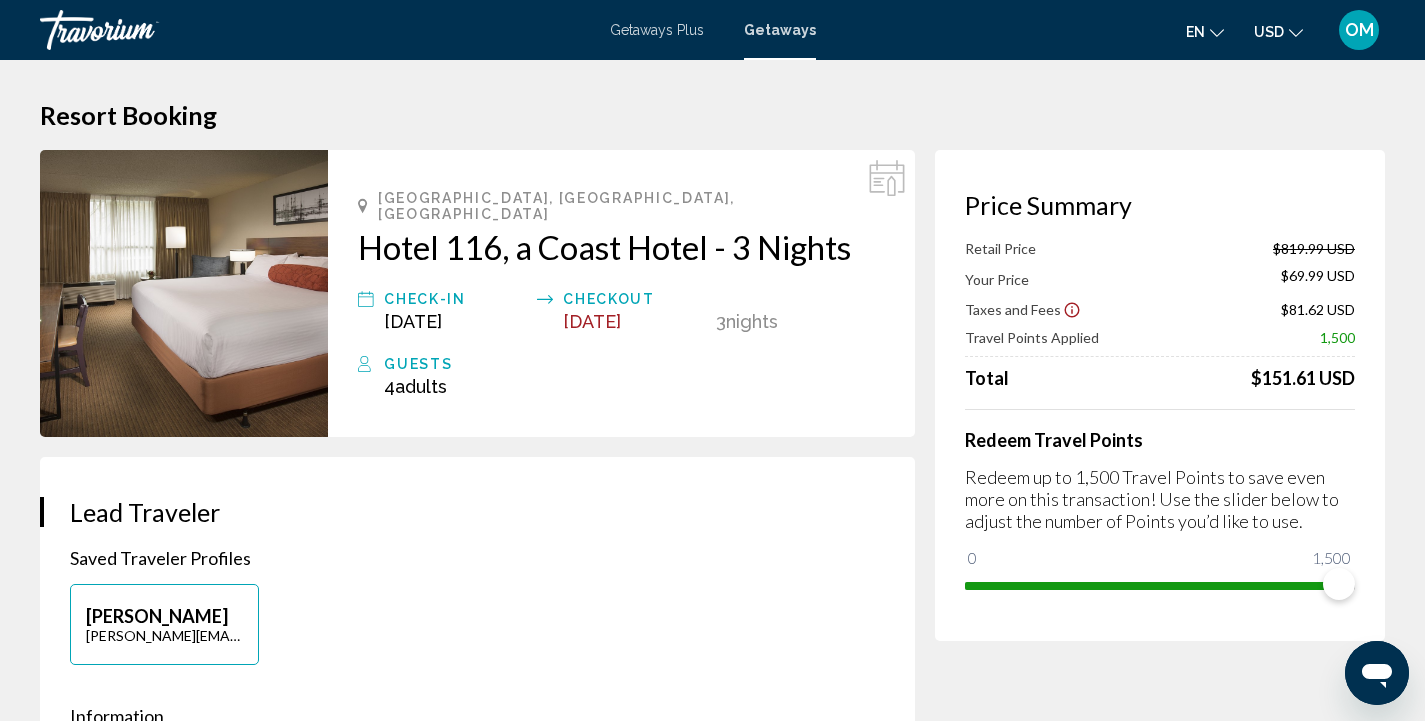 scroll, scrollTop: 0, scrollLeft: 0, axis: both 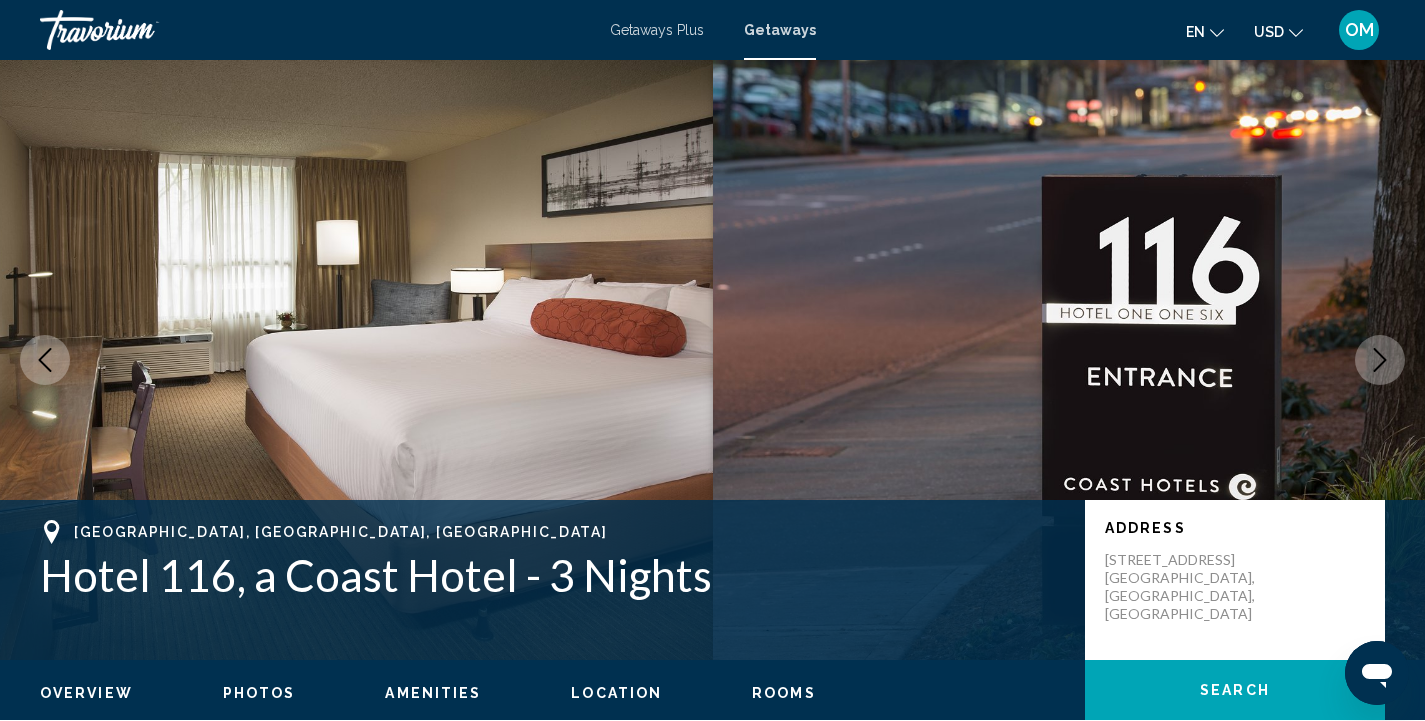 click at bounding box center [140, 30] 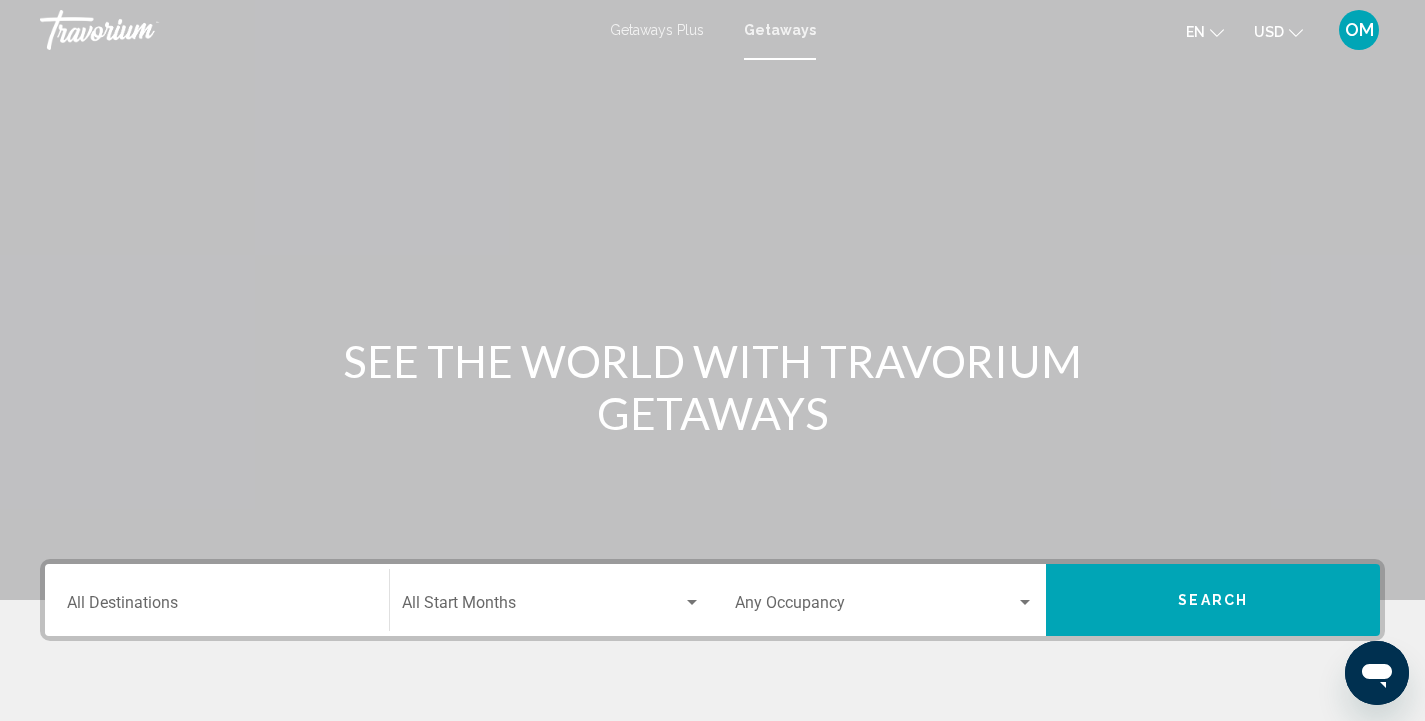 click on "Destination All Destinations" at bounding box center [217, 600] 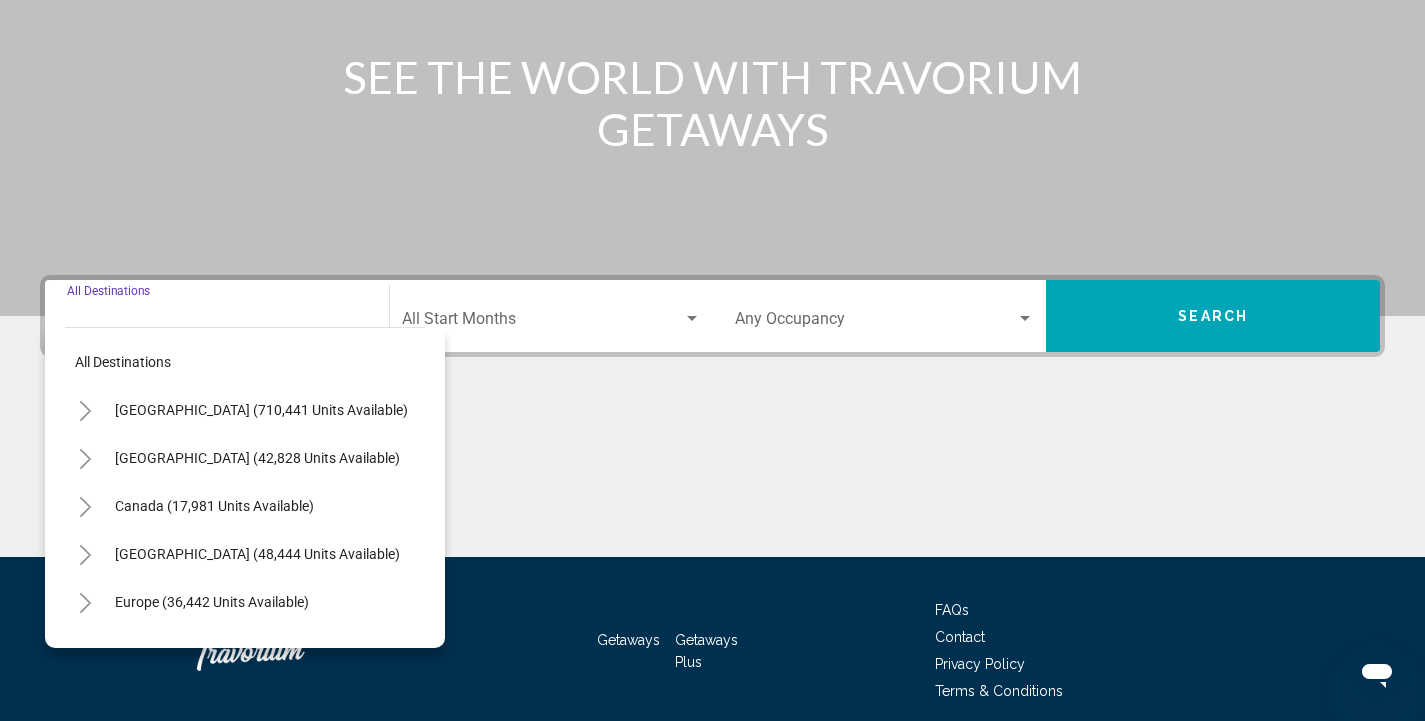 scroll, scrollTop: 365, scrollLeft: 0, axis: vertical 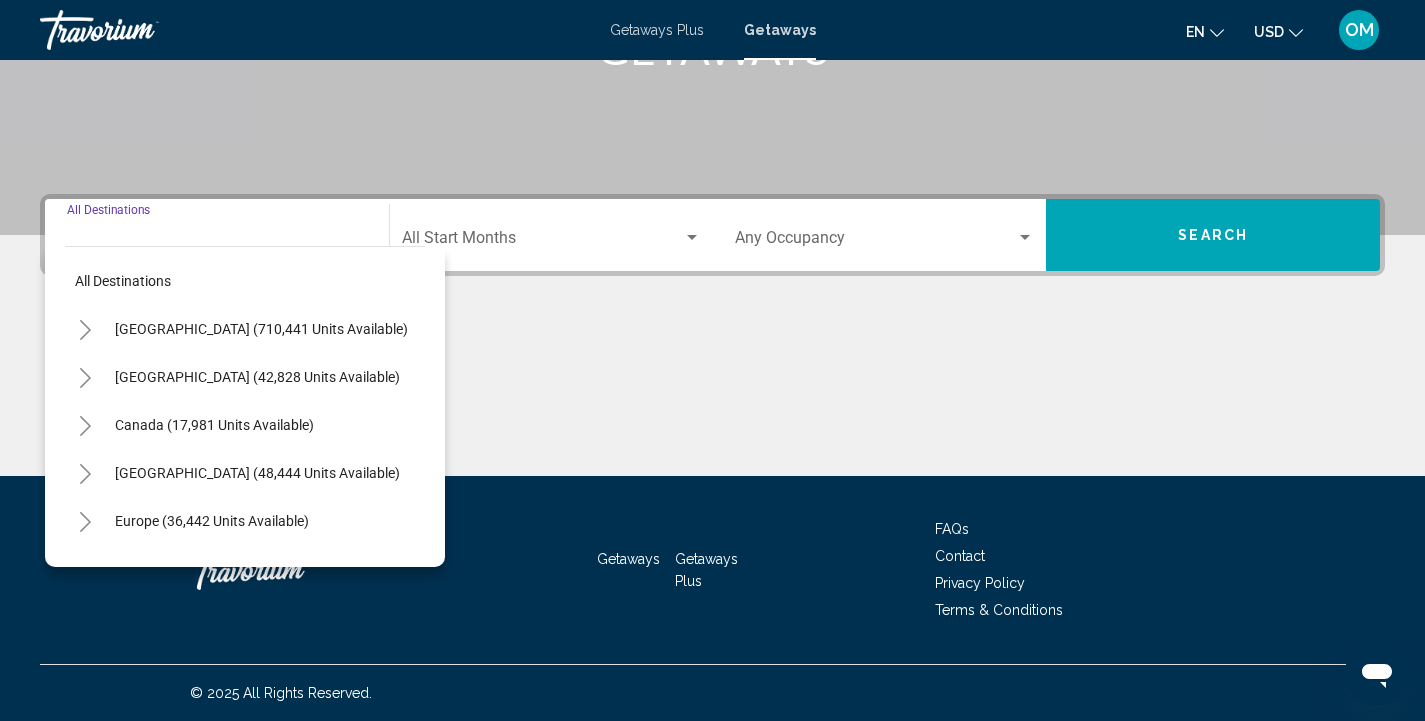 click 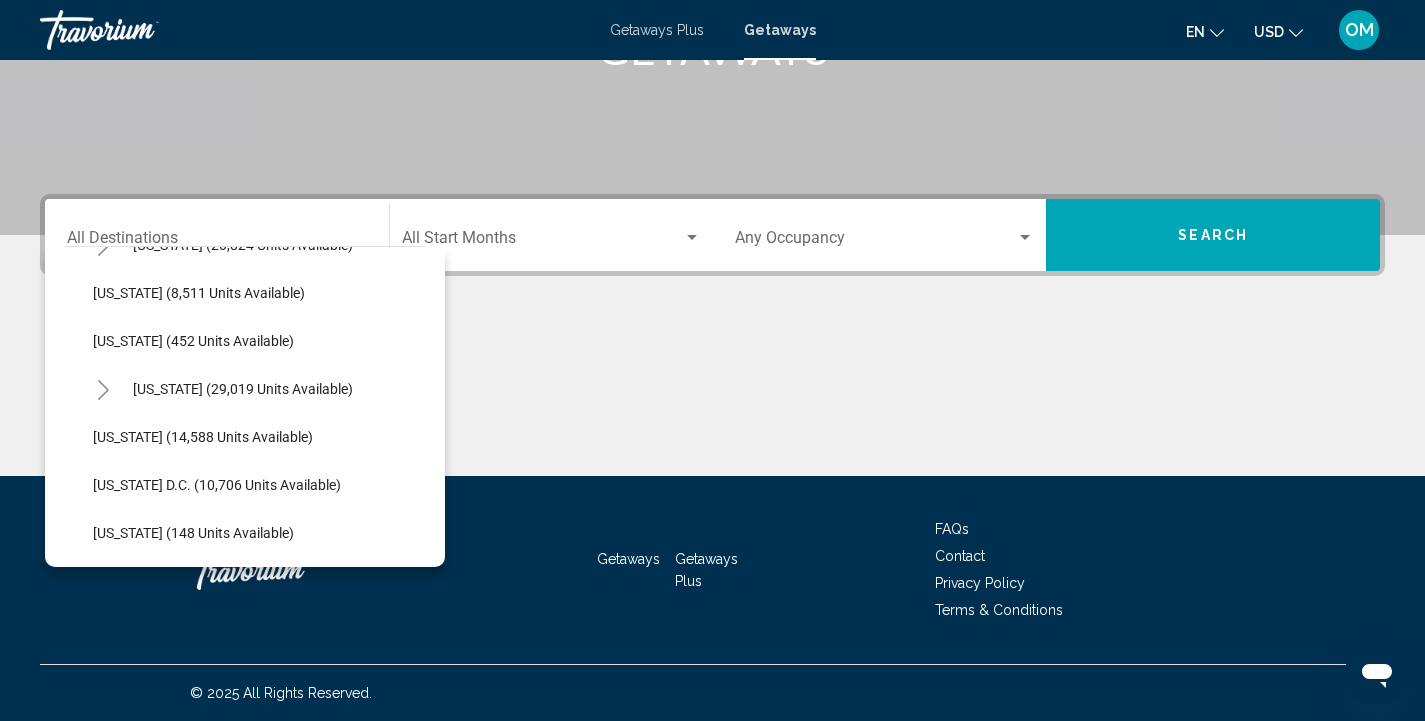 scroll, scrollTop: 1923, scrollLeft: 2, axis: both 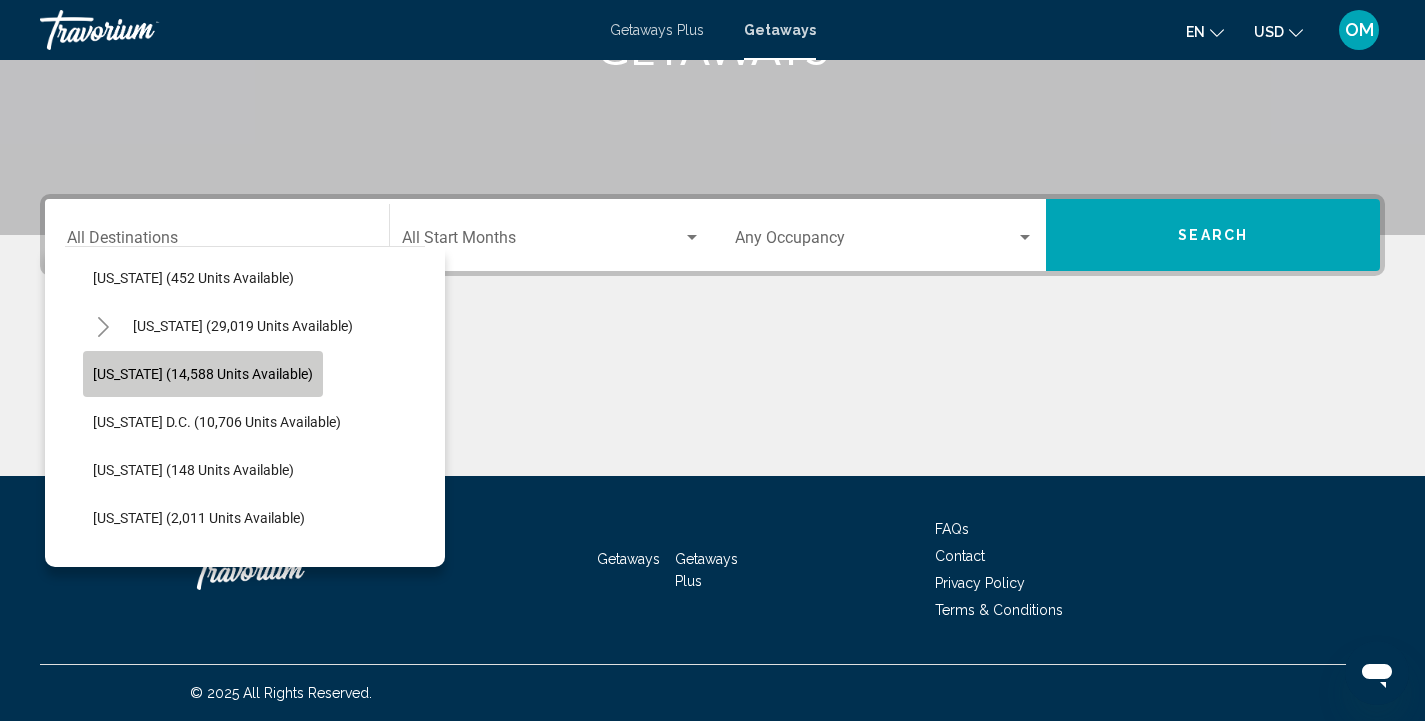 click on "[US_STATE] (14,588 units available)" 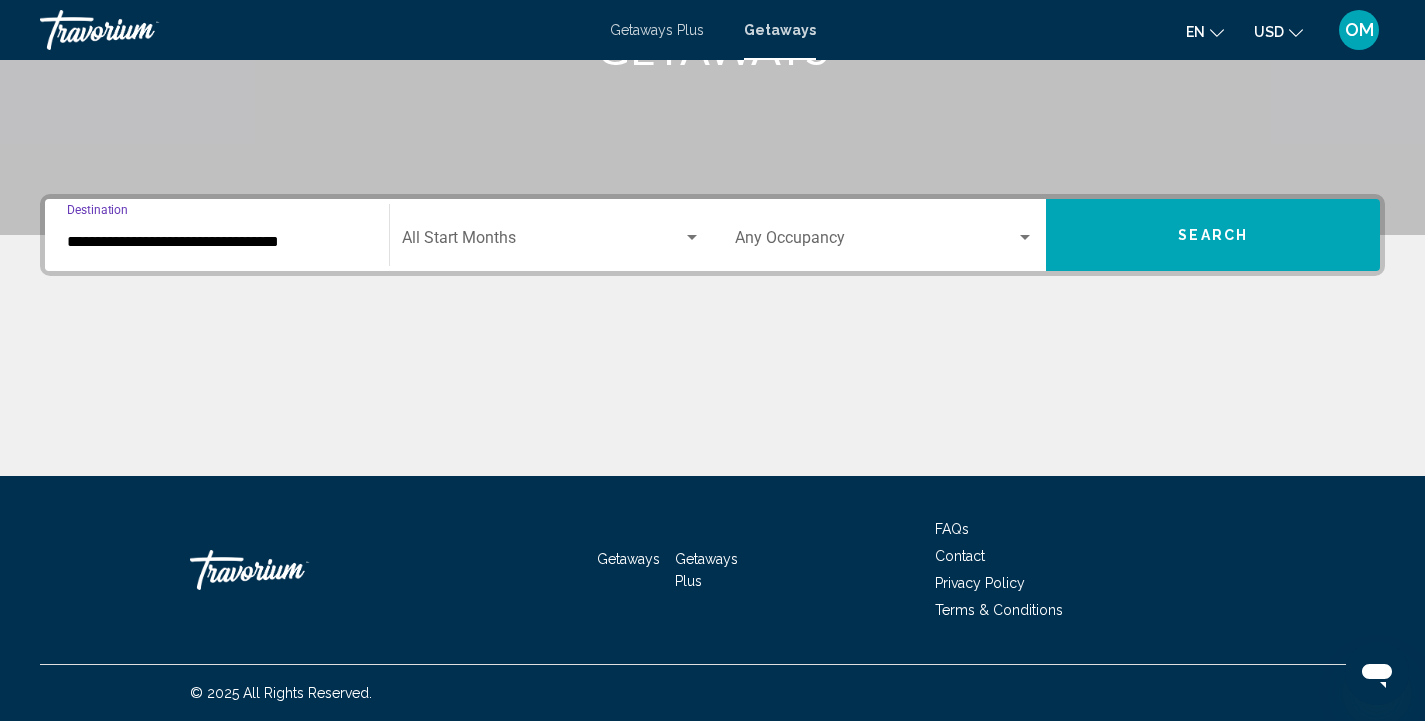 click on "Start Month All Start Months" 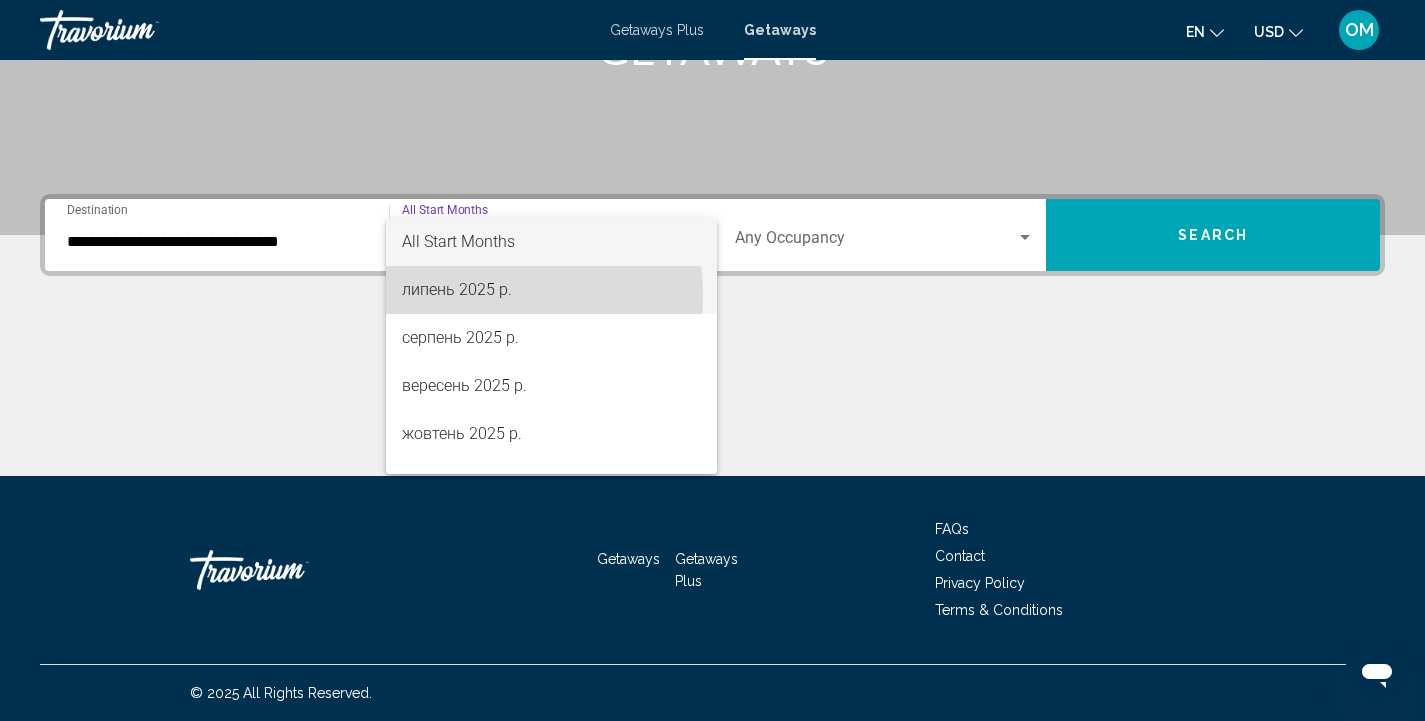 click on "липень 2025 р." at bounding box center (551, 290) 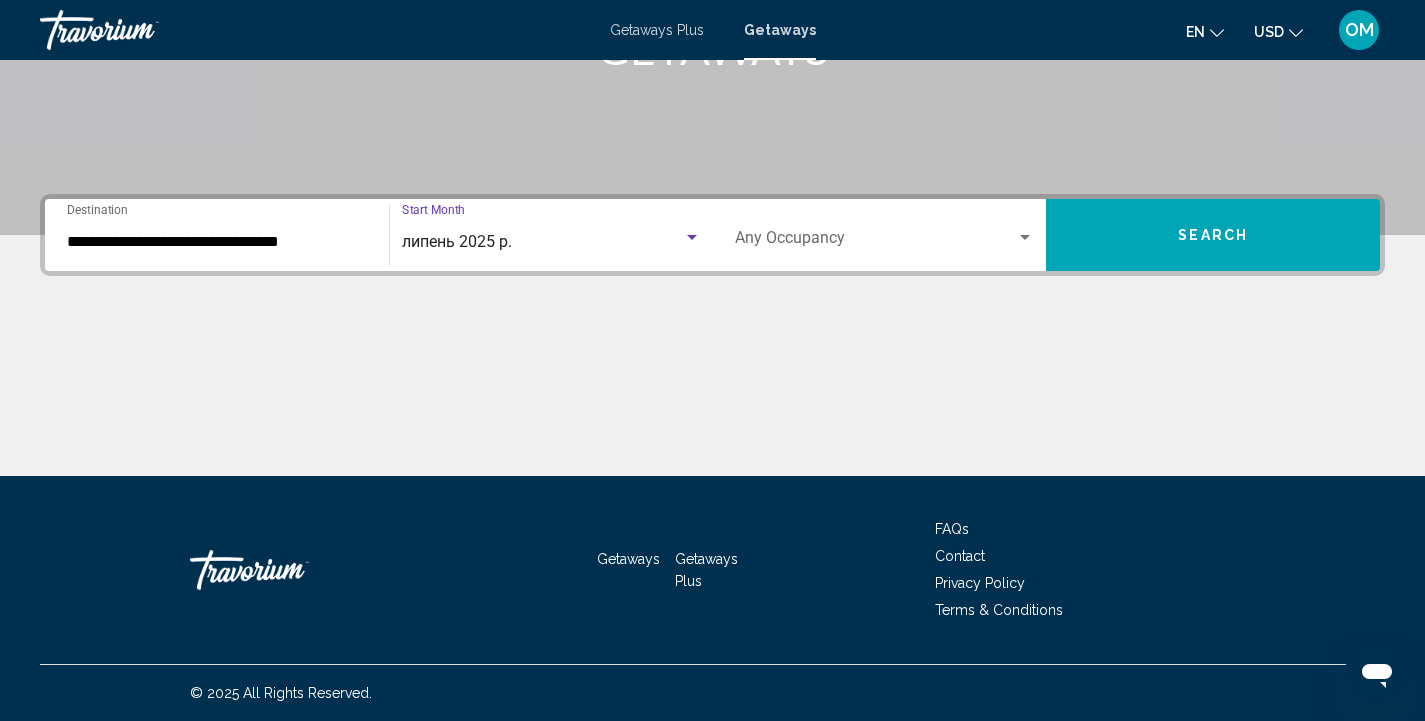 click on "Occupancy Any Occupancy" at bounding box center (885, 235) 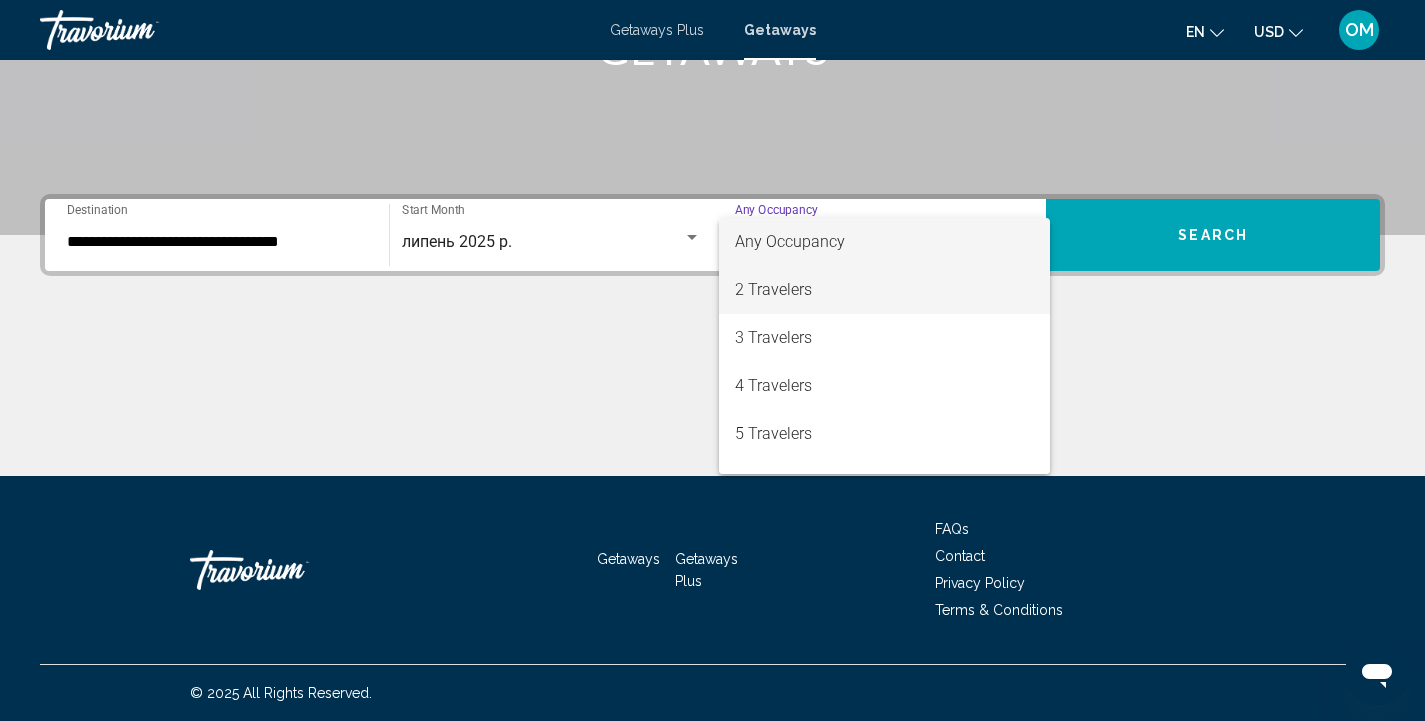 click on "2 Travelers" at bounding box center [885, 290] 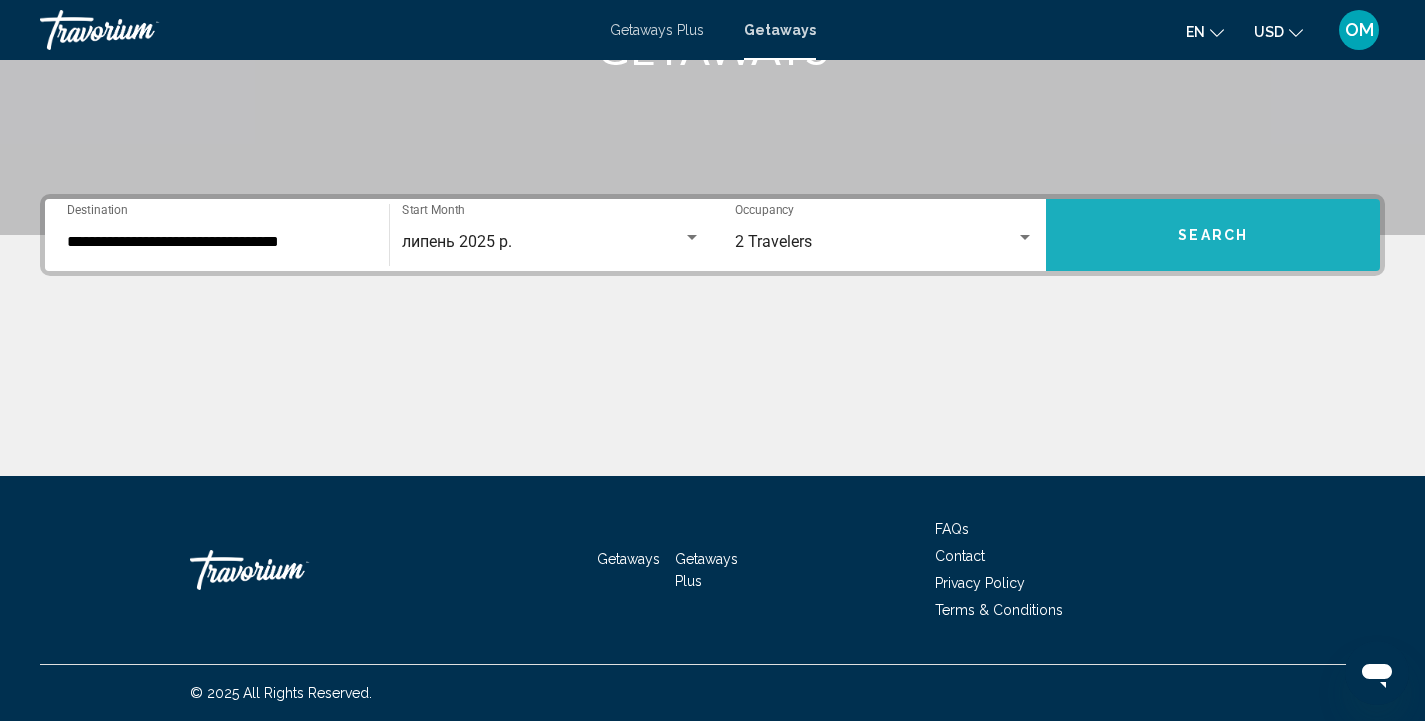 click on "Search" at bounding box center [1213, 236] 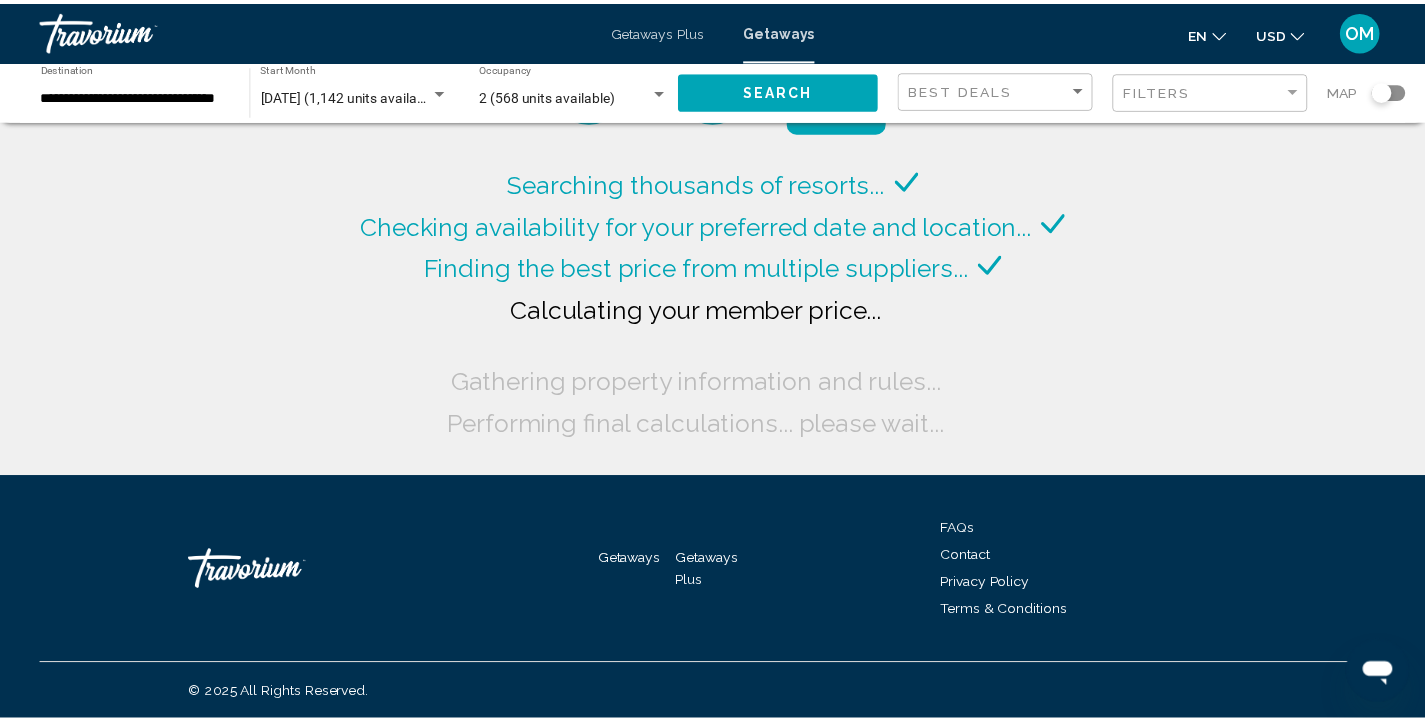 scroll, scrollTop: 0, scrollLeft: 0, axis: both 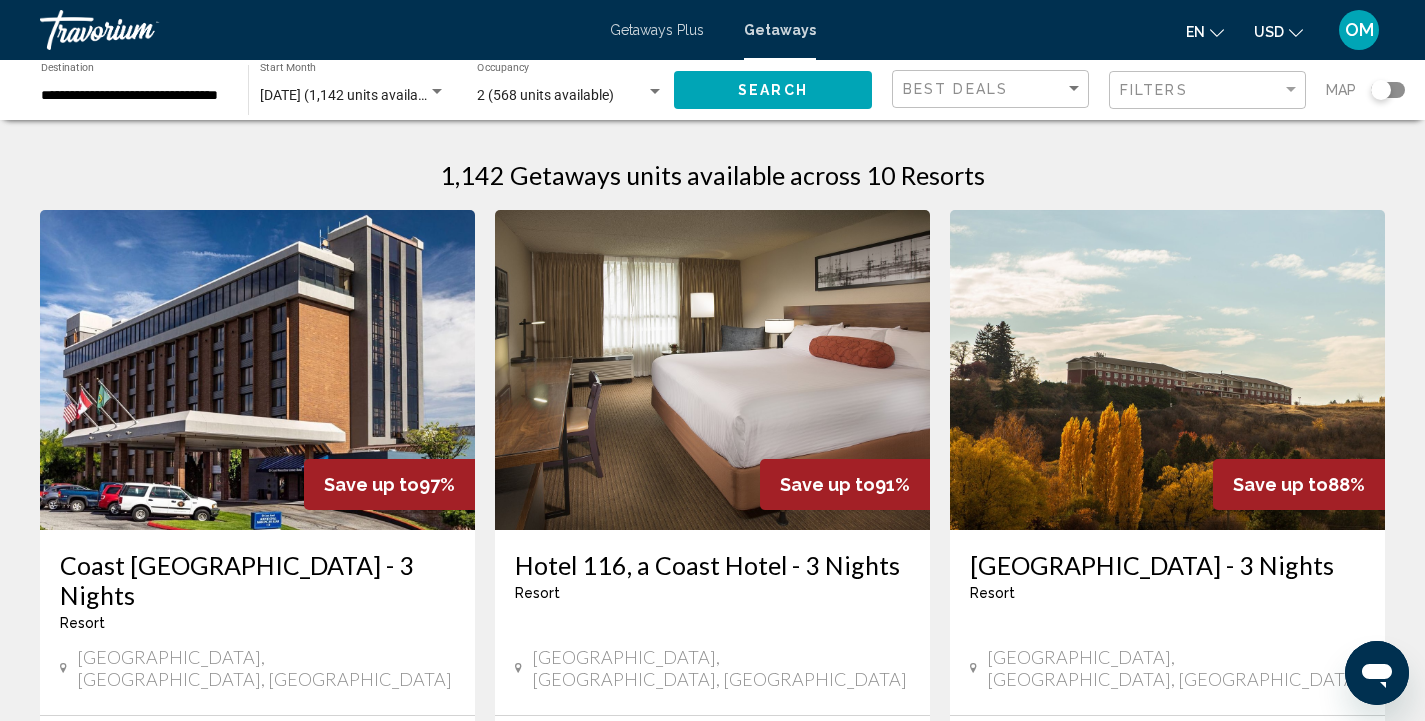 click at bounding box center [712, 370] 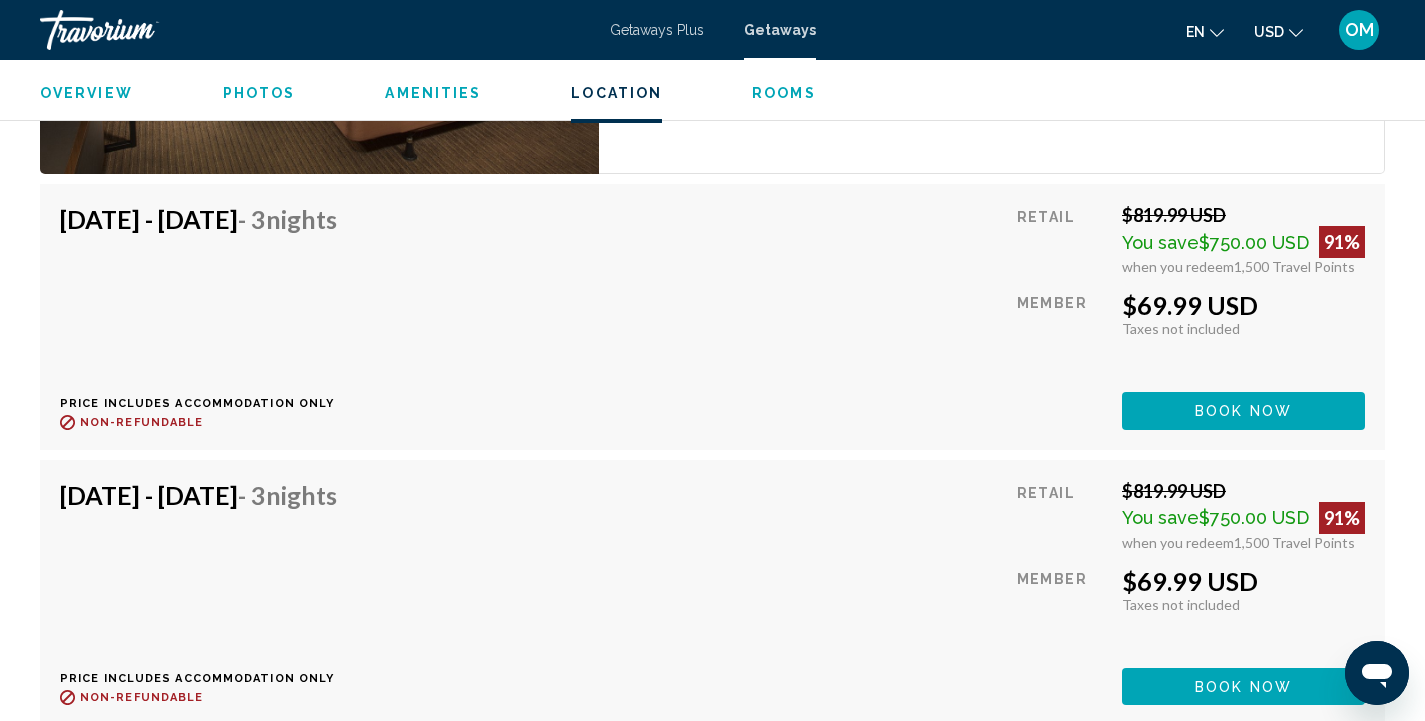 scroll, scrollTop: 3279, scrollLeft: 0, axis: vertical 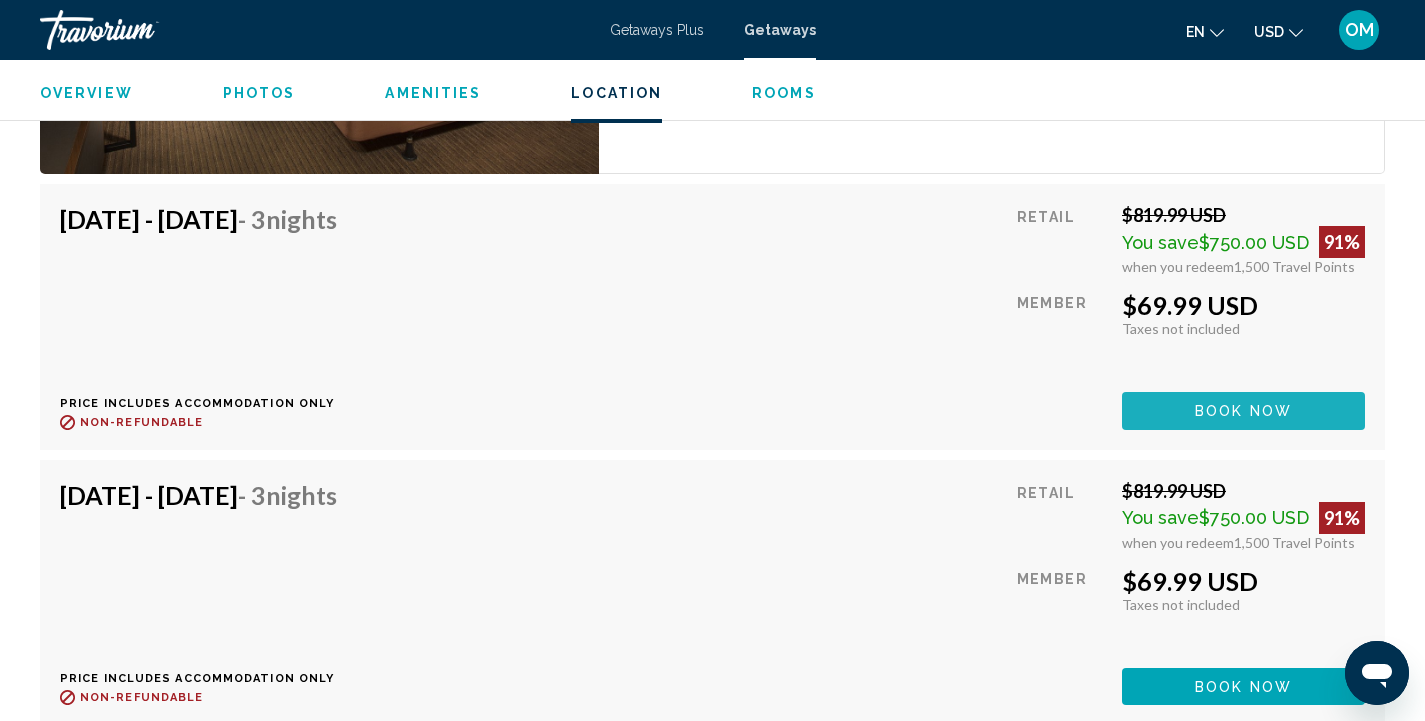 click on "Book now" at bounding box center [1243, 412] 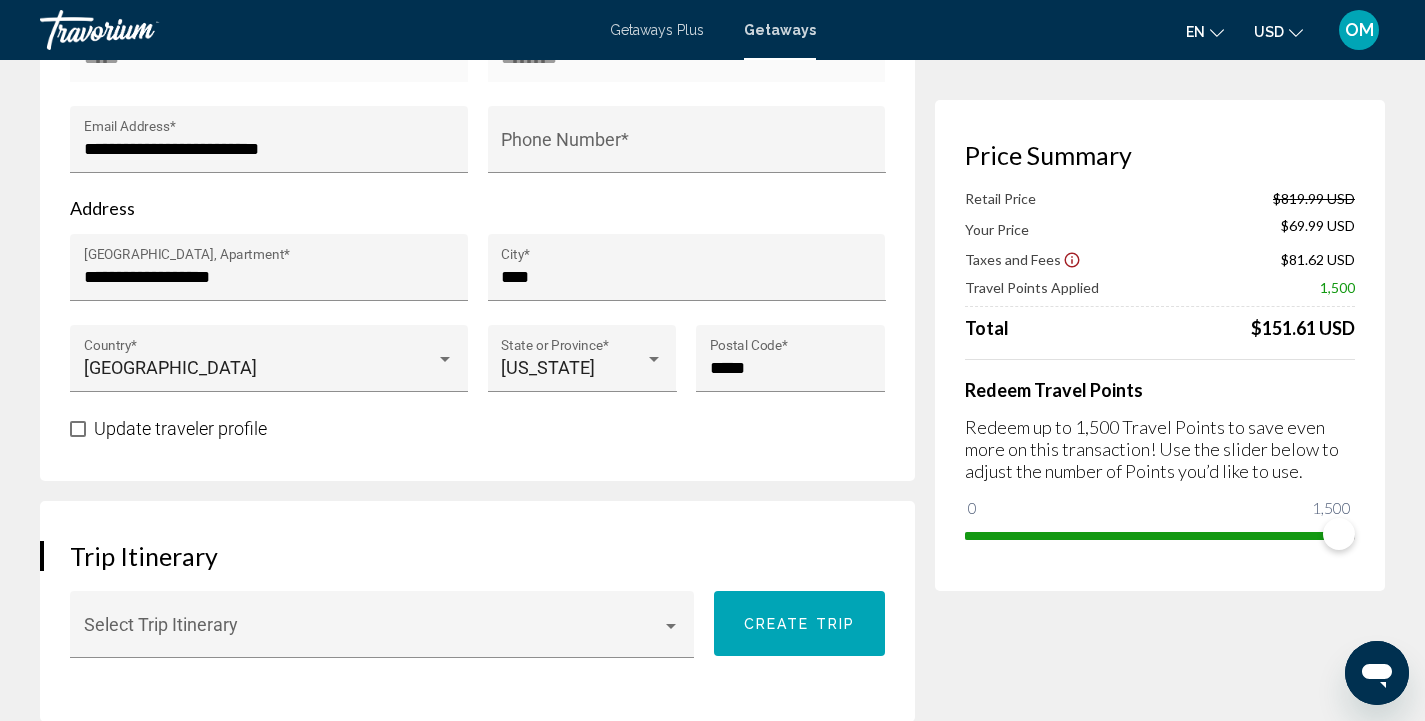 scroll, scrollTop: 727, scrollLeft: 0, axis: vertical 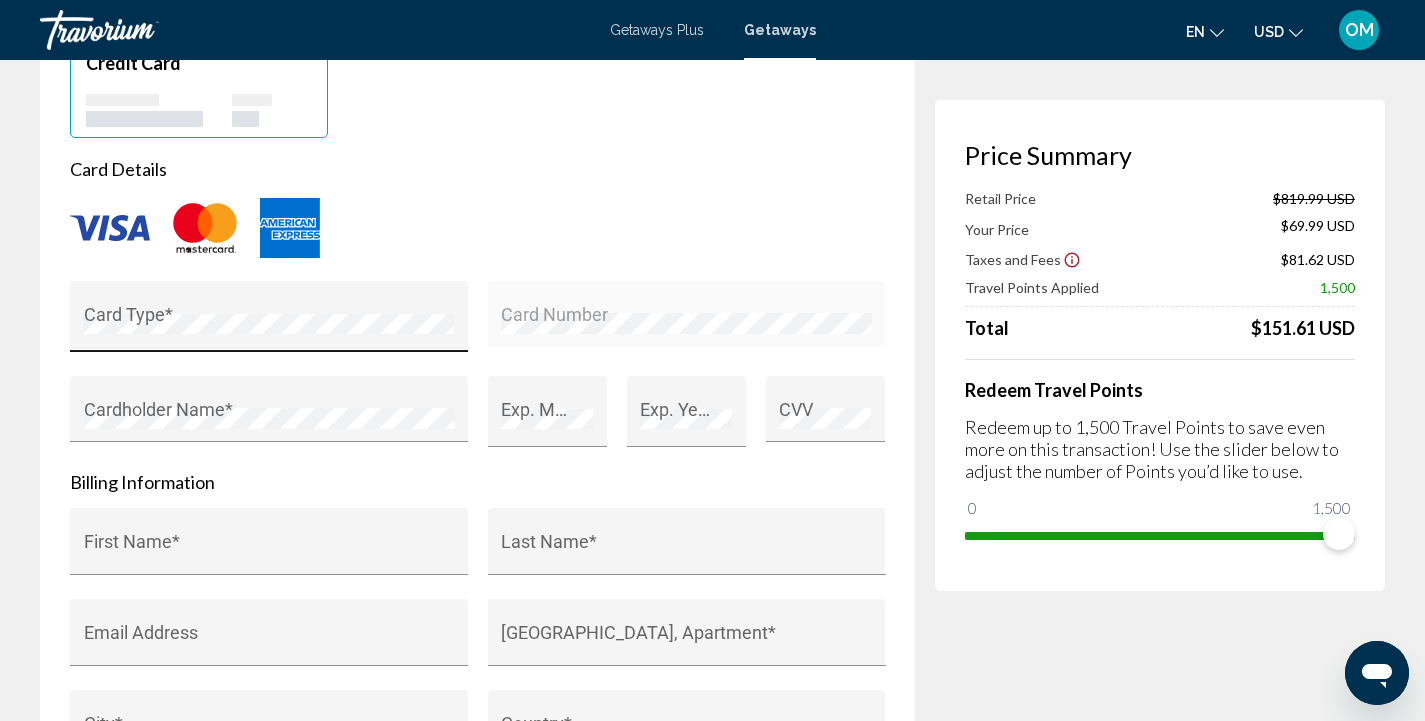 type on "**********" 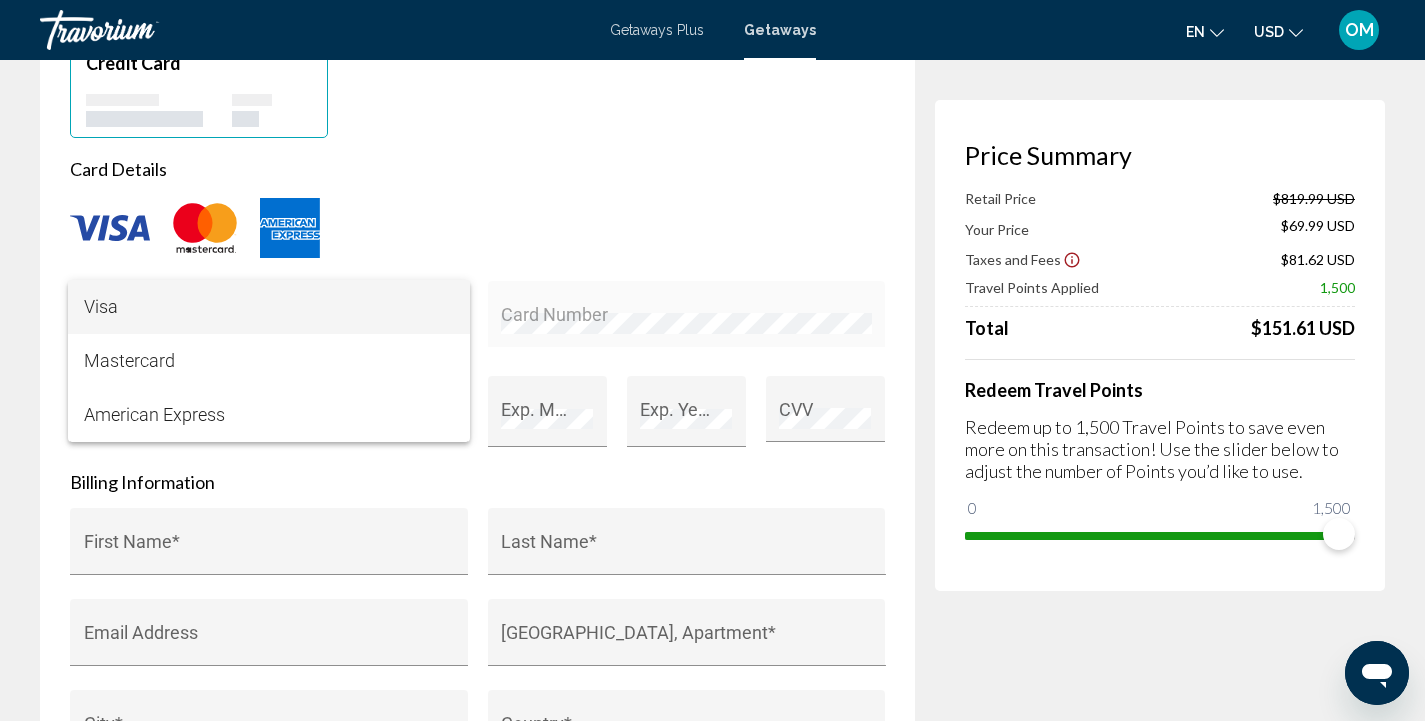 click on "Visa" at bounding box center [269, 307] 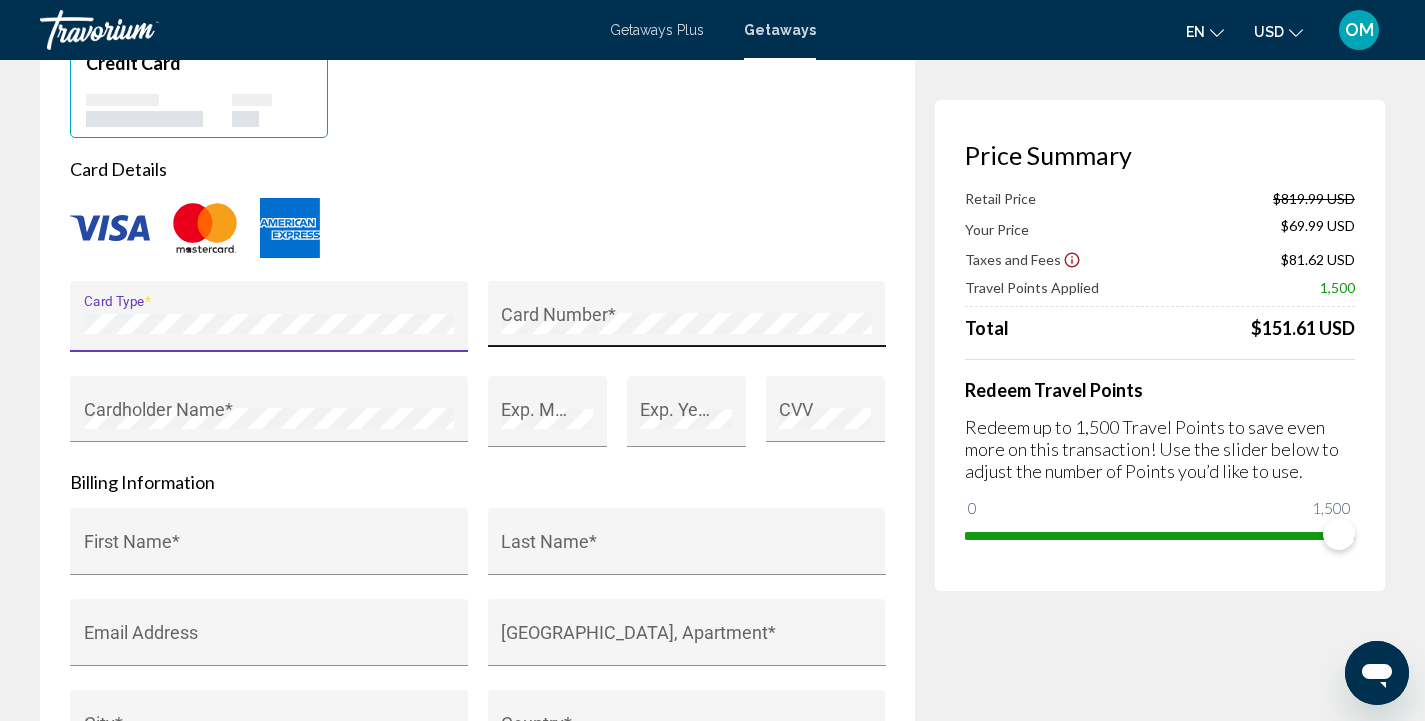 click on "Card Number  *" at bounding box center (686, 320) 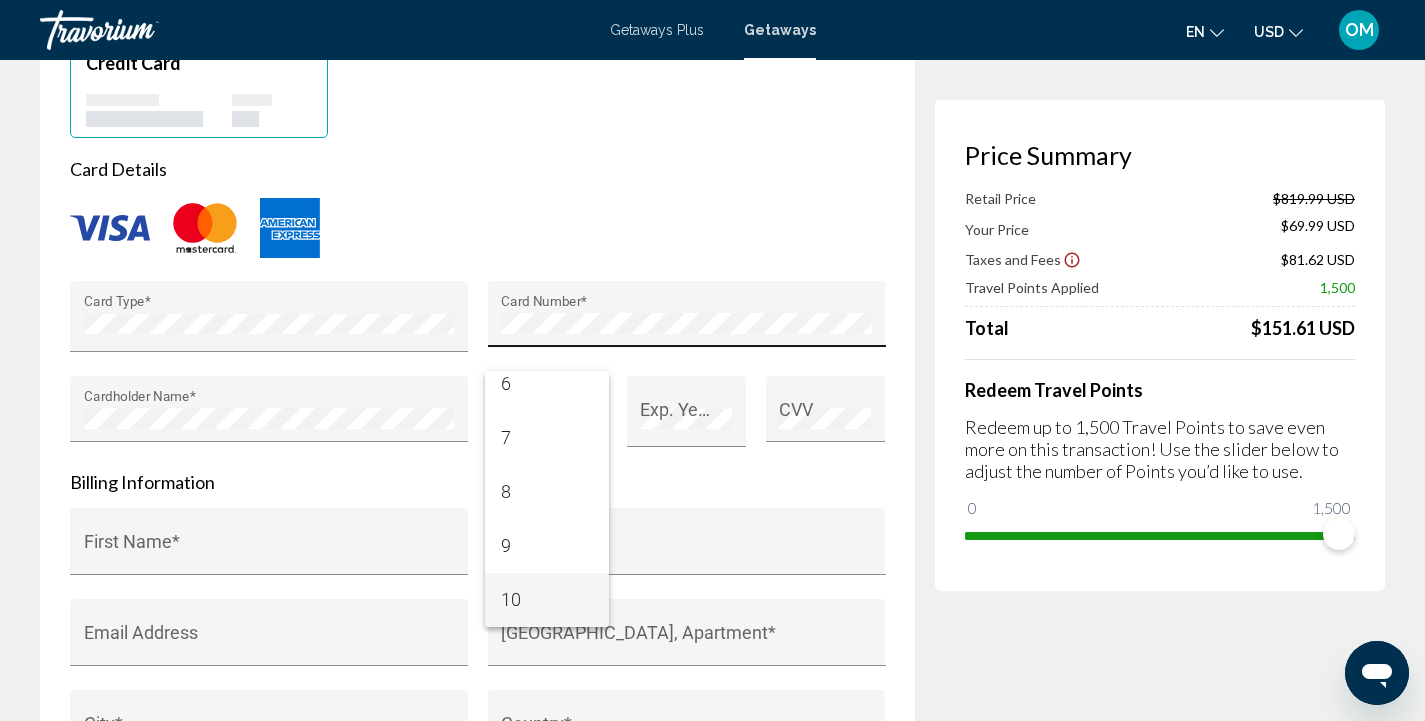 scroll, scrollTop: 338, scrollLeft: 0, axis: vertical 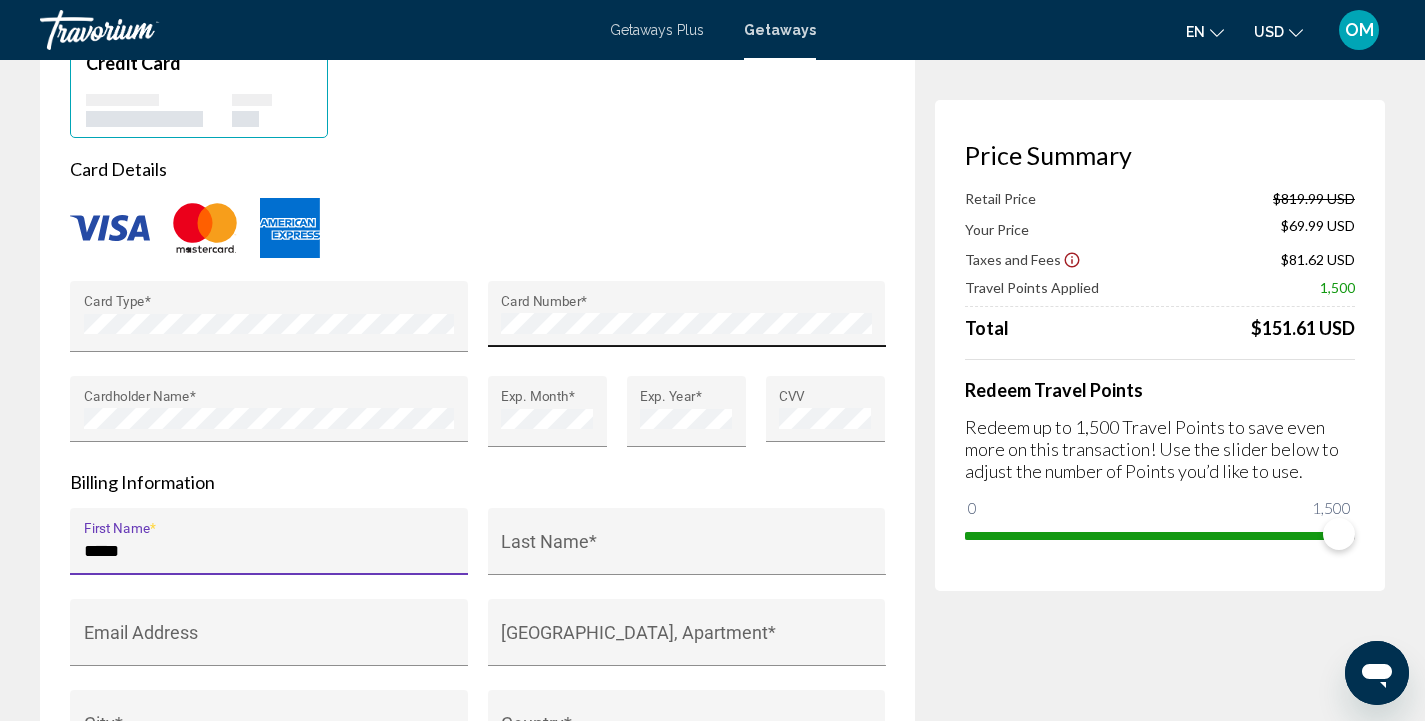 type on "*****" 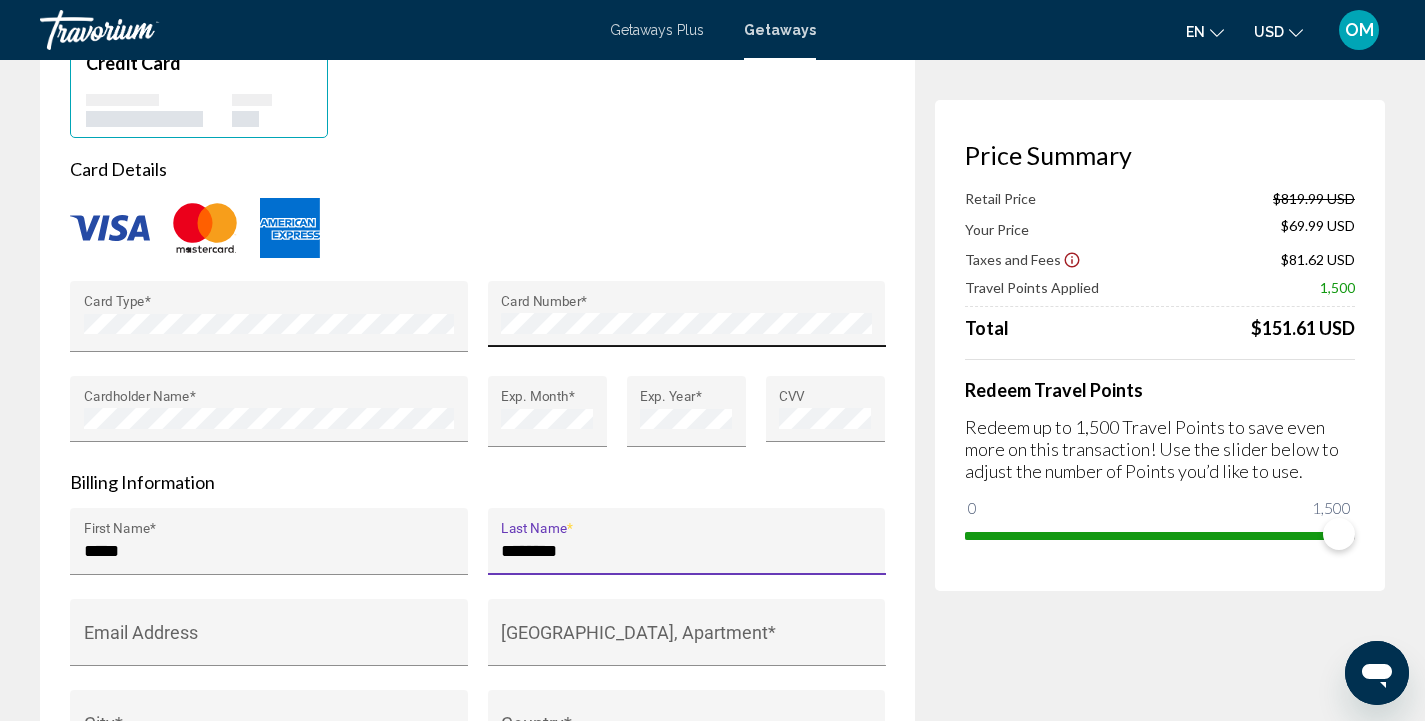 type on "********" 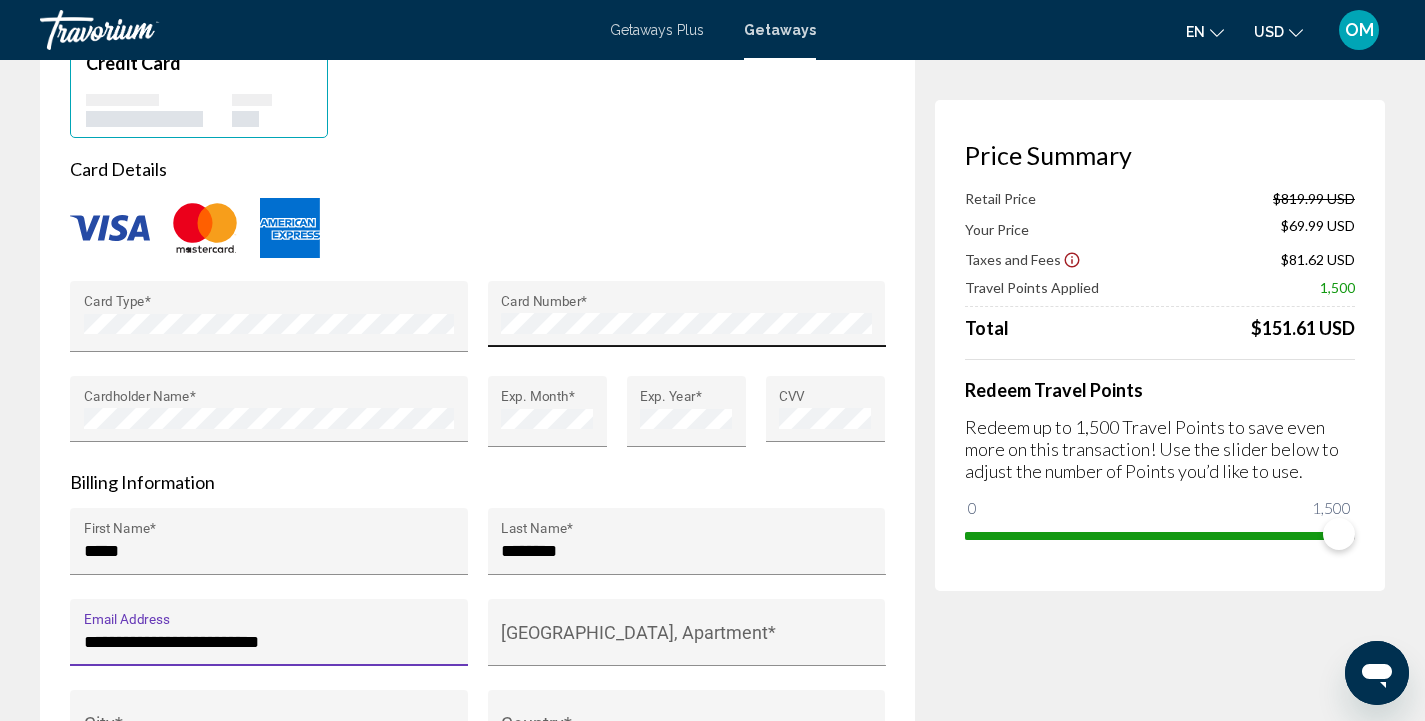 type on "**********" 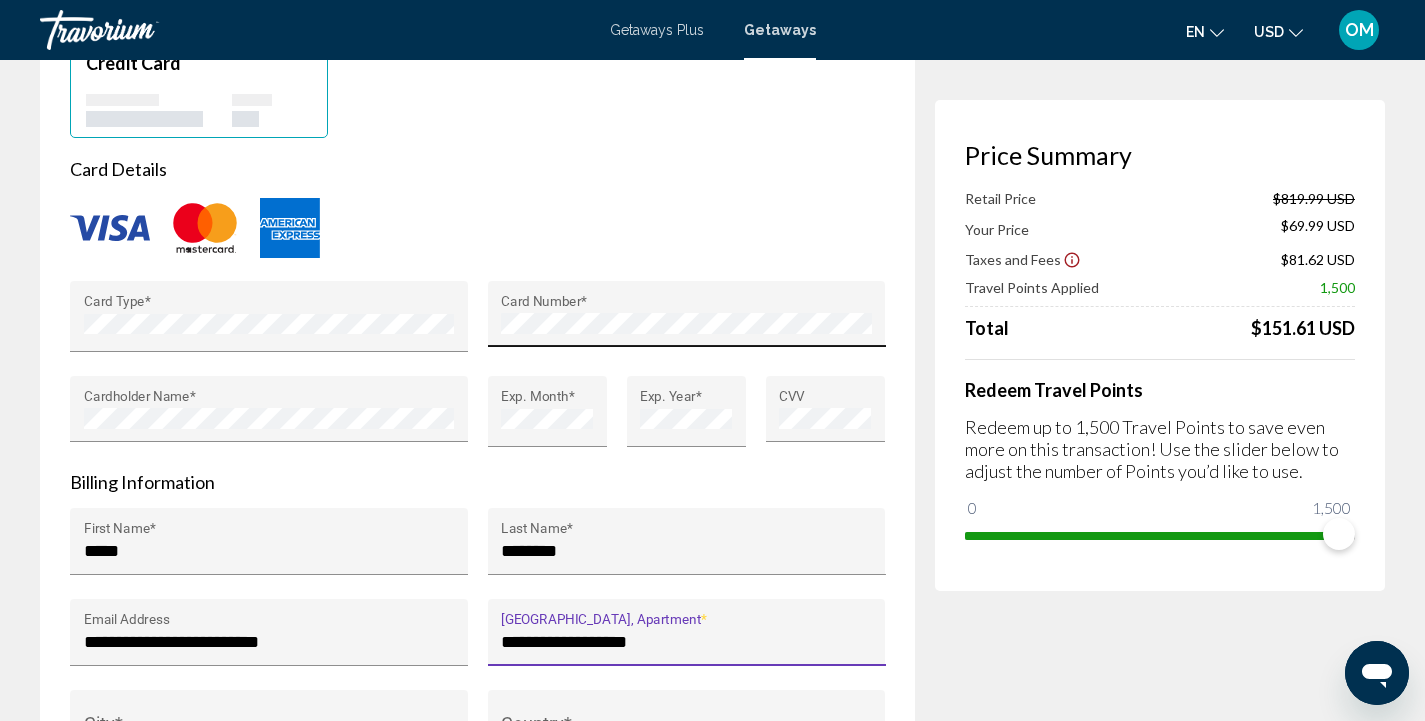 type on "**********" 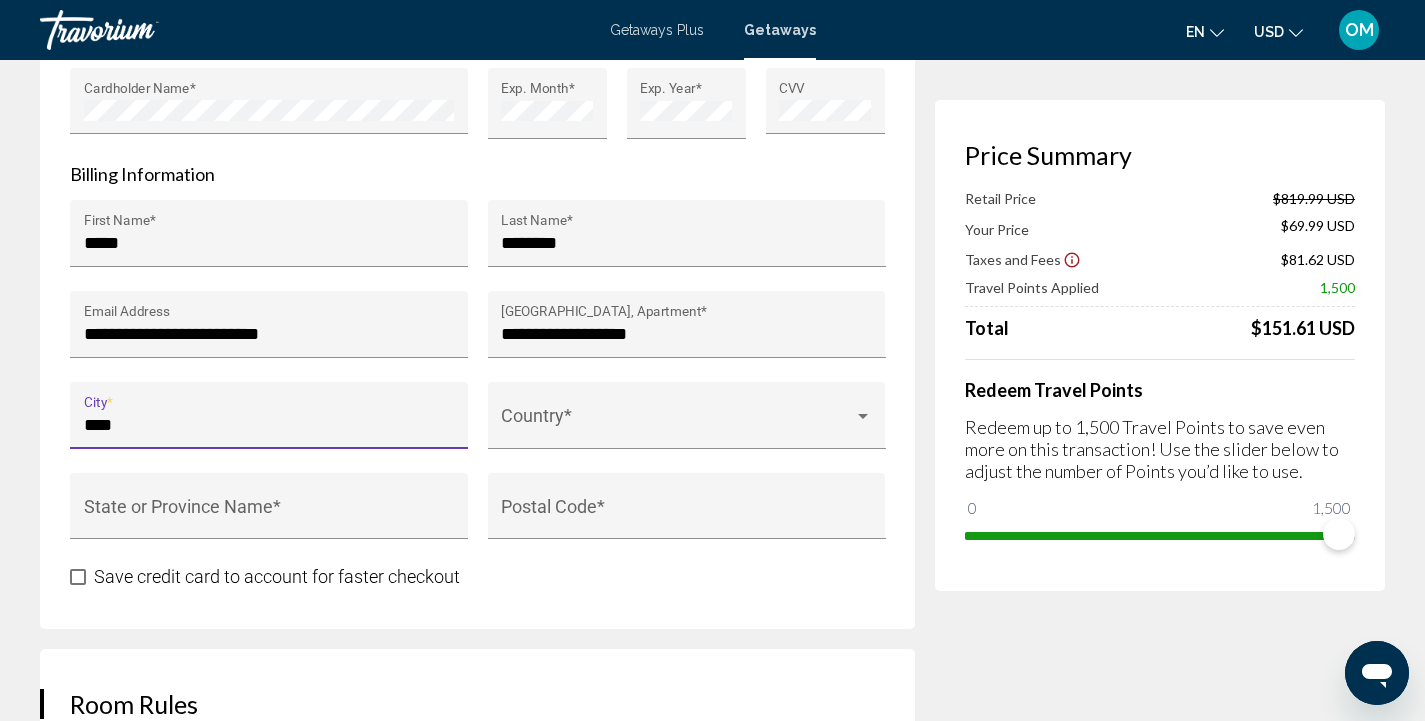 scroll, scrollTop: 1970, scrollLeft: 0, axis: vertical 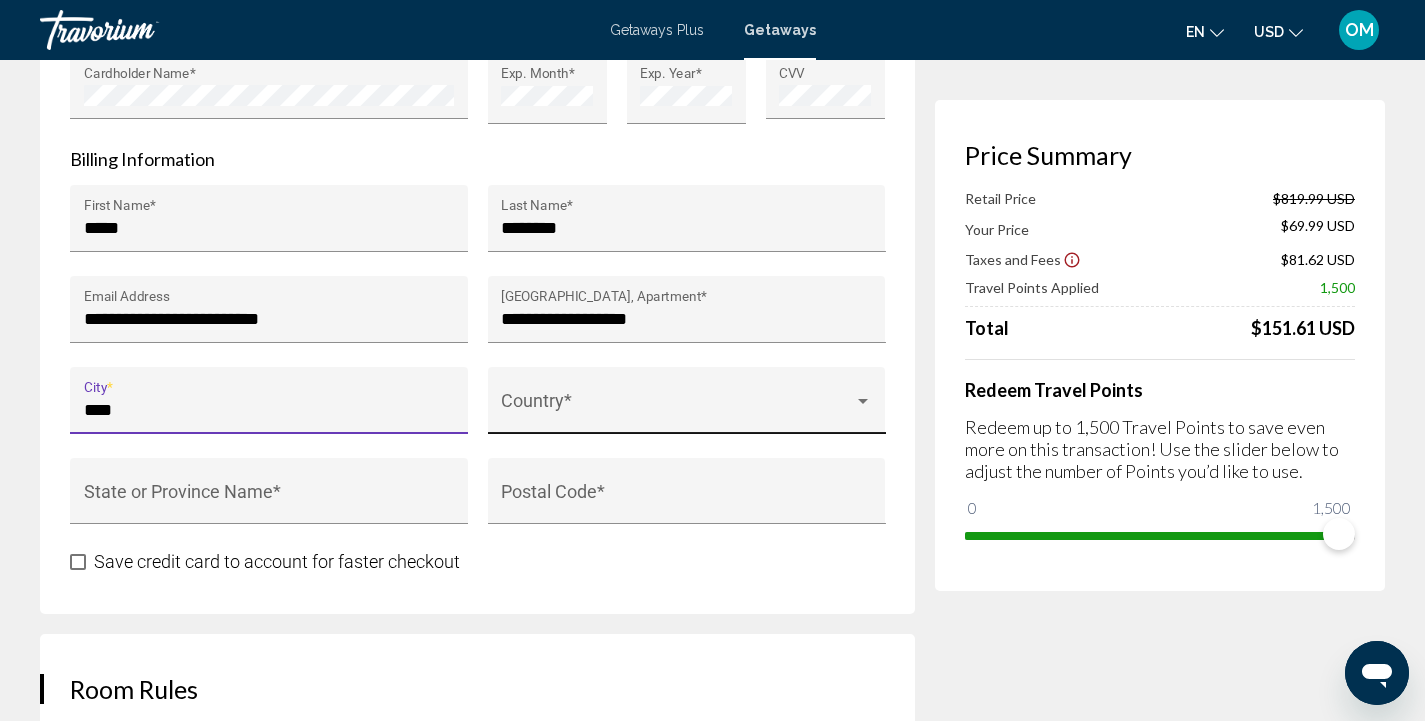 type on "****" 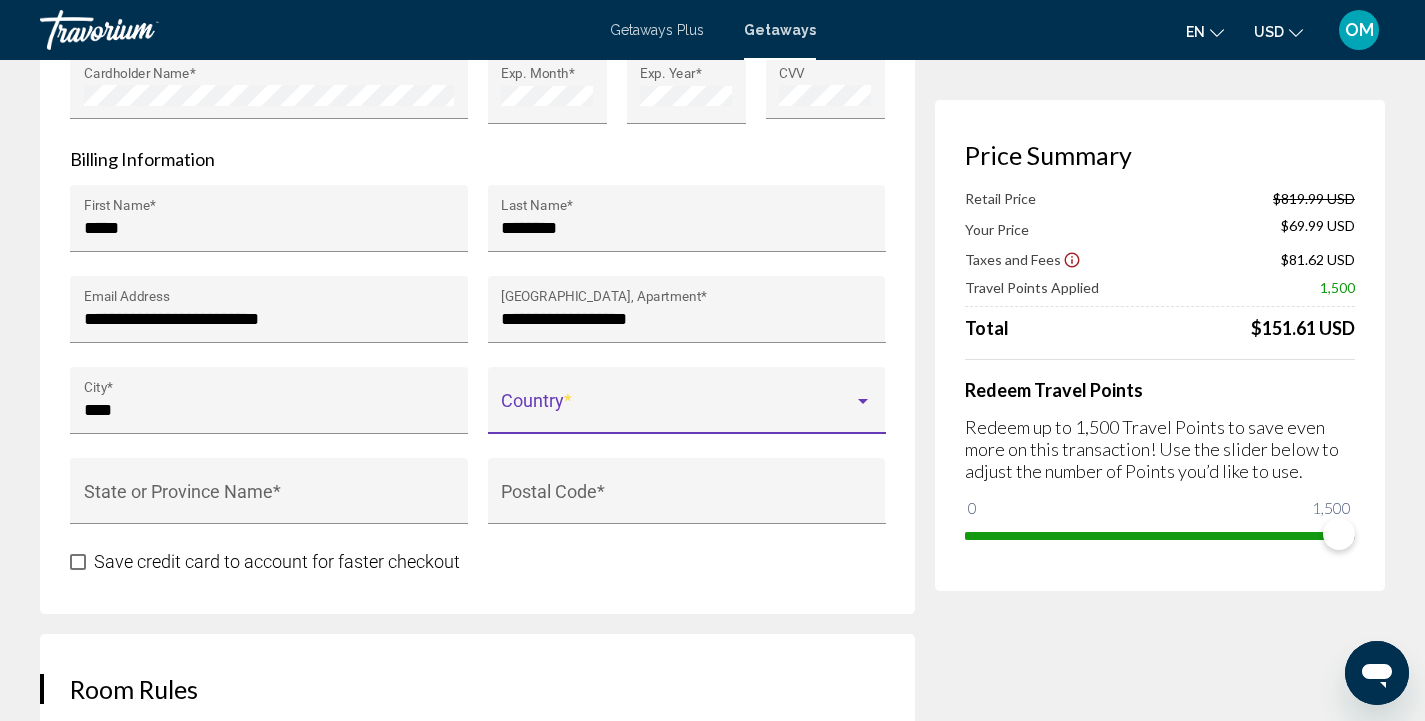 click at bounding box center (677, 410) 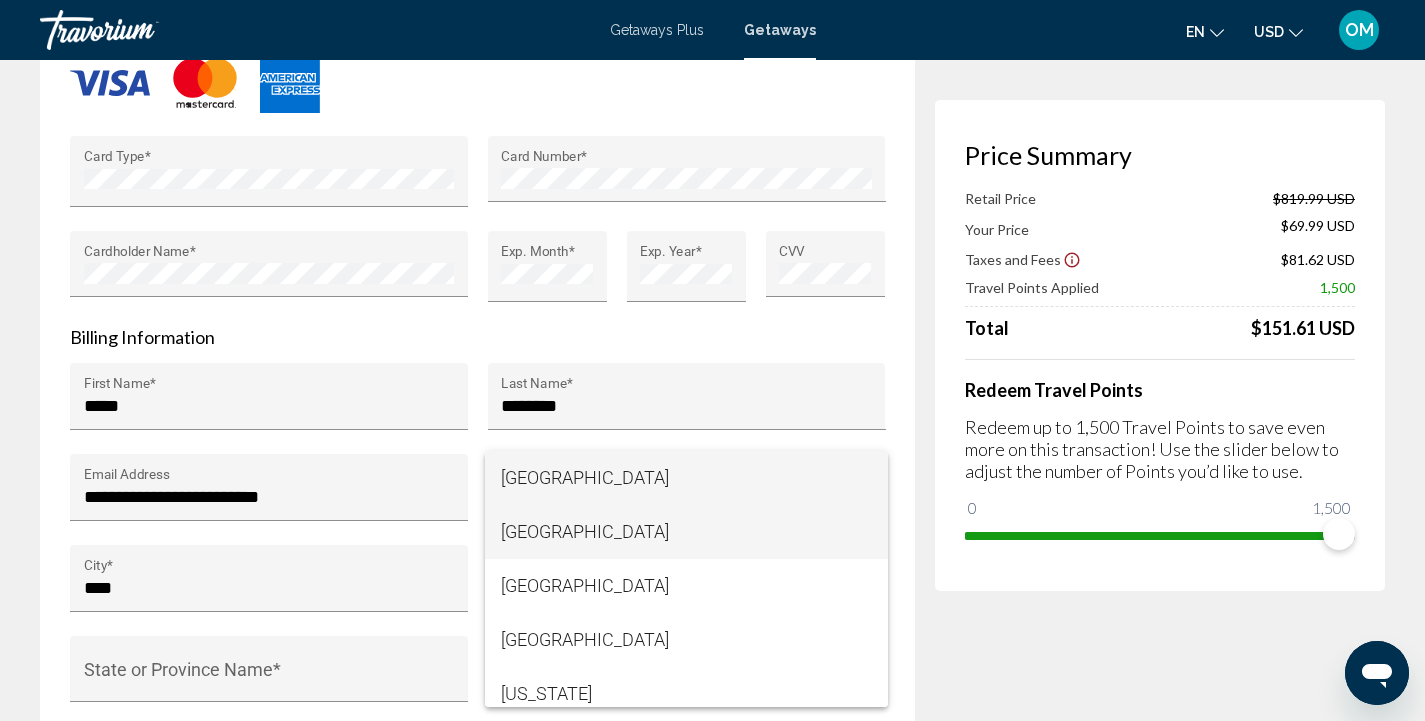 scroll, scrollTop: 1892, scrollLeft: 0, axis: vertical 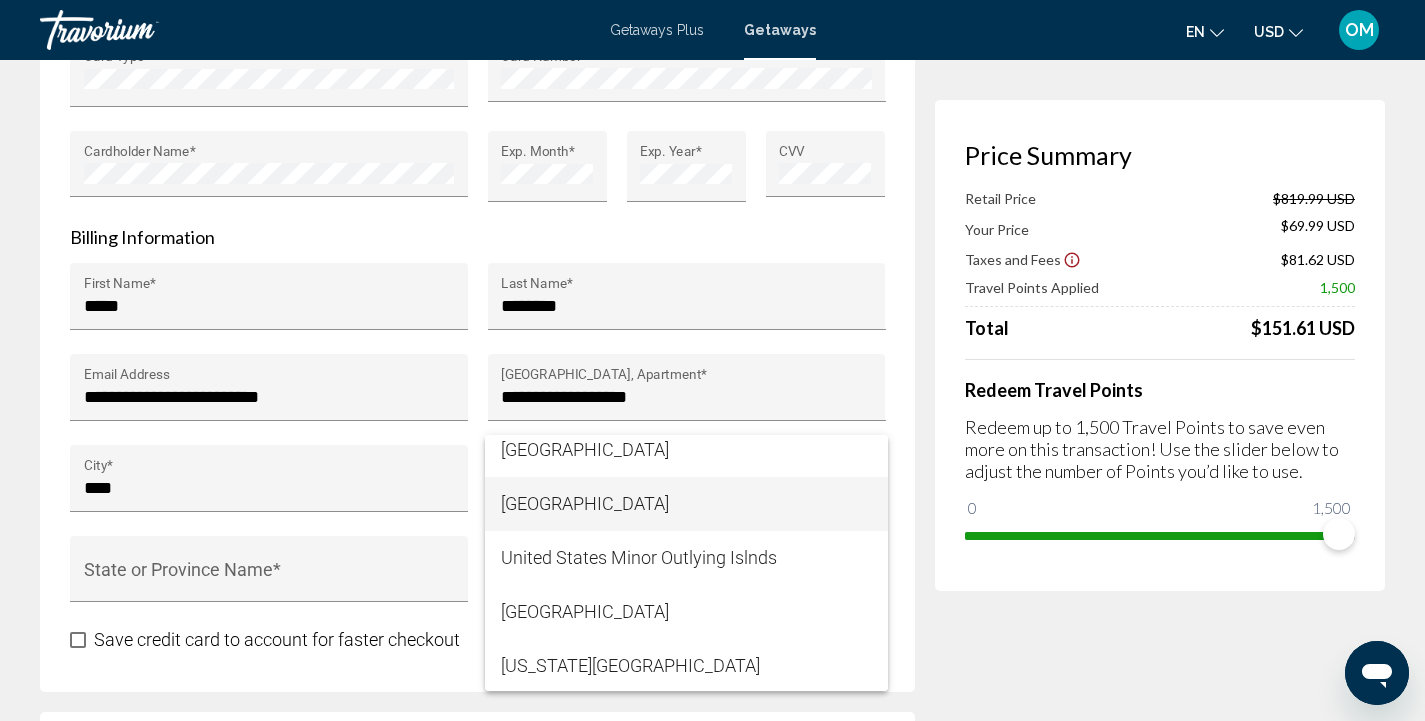 click on "[GEOGRAPHIC_DATA]" at bounding box center [686, 504] 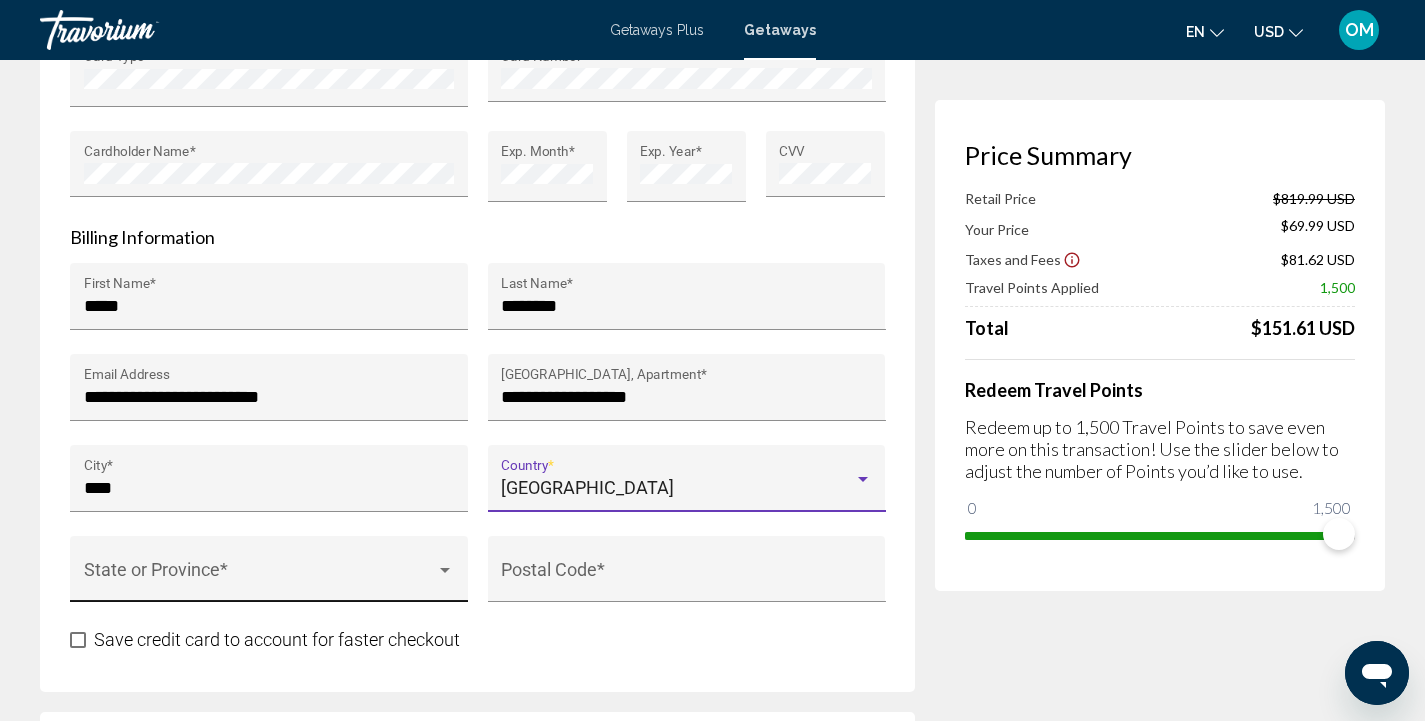 click on "State or Province  *" at bounding box center [269, 575] 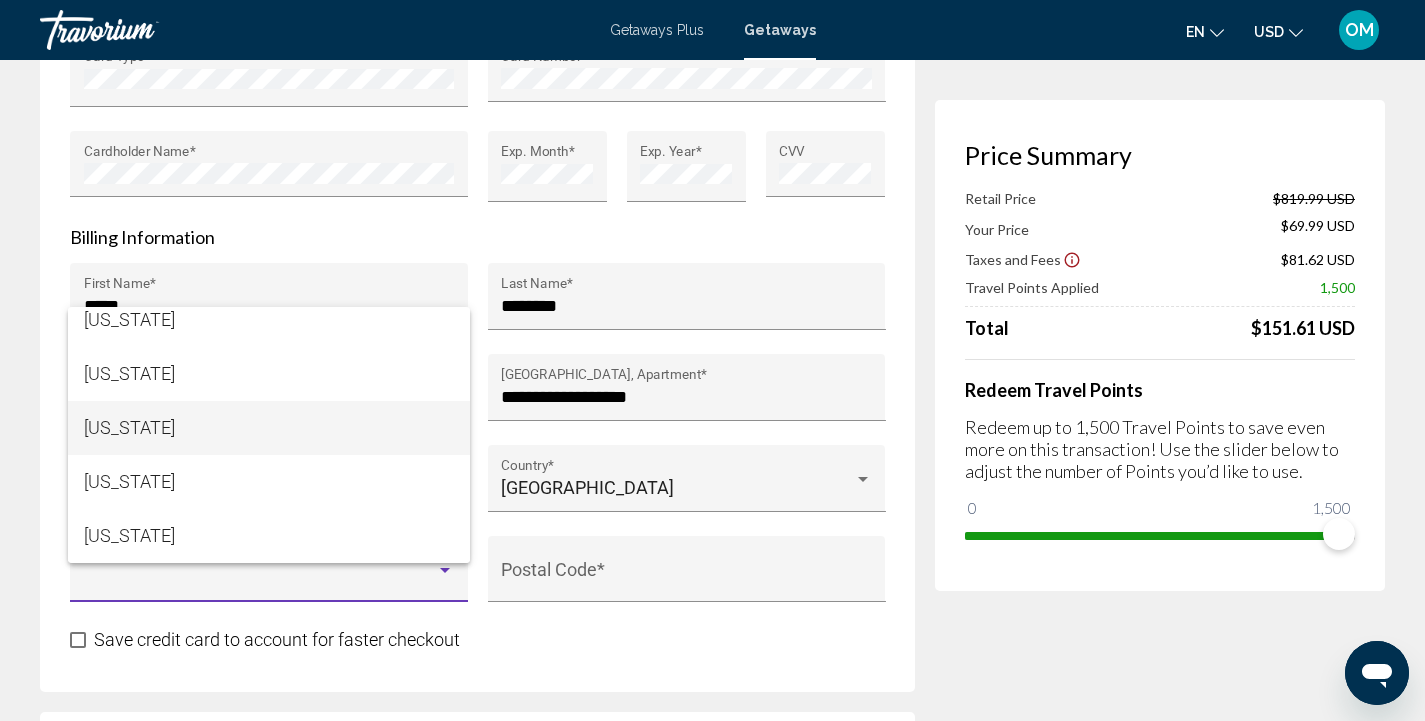 scroll, scrollTop: 2606, scrollLeft: 0, axis: vertical 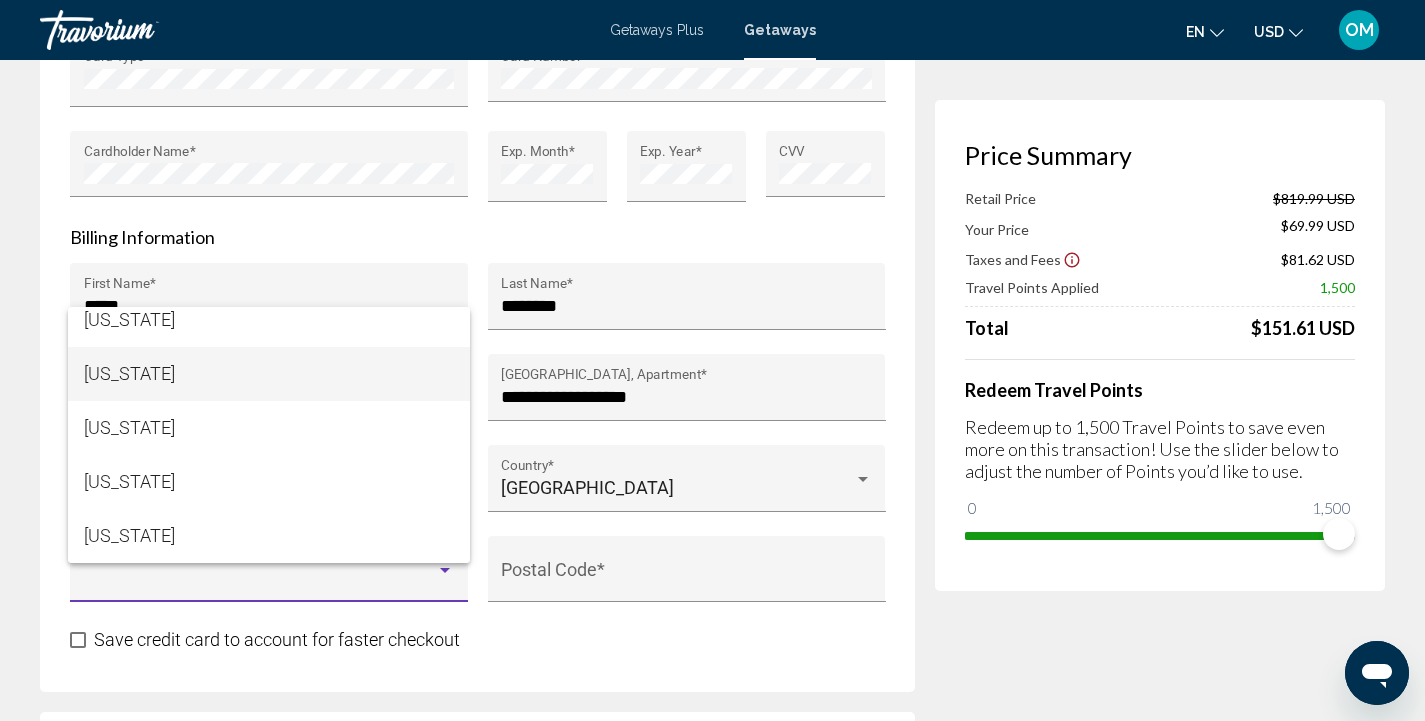 click on "[US_STATE]" at bounding box center (269, 374) 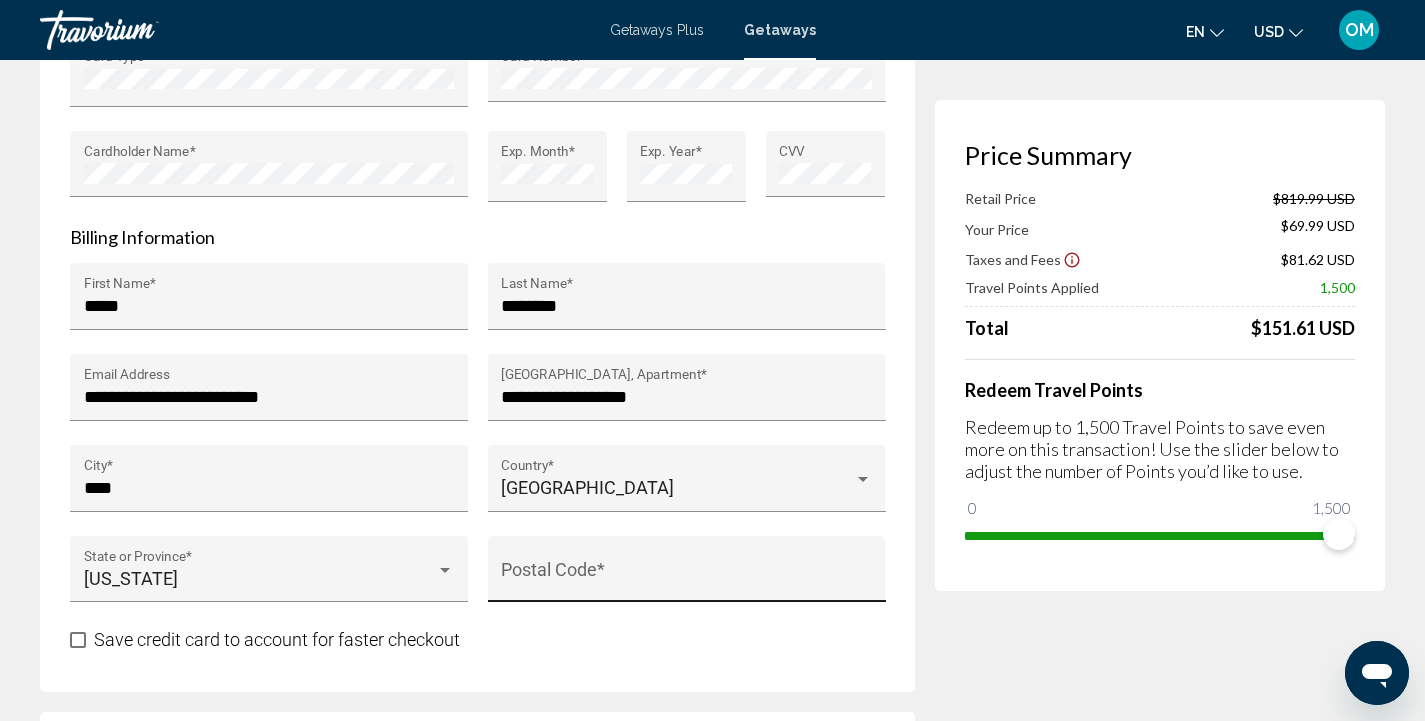 click on "Postal Code  *" at bounding box center (686, 575) 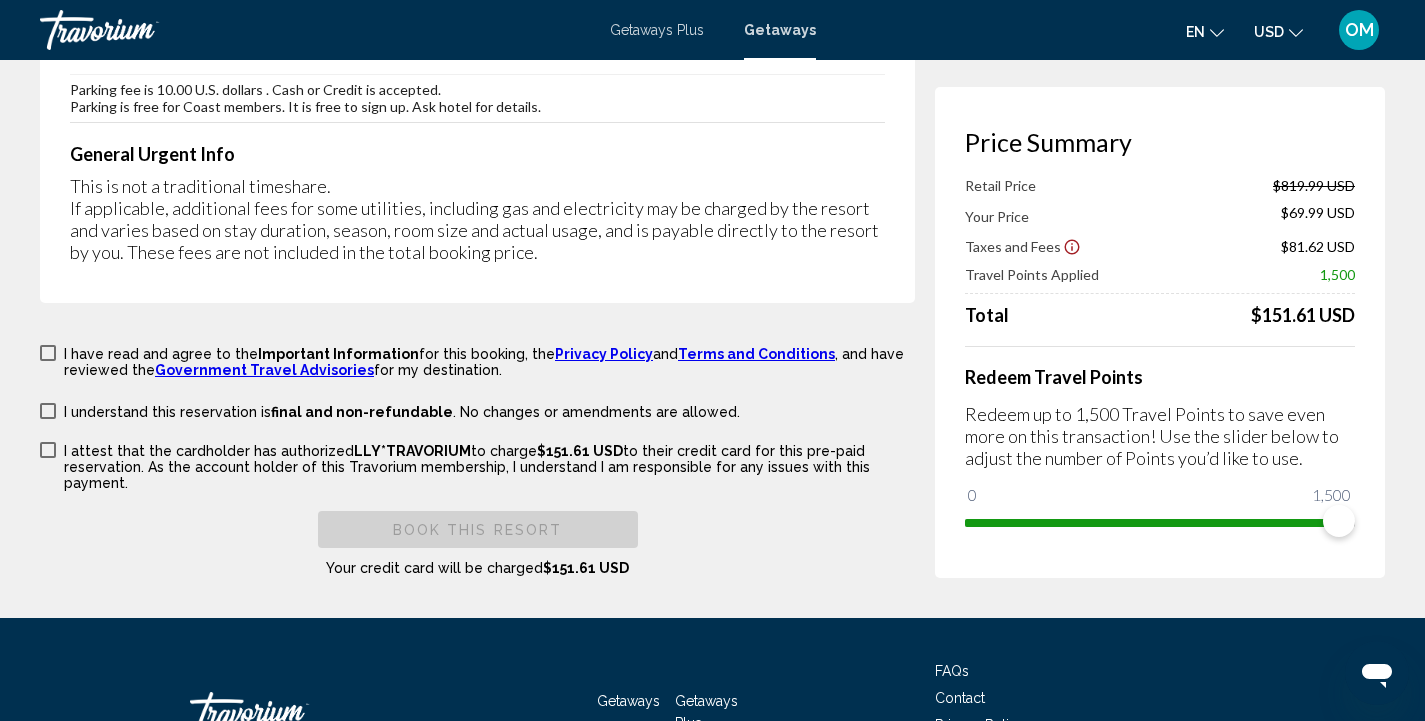 scroll, scrollTop: 3230, scrollLeft: 0, axis: vertical 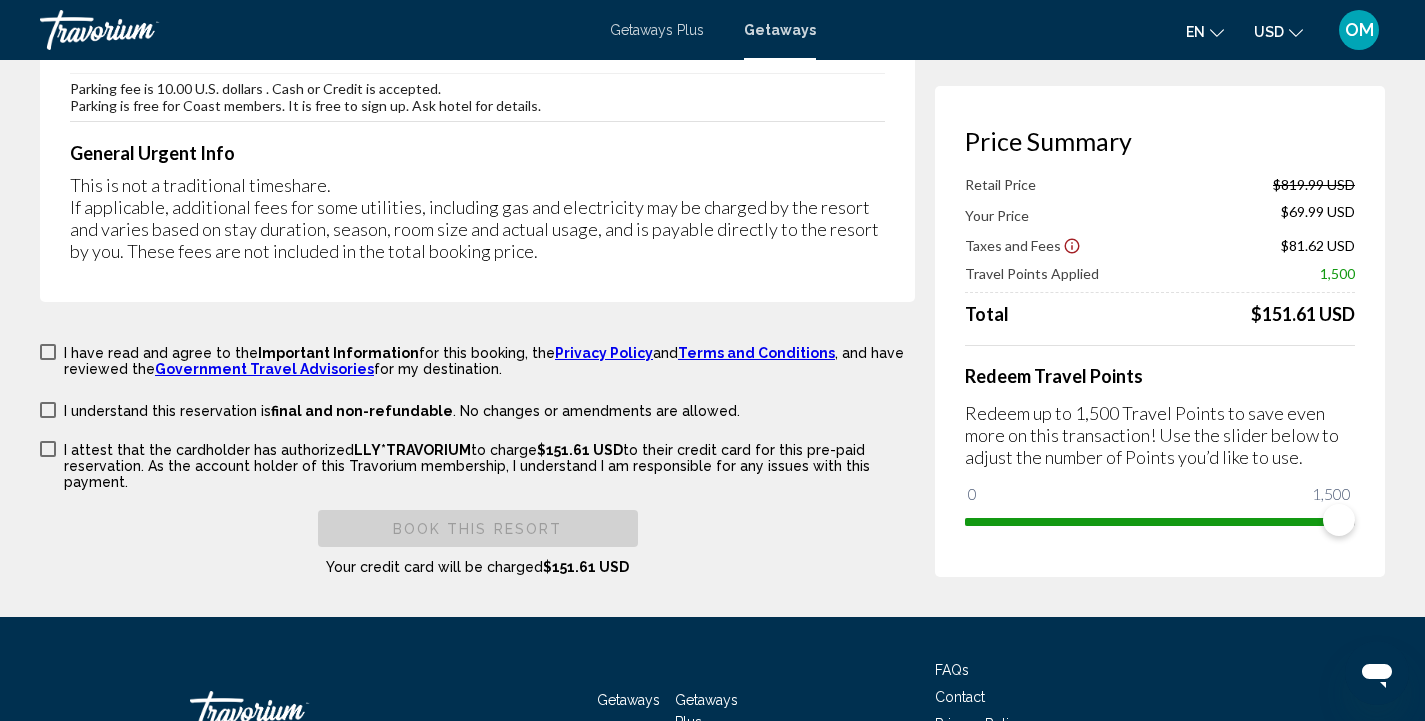 type on "*****" 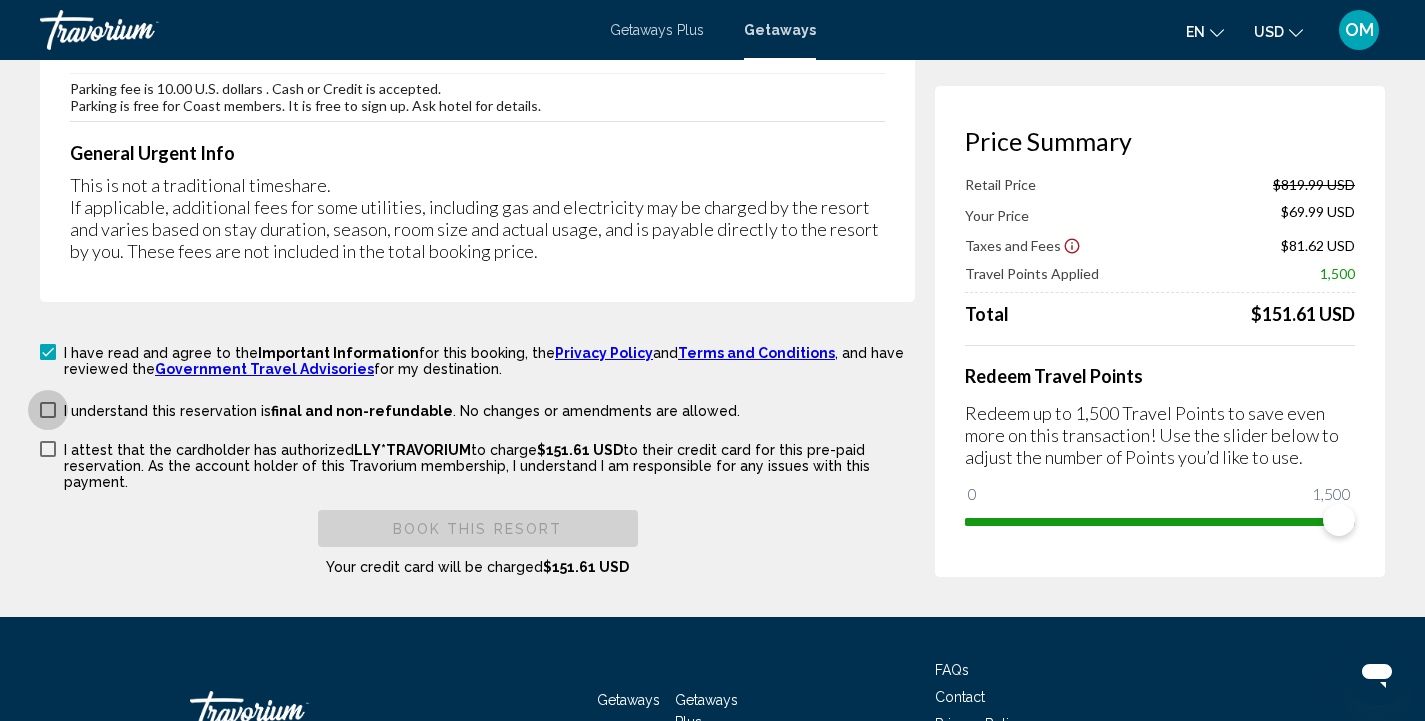 click on "I understand this reservation is  final and non-refundable . No changes or amendments are allowed.  I understand this reservation is refundable until  {0} . Cancellations made after that date and time are non-refundable." at bounding box center [390, 409] 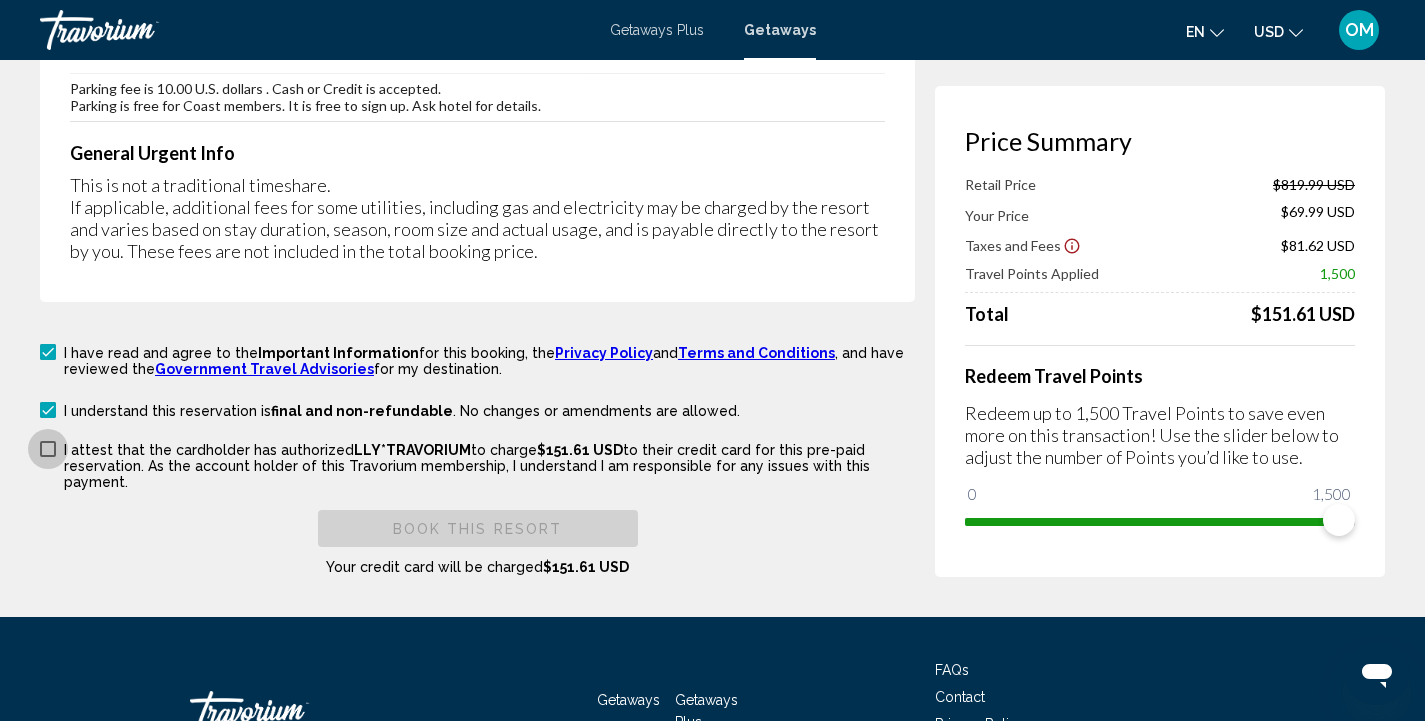 click on "I attest that the cardholder has authorized  LLY*TRAVORIUM  to charge  $151.61 USD  to their credit card for this pre-paid reservation. As the account holder of this Travorium membership, I understand I am responsible for any issues with this payment." at bounding box center [489, 466] 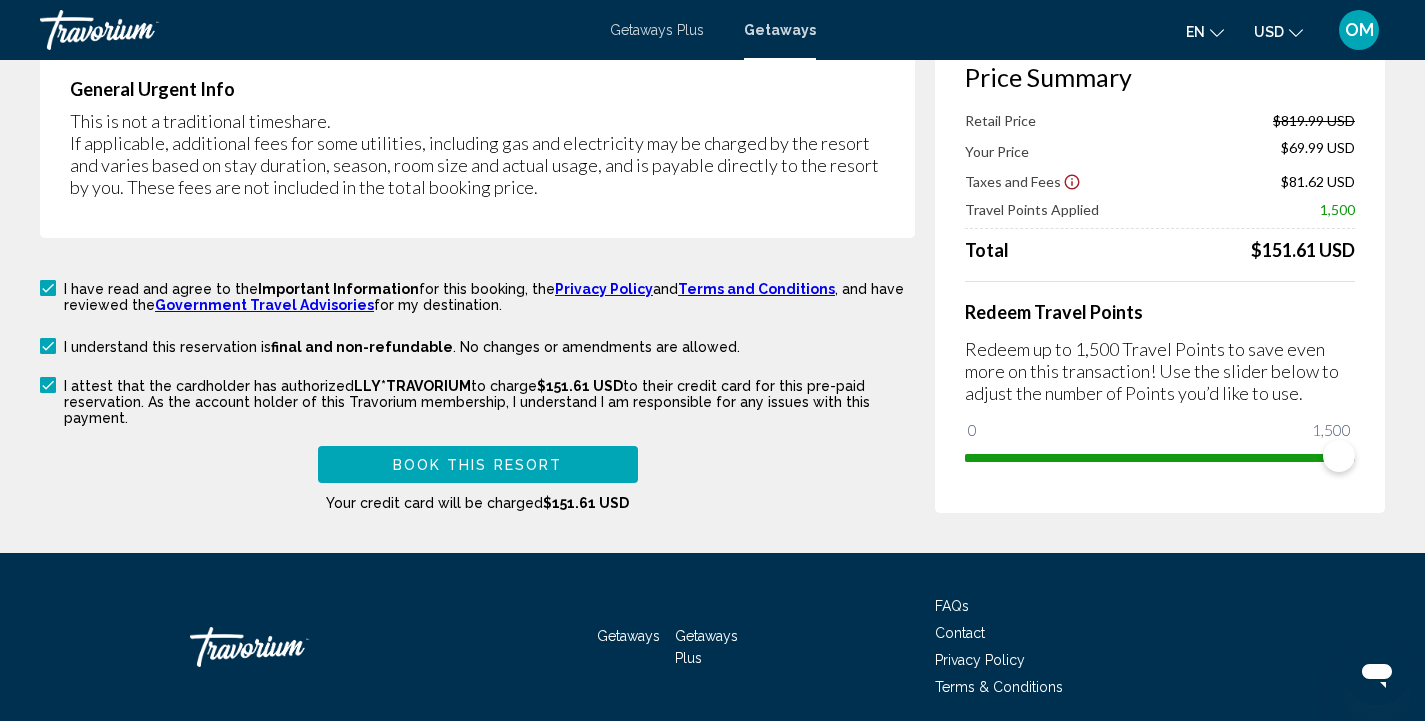 scroll, scrollTop: 3293, scrollLeft: 0, axis: vertical 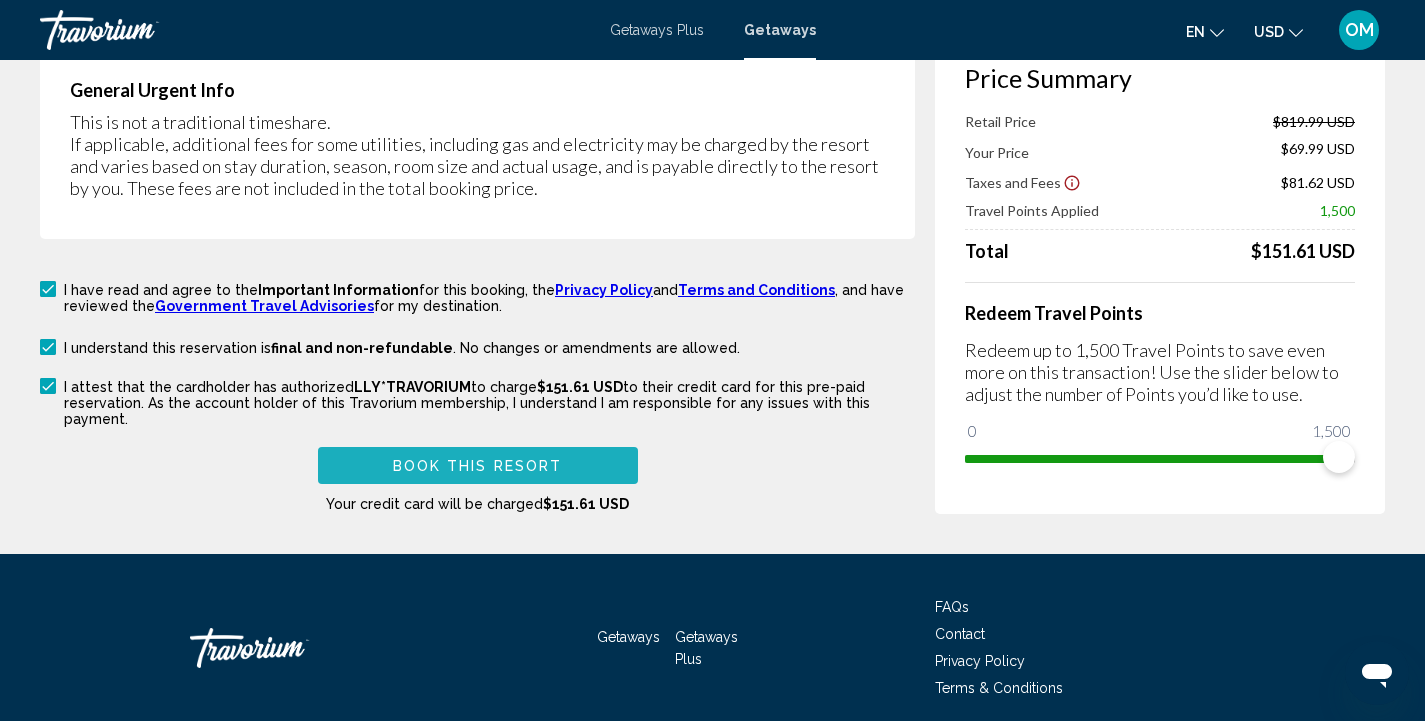 click on "Book this Resort" at bounding box center (478, 466) 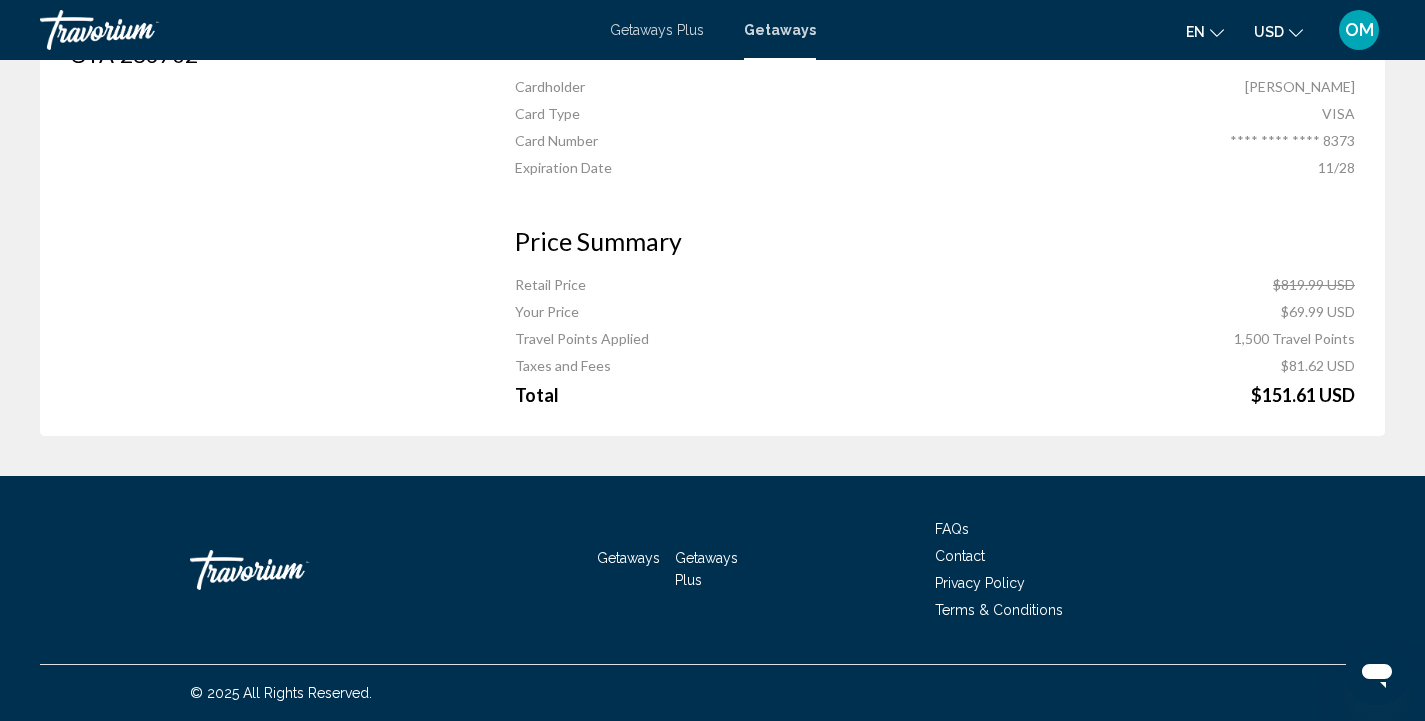 scroll, scrollTop: 0, scrollLeft: 0, axis: both 